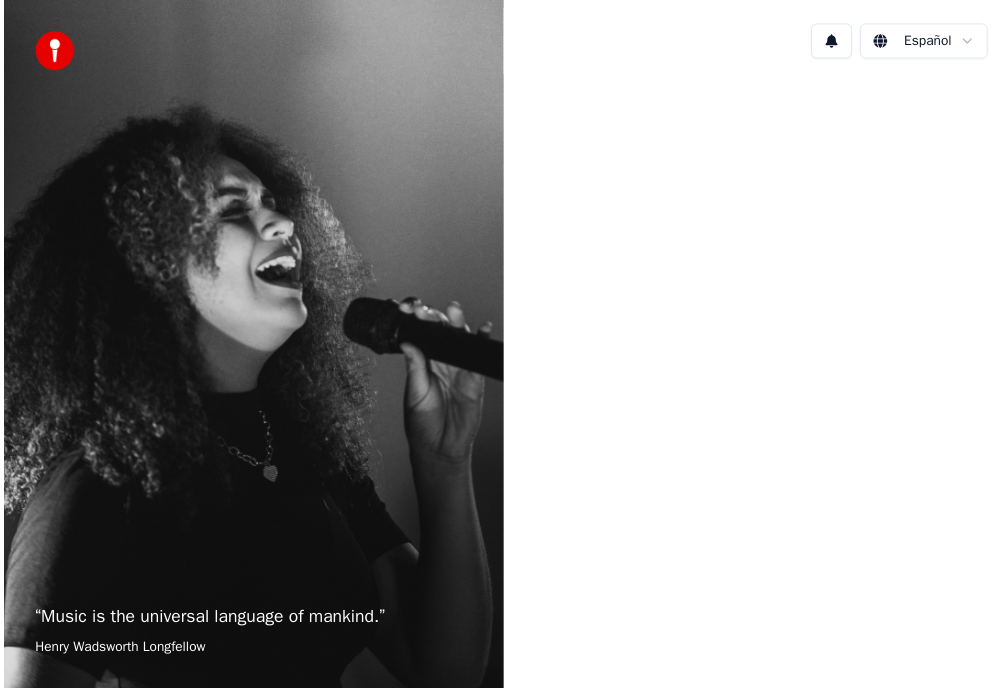 scroll, scrollTop: 0, scrollLeft: 0, axis: both 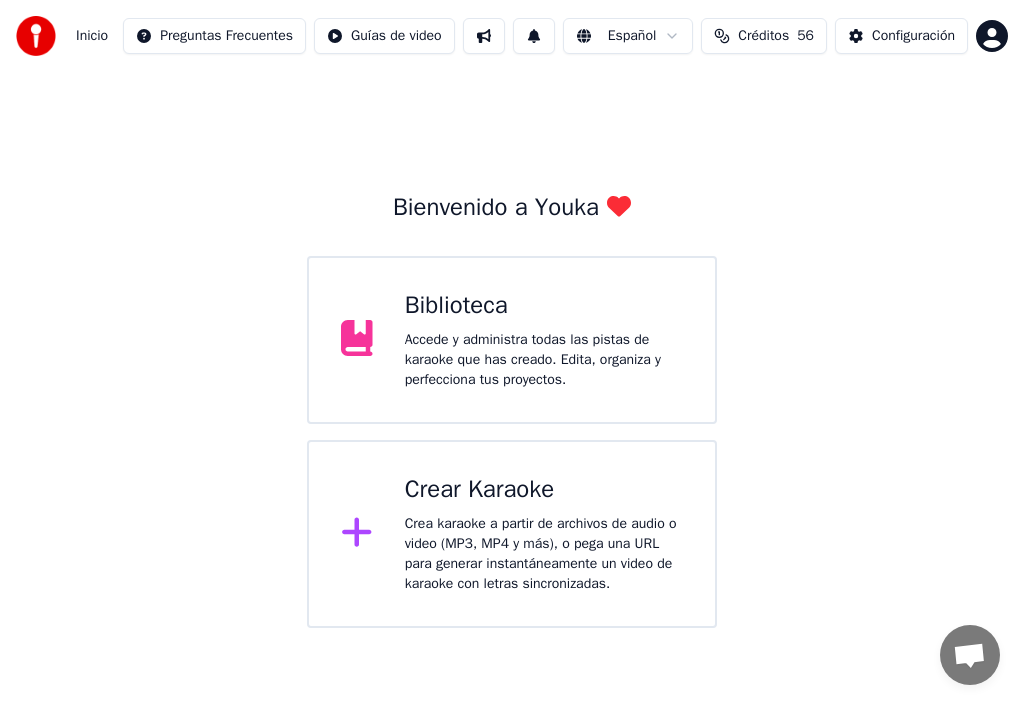 click on "Biblioteca" at bounding box center (544, 306) 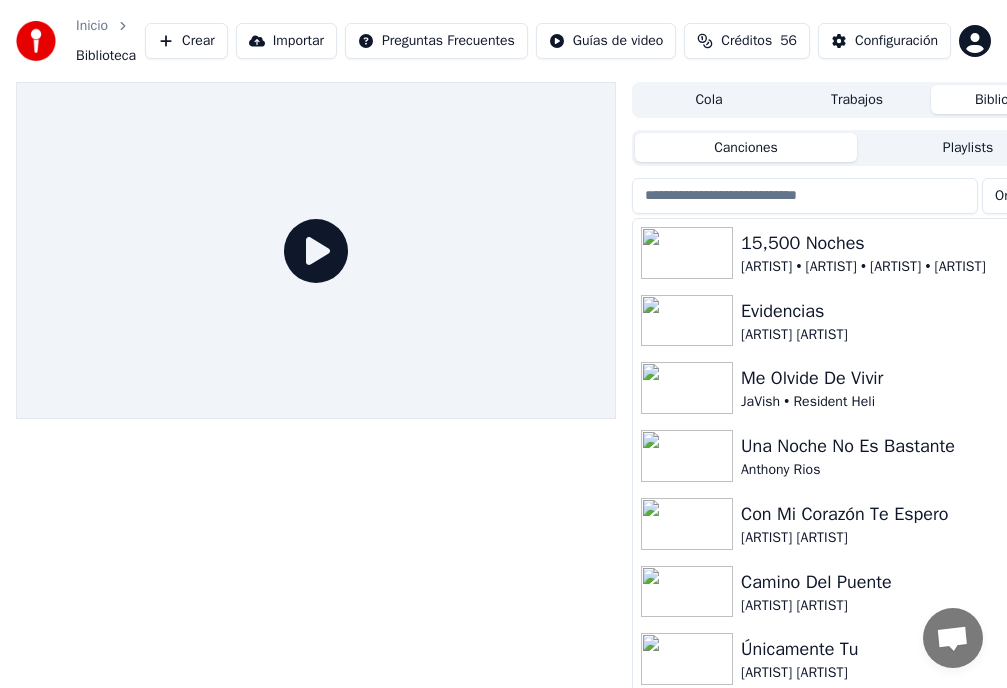 click on "[ARTIST] • [ARTIST] • [ARTIST] • [ARTIST]" at bounding box center (897, 267) 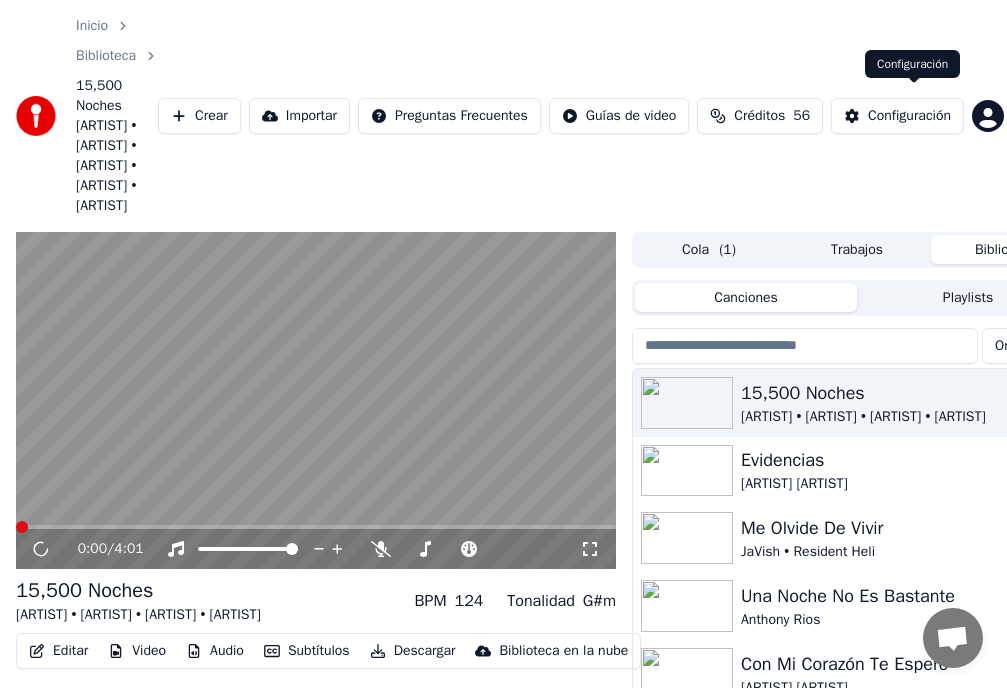 click on "Configuración" at bounding box center [897, 116] 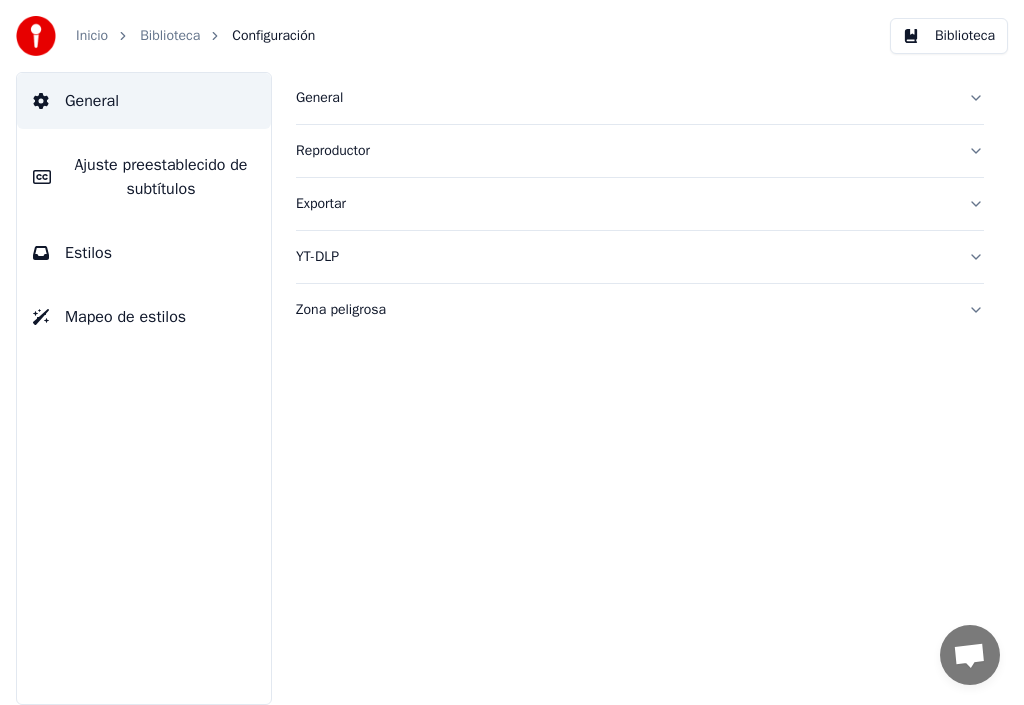 click on "General" at bounding box center (624, 98) 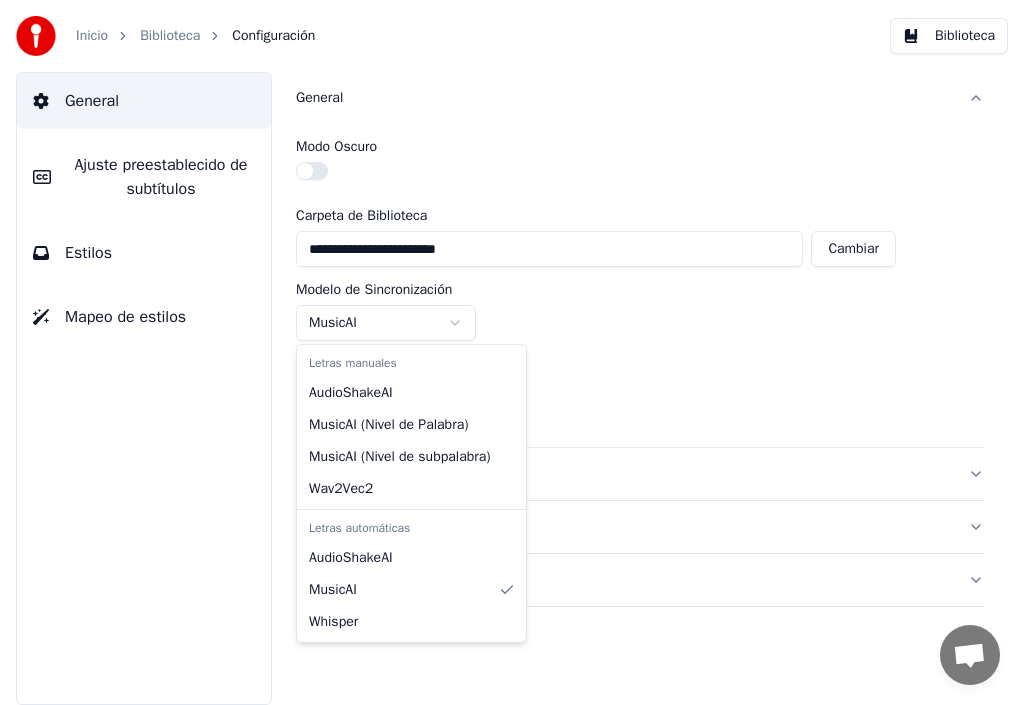 click on "**********" at bounding box center [512, 352] 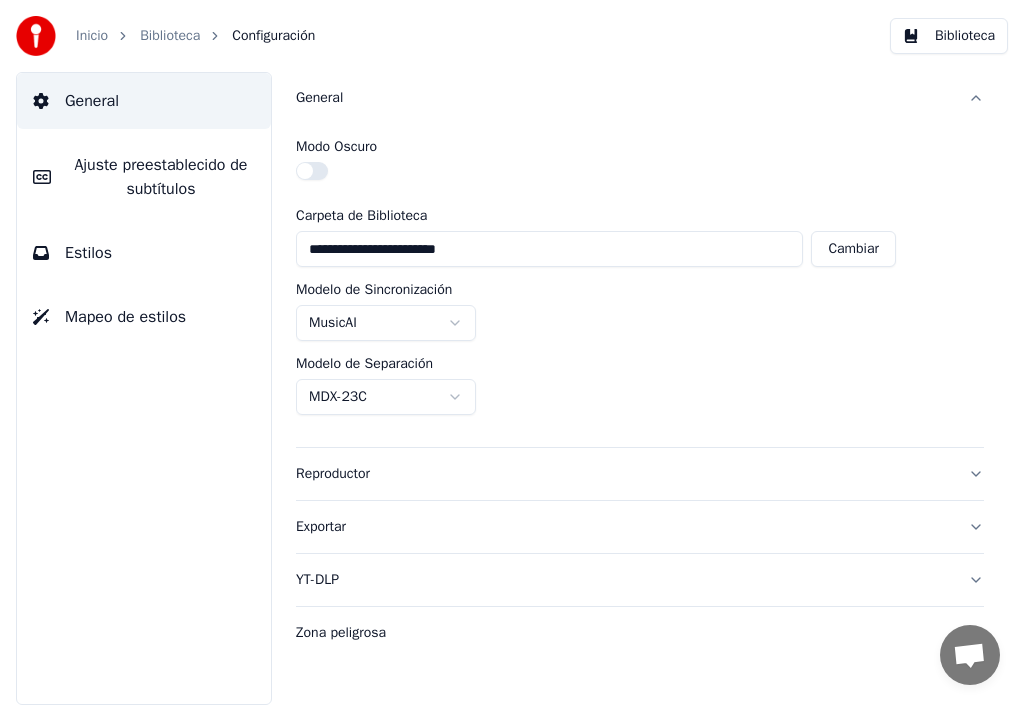 click on "Reproductor" at bounding box center (624, 474) 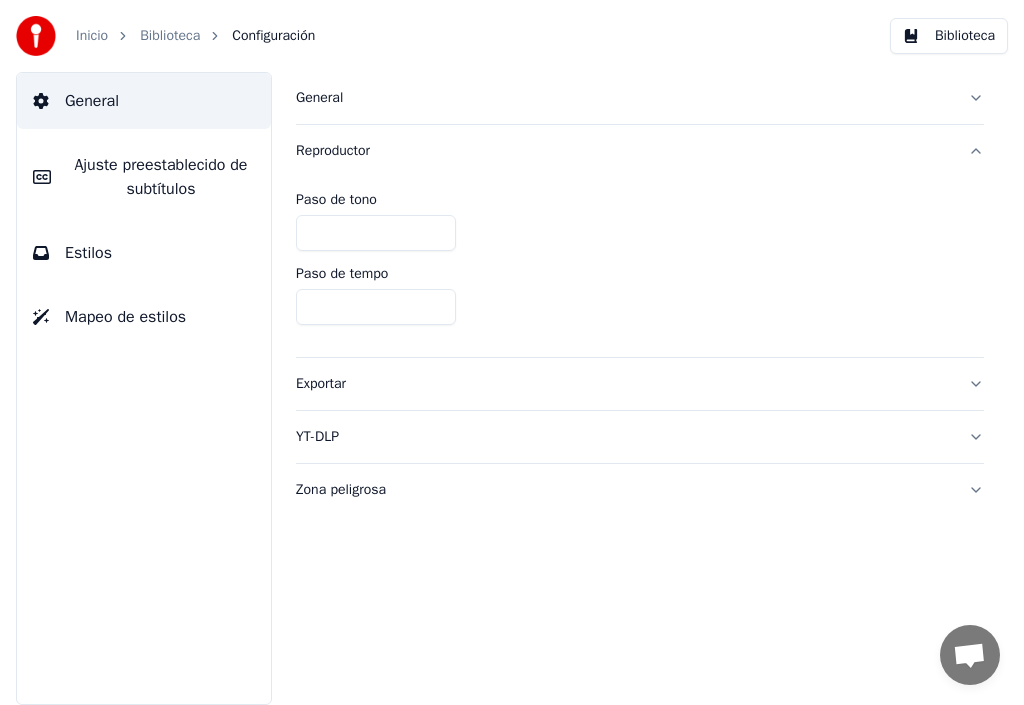 click on "Reproductor" at bounding box center [624, 151] 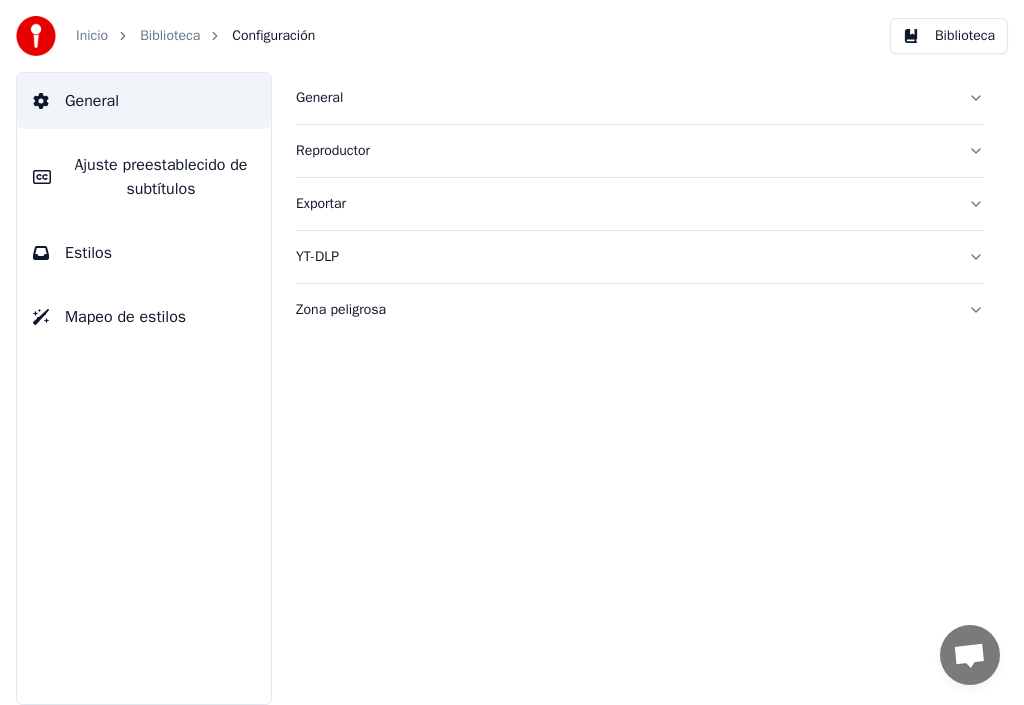 click on "Reproductor" at bounding box center (624, 151) 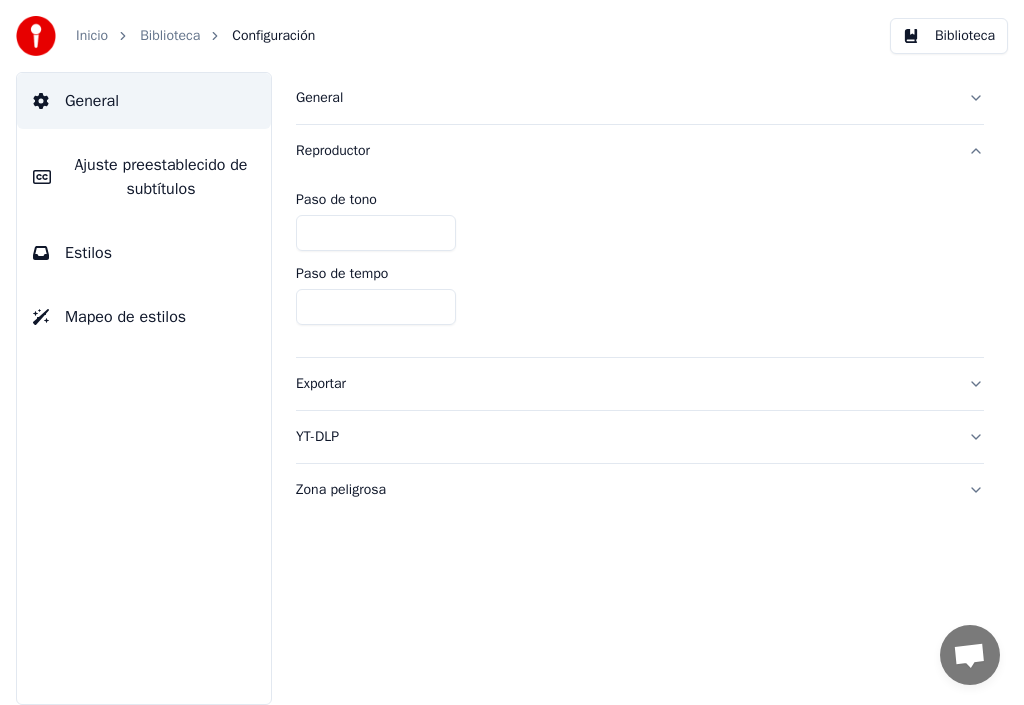 click on "Reproductor" at bounding box center [640, 151] 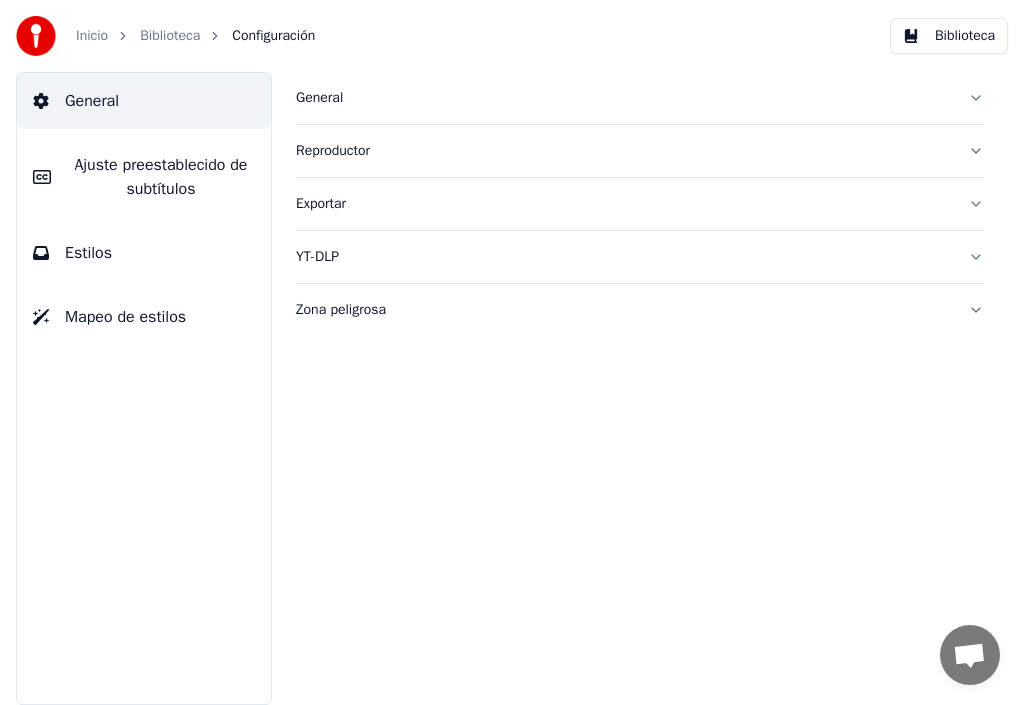 click on "Reproductor" at bounding box center (640, 151) 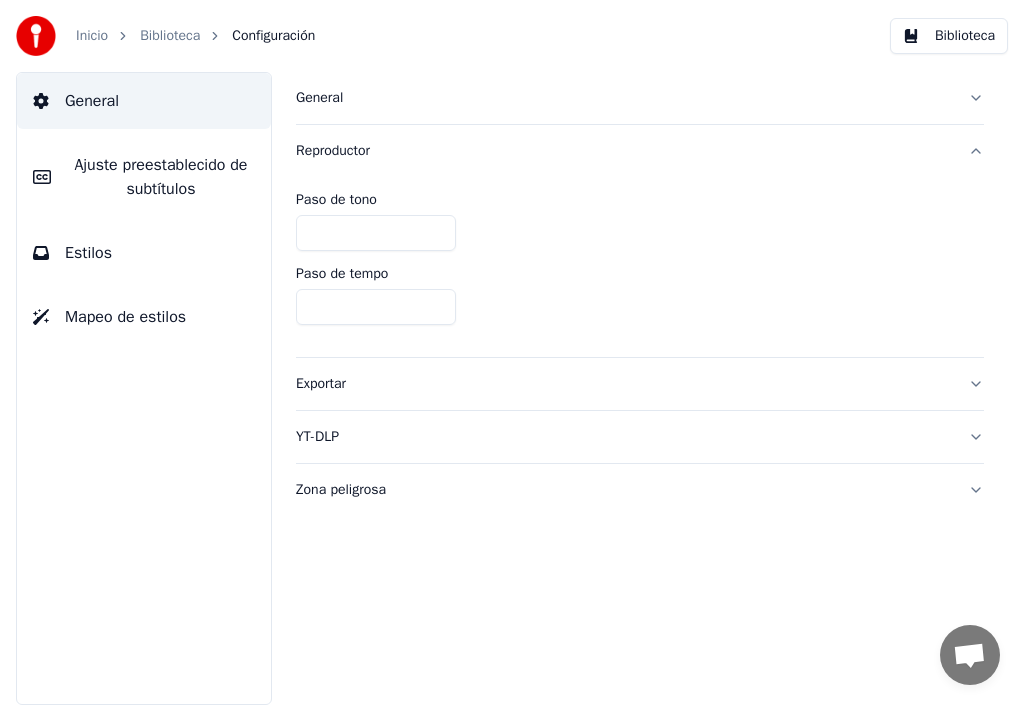 click on "Exportar" at bounding box center (624, 384) 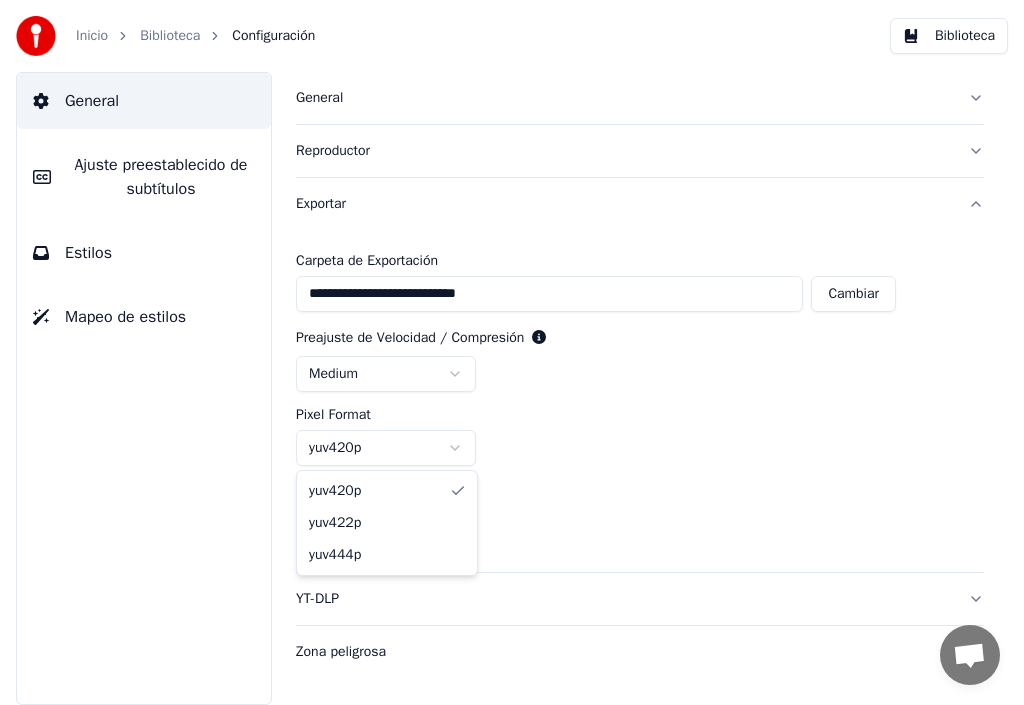 click on "**********" at bounding box center (512, 352) 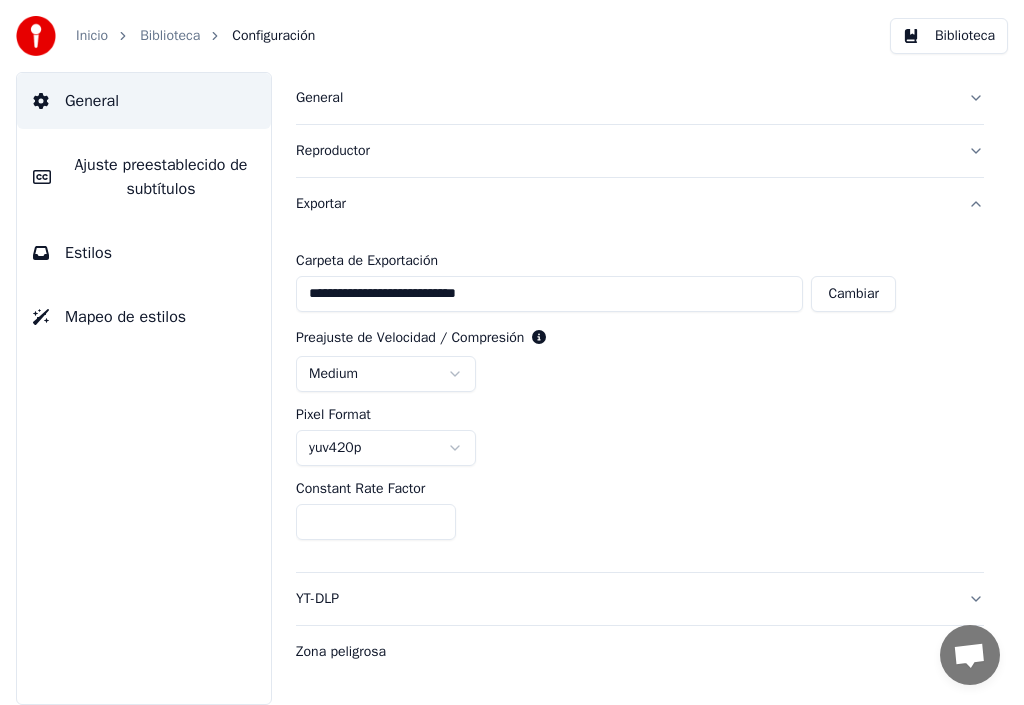 click on "YT-DLP" at bounding box center [624, 599] 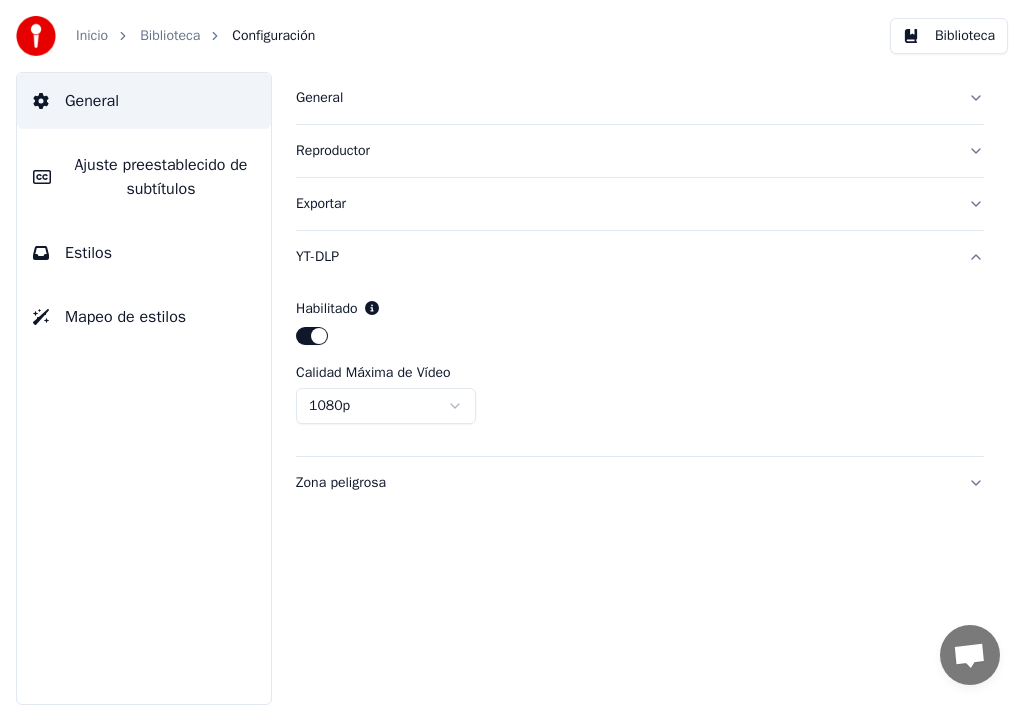 click on "Zona peligrosa" at bounding box center [624, 483] 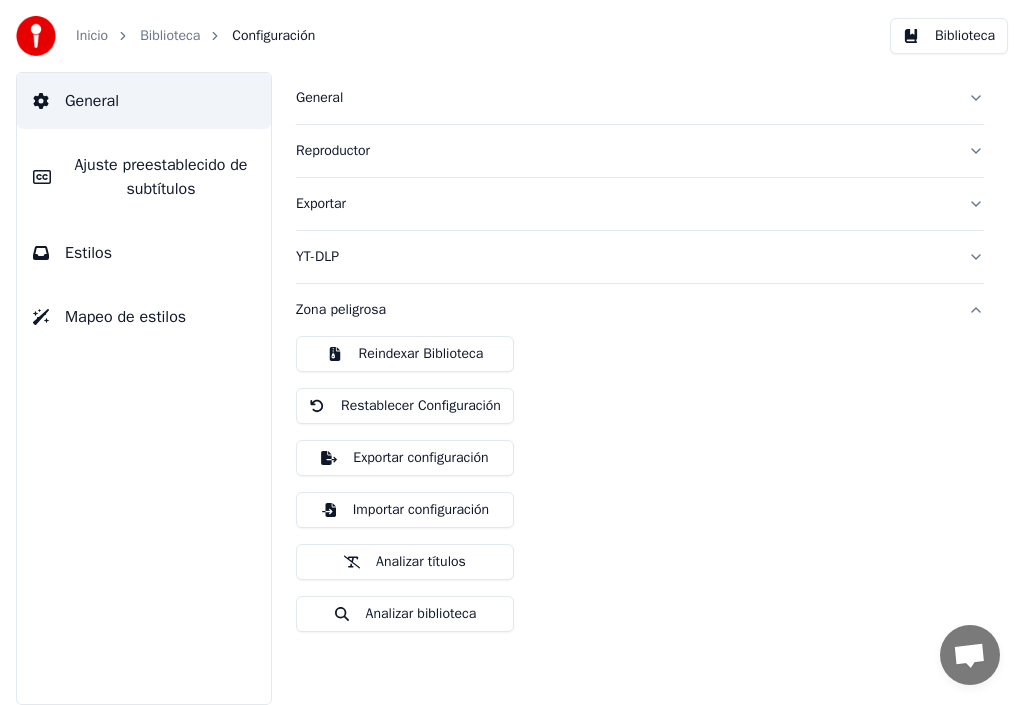 click on "Analizar biblioteca" at bounding box center (405, 614) 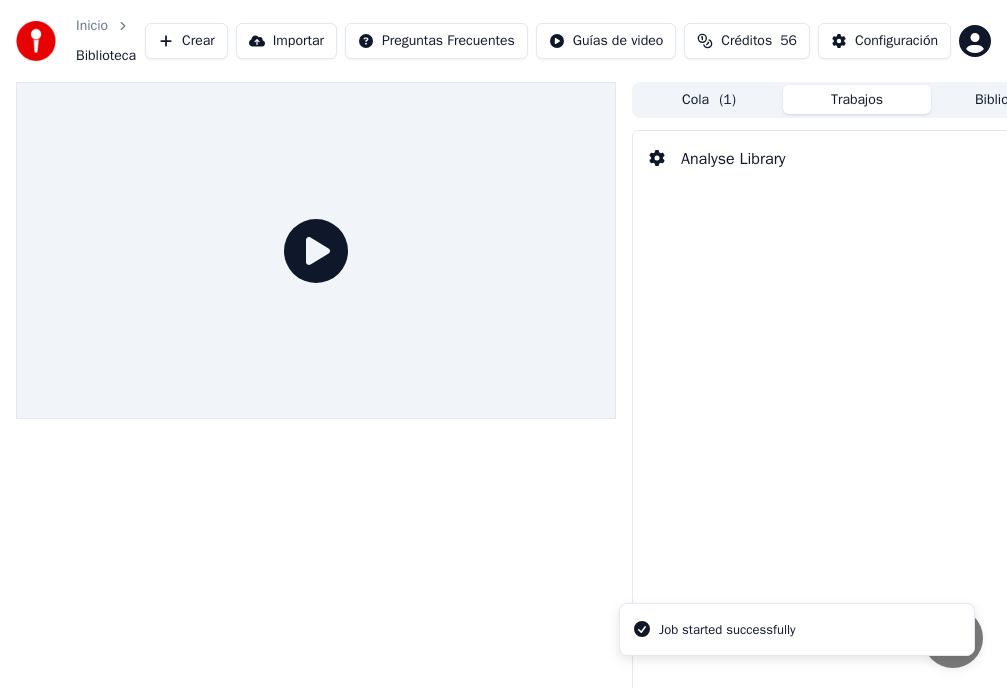 click on "Analyse Library" at bounding box center [733, 159] 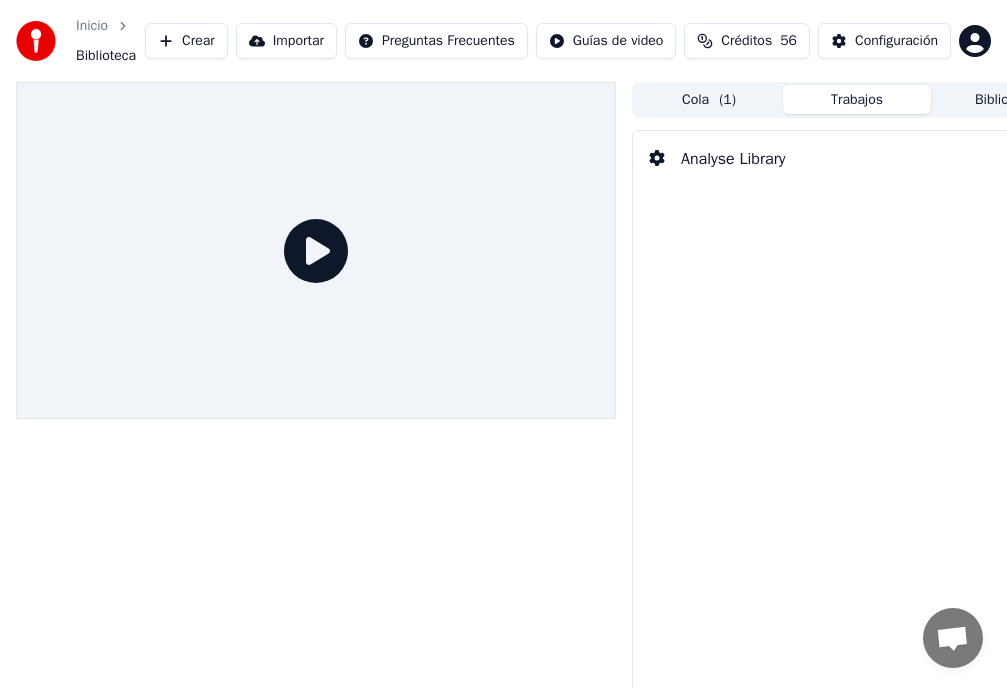 click on "Analyse Library" at bounding box center (733, 159) 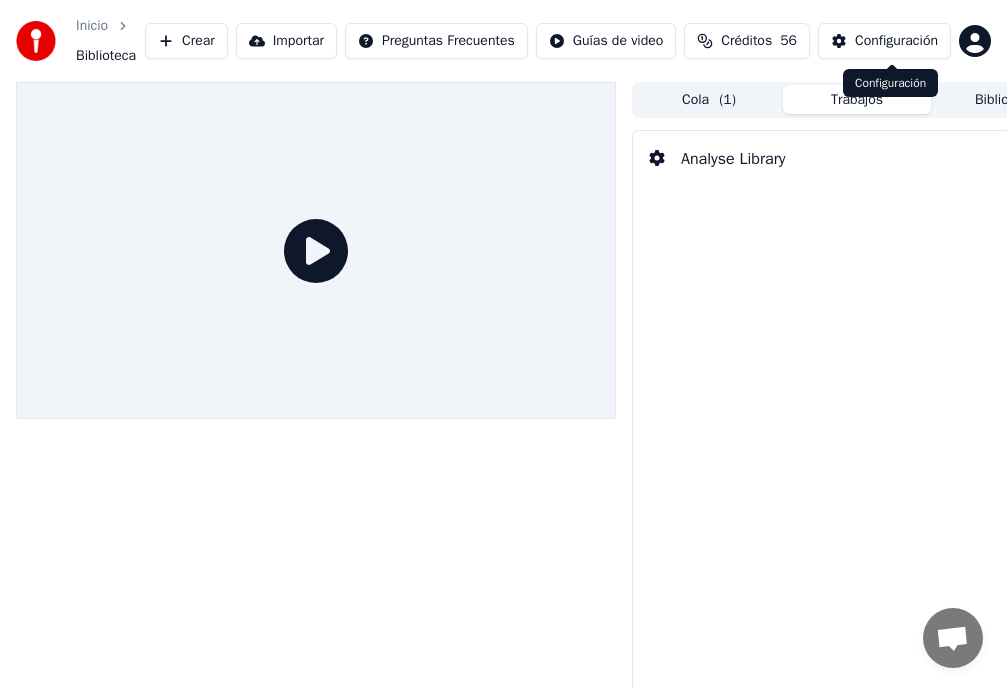 click on "Configuración" at bounding box center [896, 41] 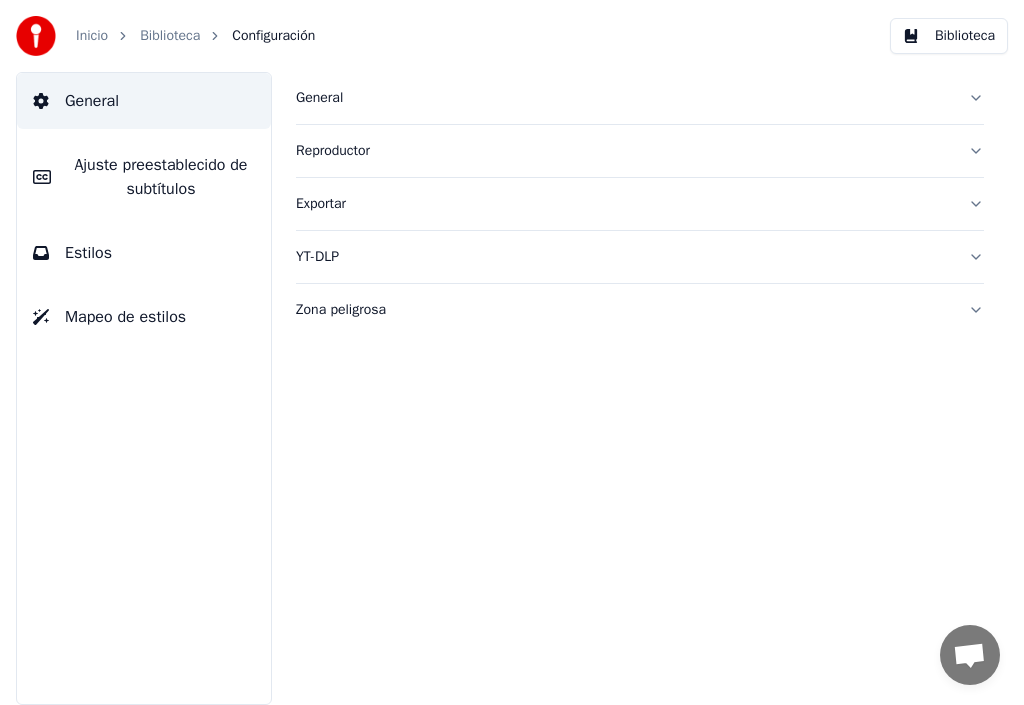 click on "Zona peligrosa" at bounding box center (624, 310) 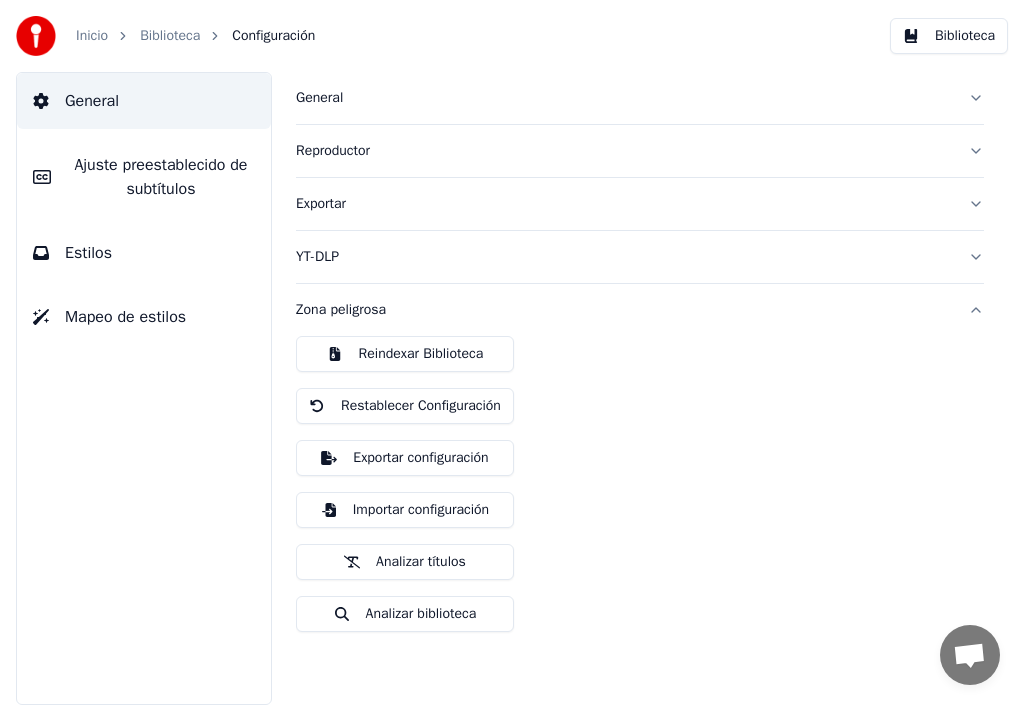 click on "Analizar títulos" at bounding box center [405, 562] 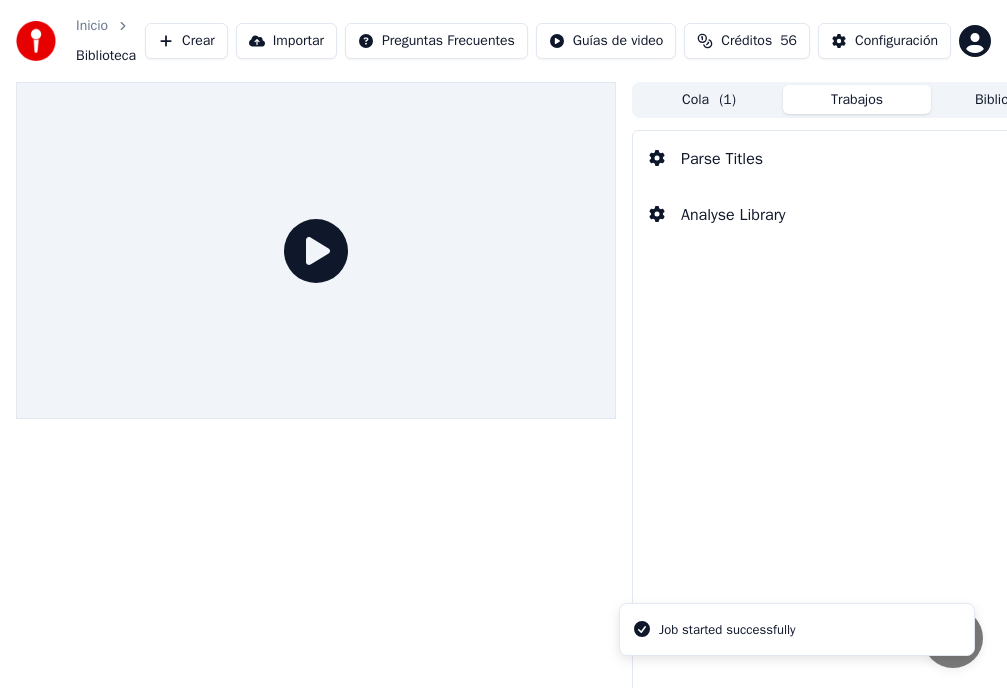 click on "Parse Titles" at bounding box center (722, 159) 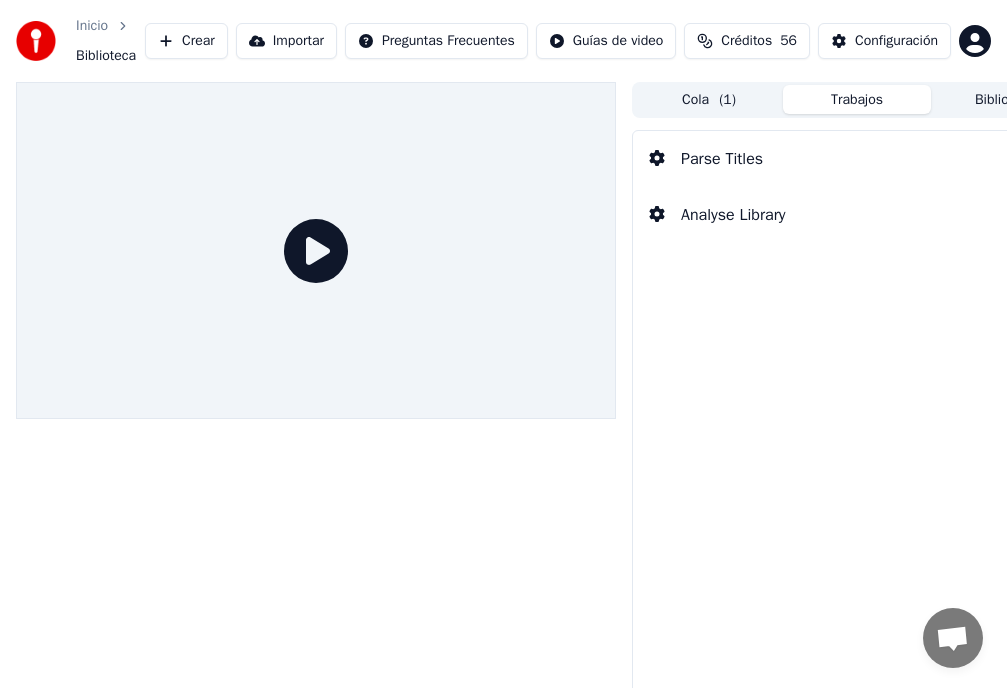 click on "Parse Titles" at bounding box center (706, 159) 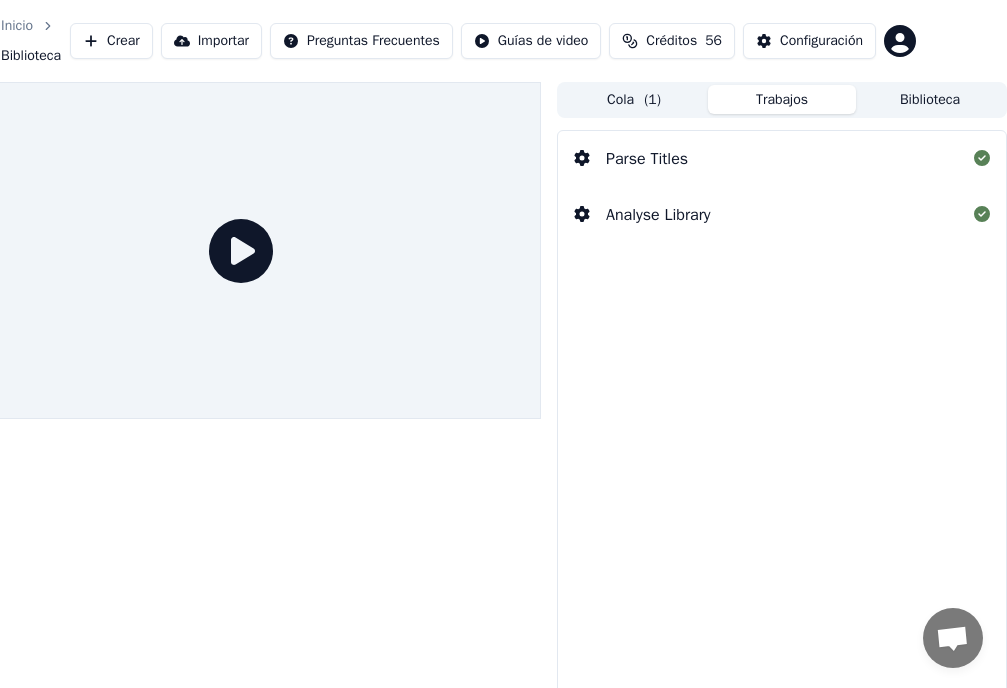 click on "Analyse Library" at bounding box center (658, 215) 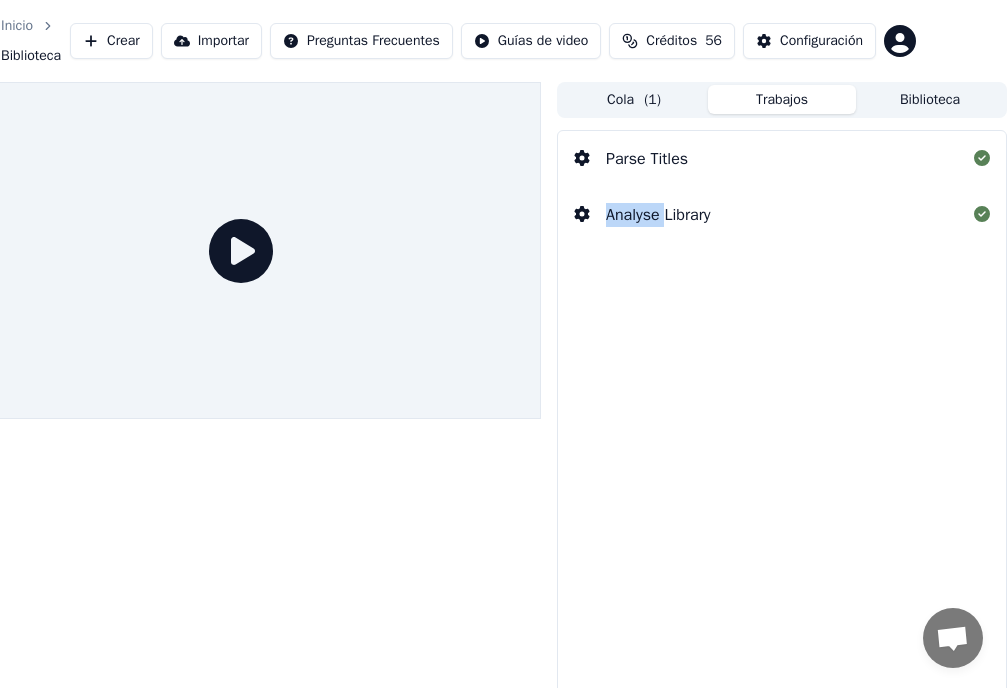 click on "Analyse Library" at bounding box center [658, 215] 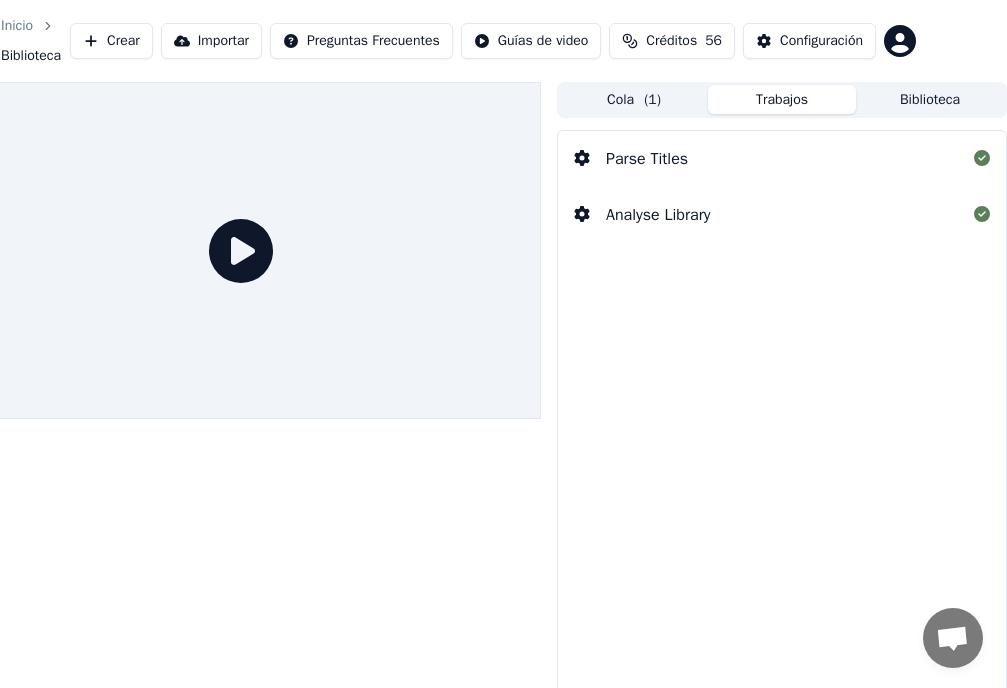 click on "Analyse Library" at bounding box center [658, 215] 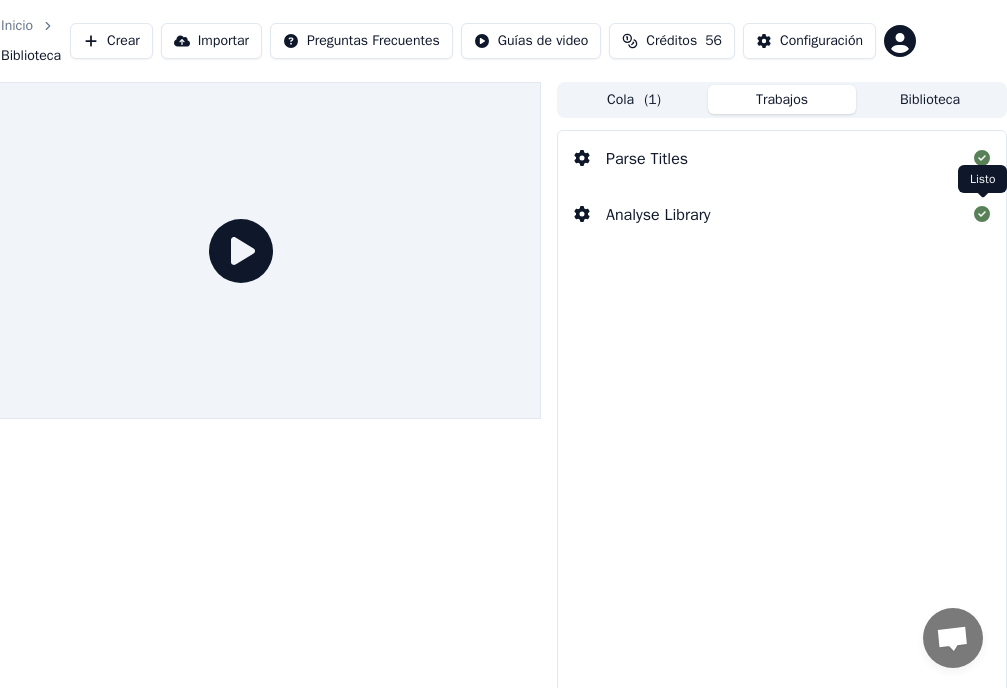 click 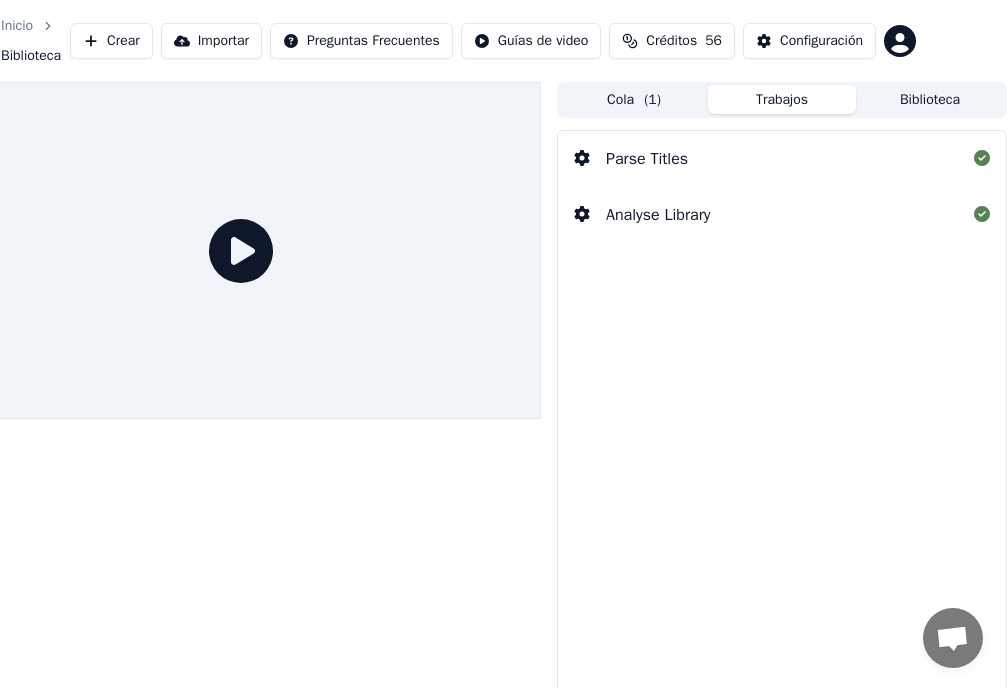 click 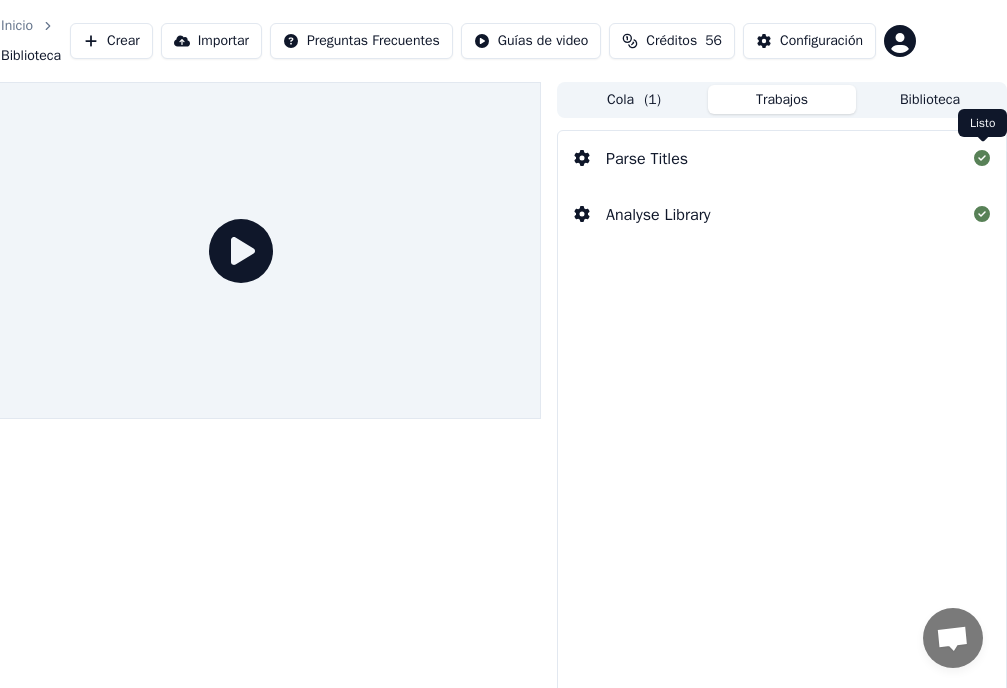 click 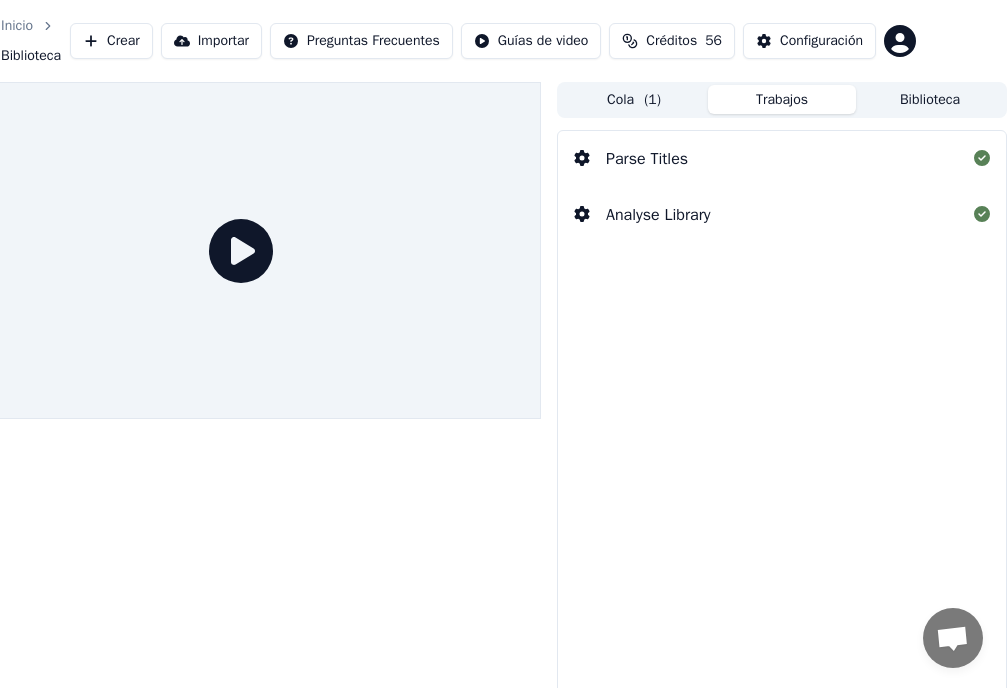 drag, startPoint x: 779, startPoint y: 101, endPoint x: 759, endPoint y: 104, distance: 20.22375 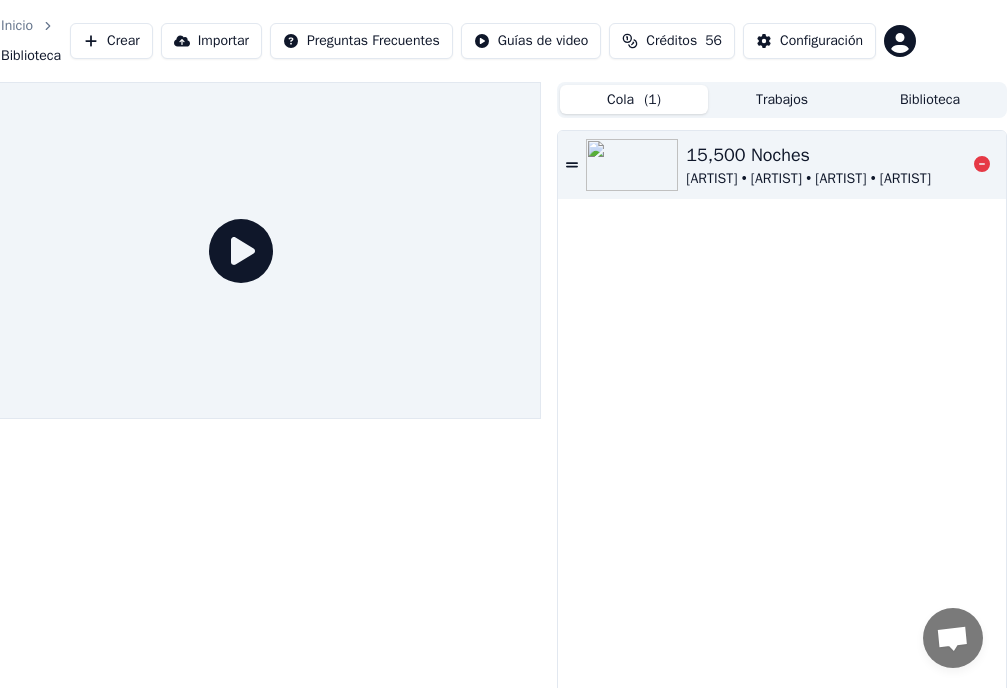 click on "15,500 Noches" at bounding box center [808, 155] 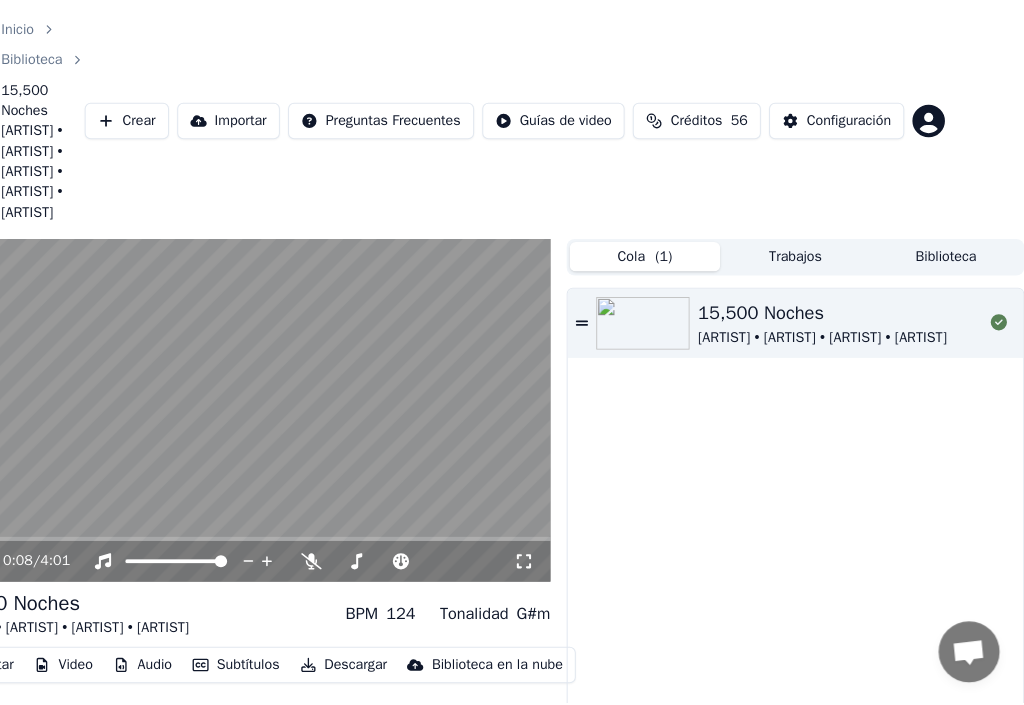 scroll, scrollTop: 0, scrollLeft: 0, axis: both 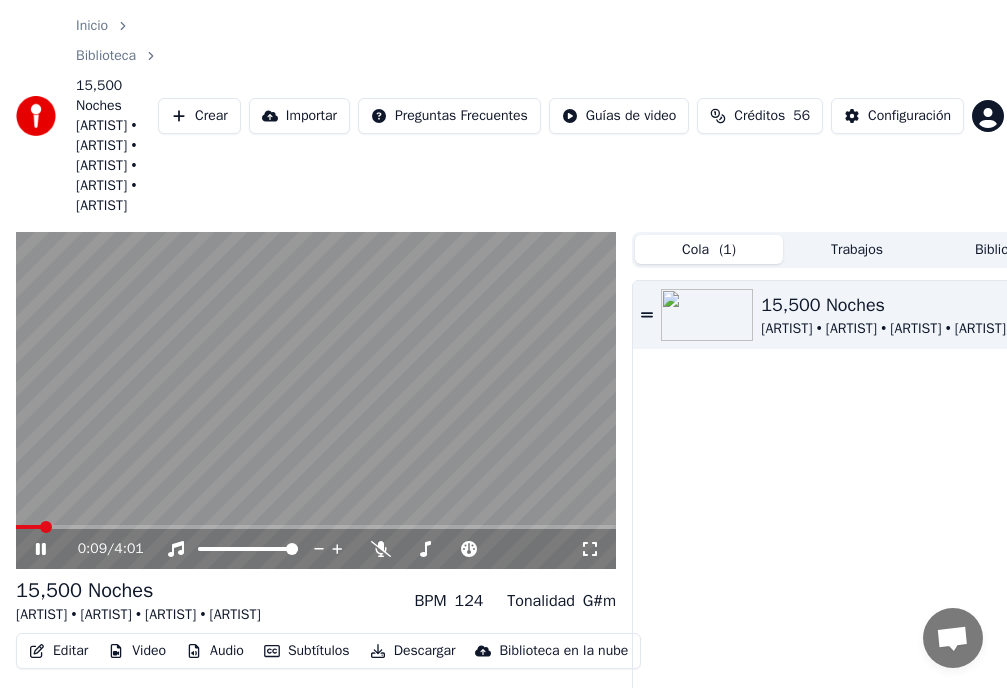 click 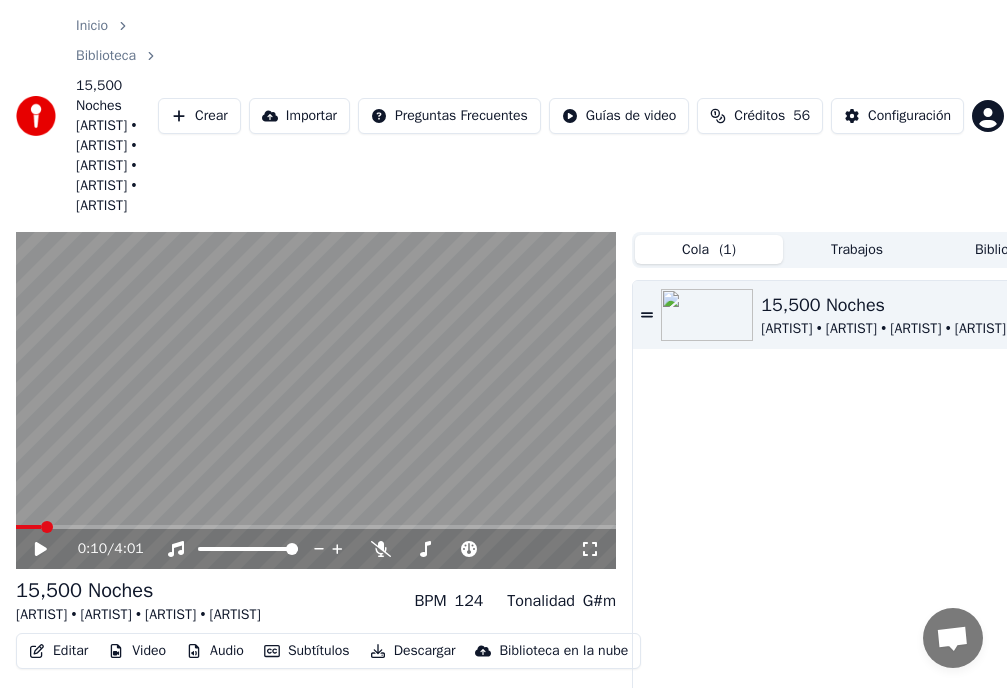 click on "Configuración" at bounding box center (909, 116) 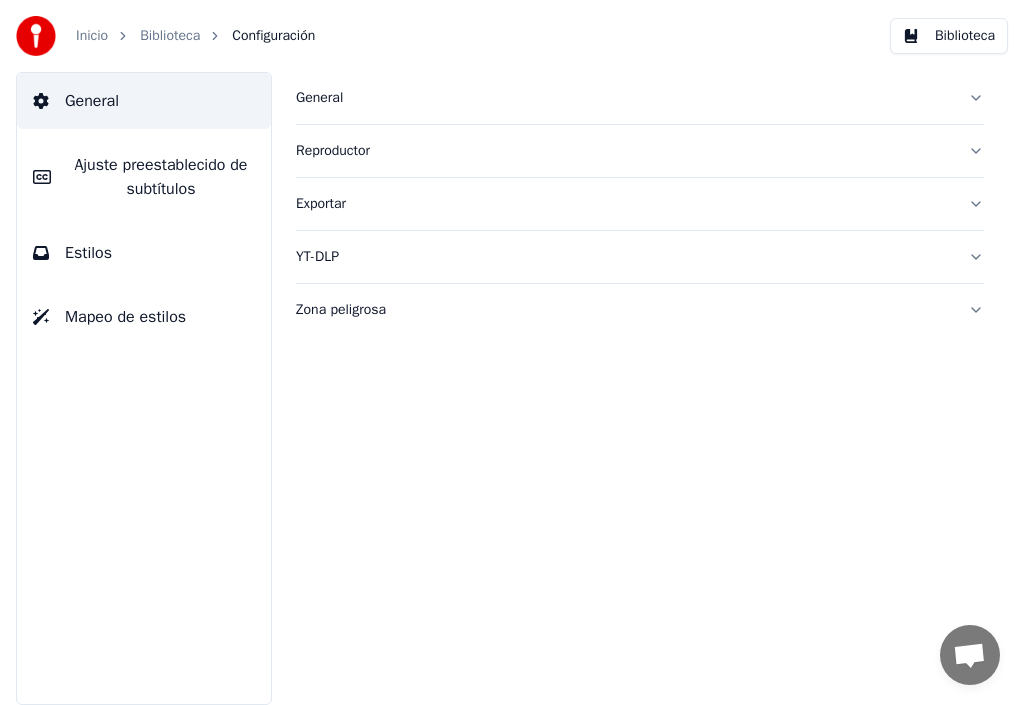 click on "Ajuste preestablecido de subtítulos" at bounding box center [161, 177] 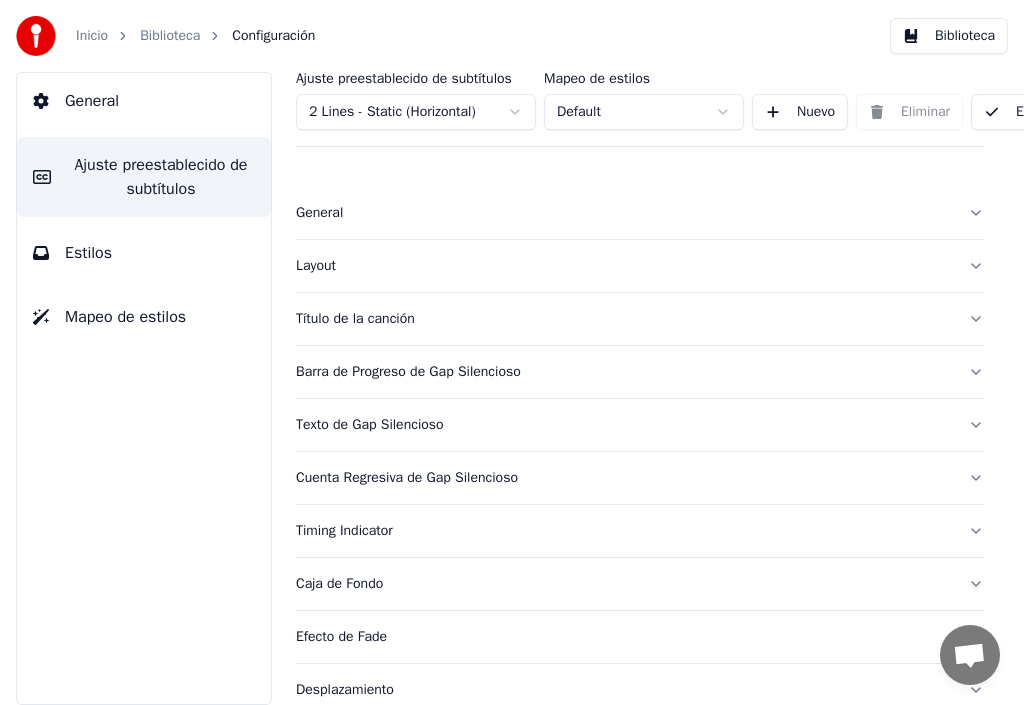 click on "Layout" at bounding box center (624, 266) 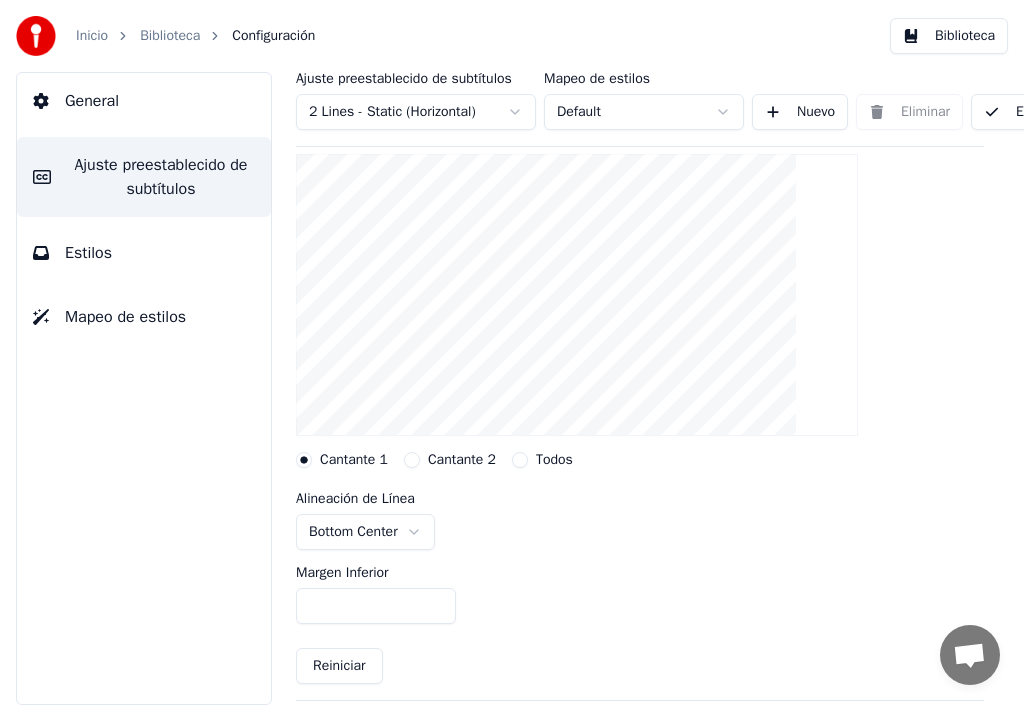 scroll, scrollTop: 200, scrollLeft: 0, axis: vertical 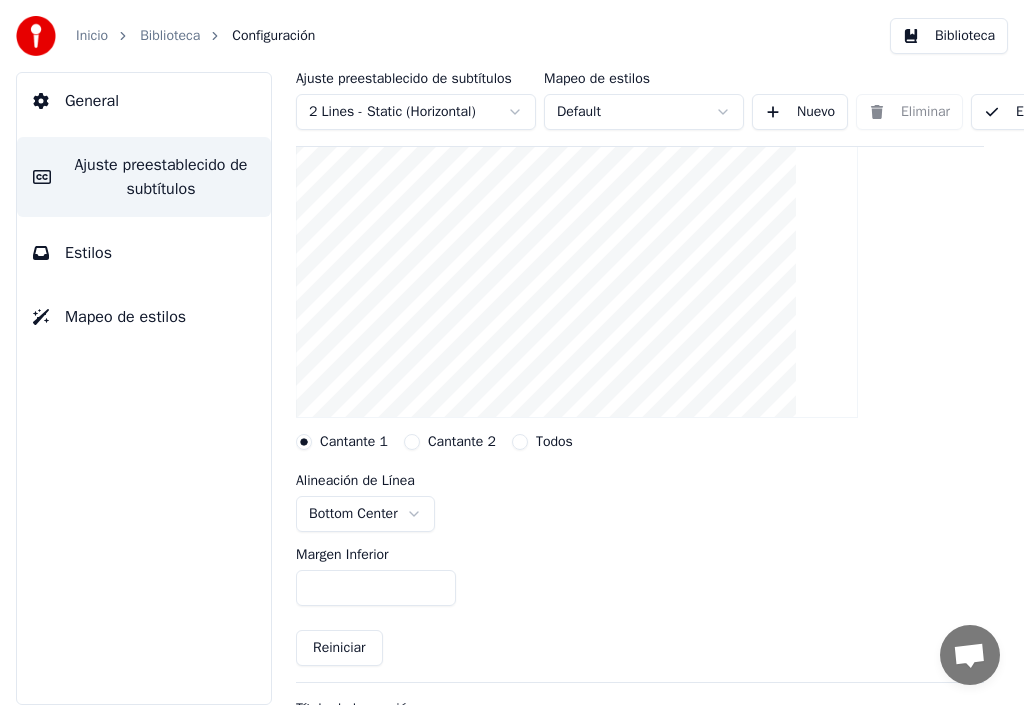 click on "Cantante 2" at bounding box center [412, 442] 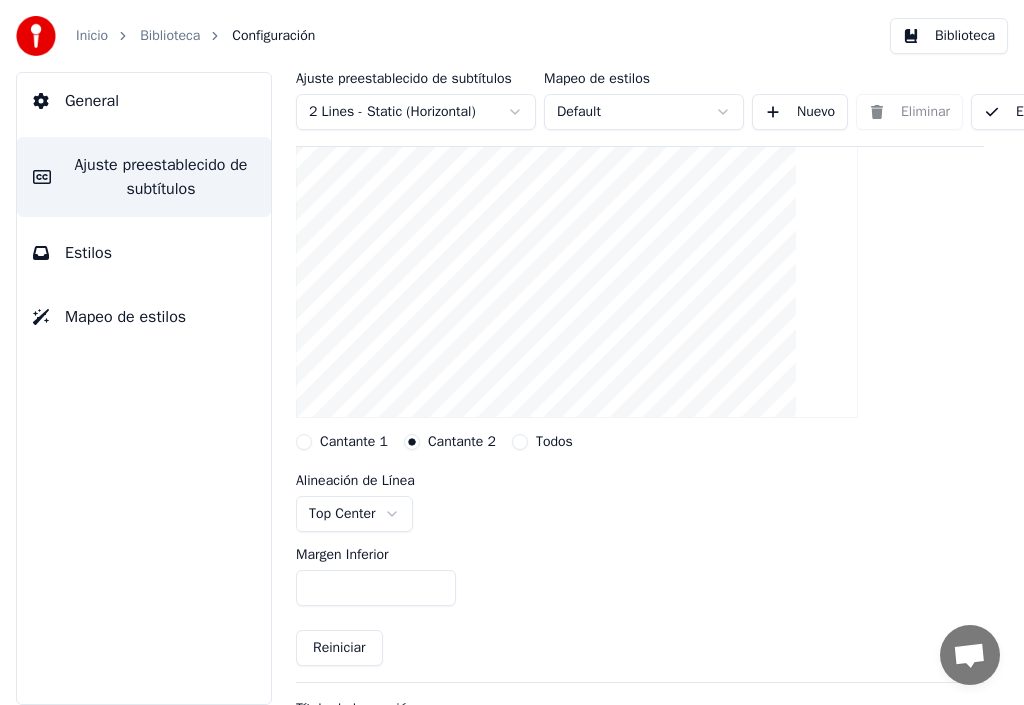 click on "Todos" at bounding box center [520, 442] 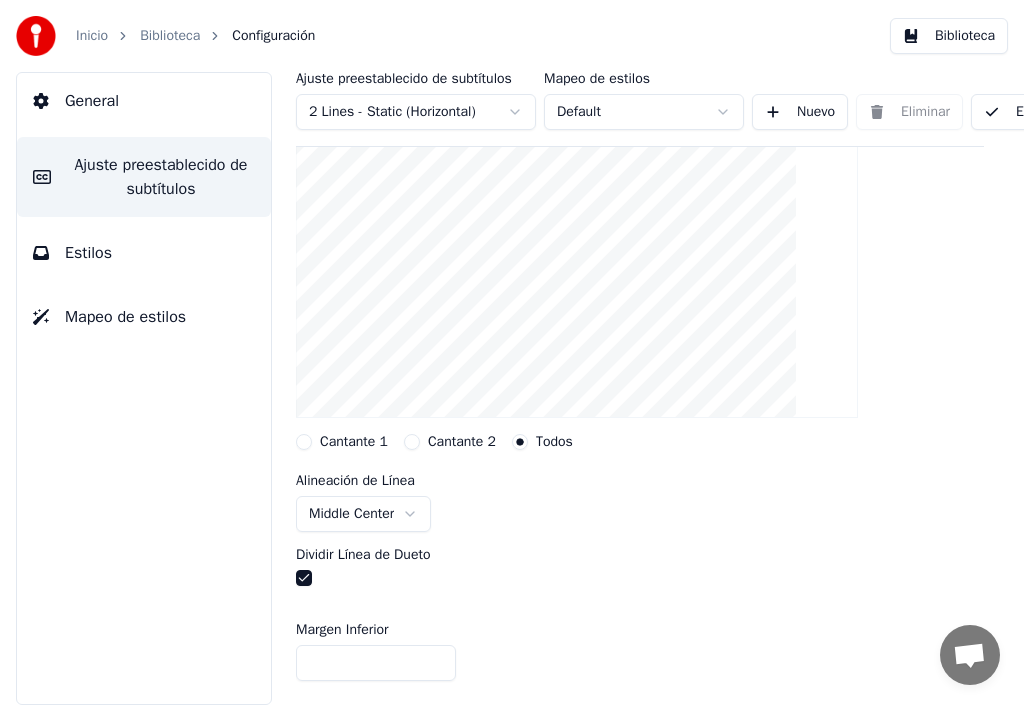click on "Cantante 1" at bounding box center (304, 442) 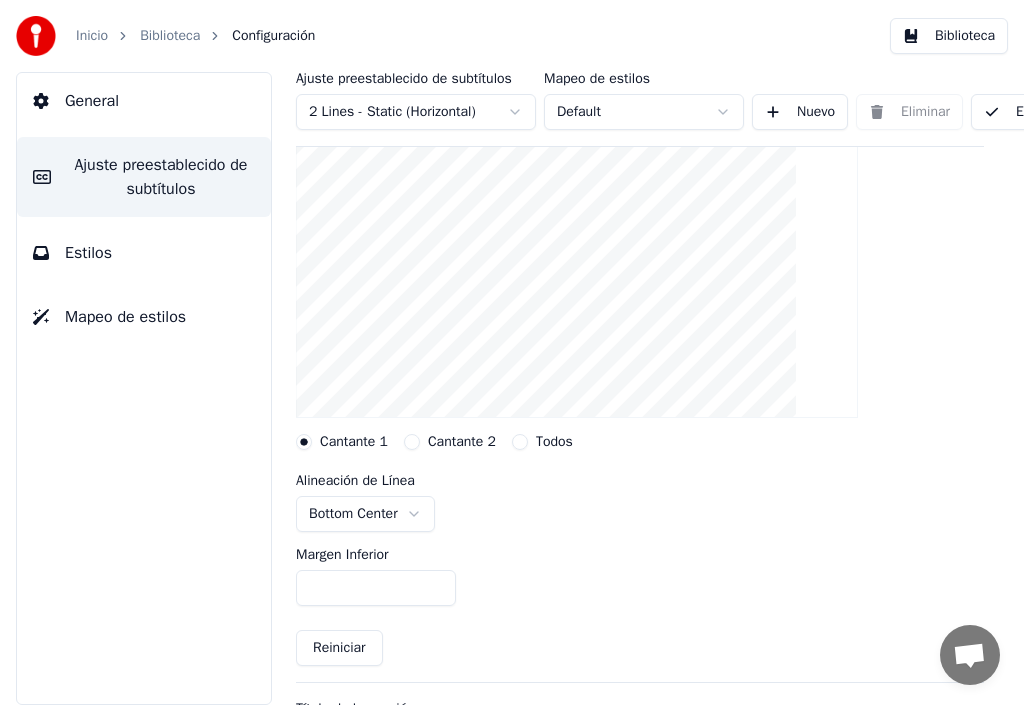 click on "Cantante 2" at bounding box center [412, 442] 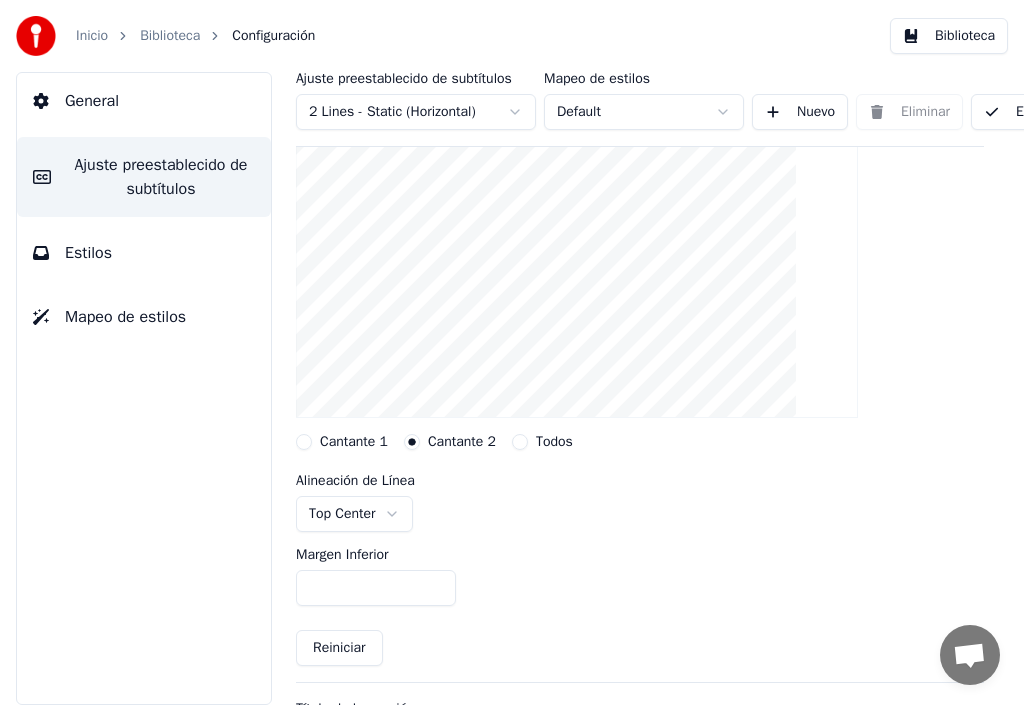 click on "Todos" at bounding box center (520, 442) 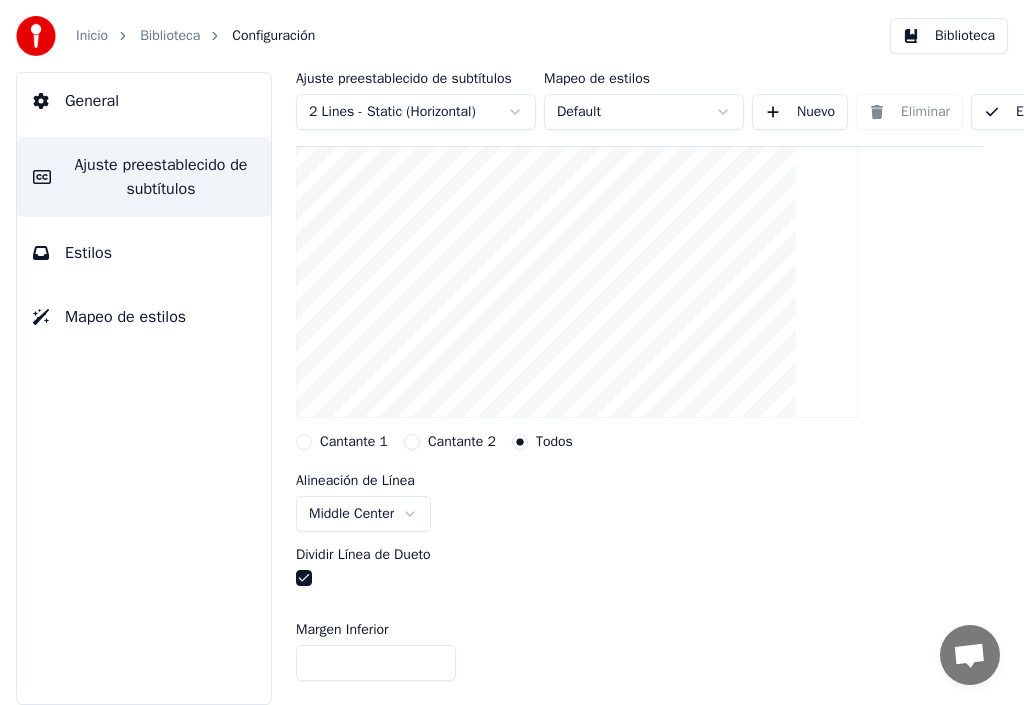click on "Cantante 1" at bounding box center (304, 442) 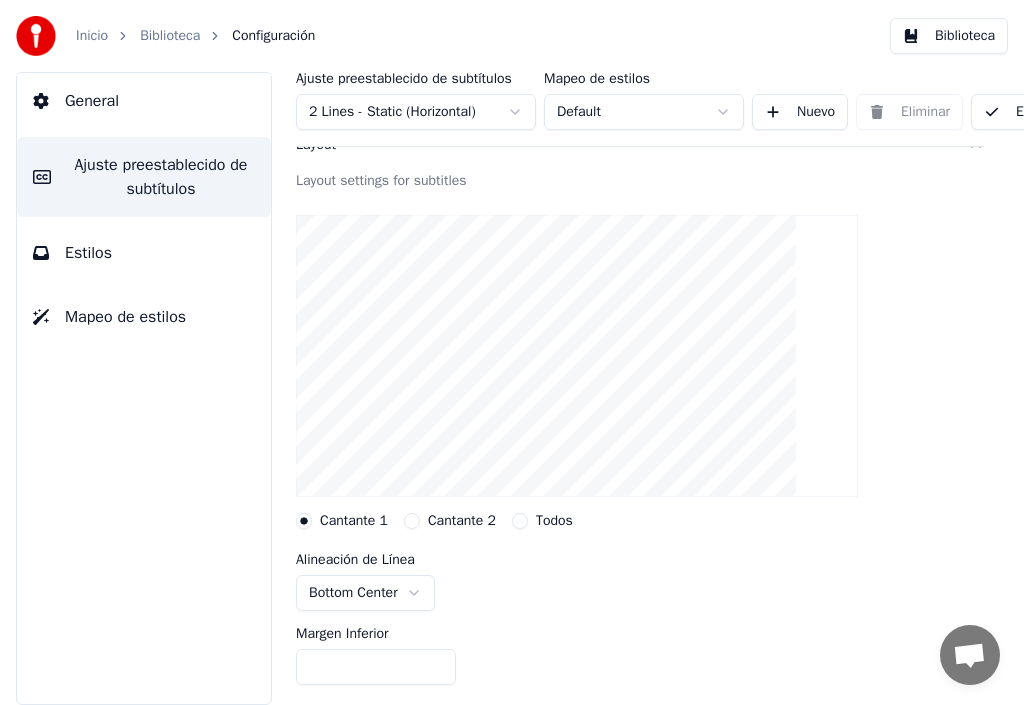 scroll, scrollTop: 100, scrollLeft: 0, axis: vertical 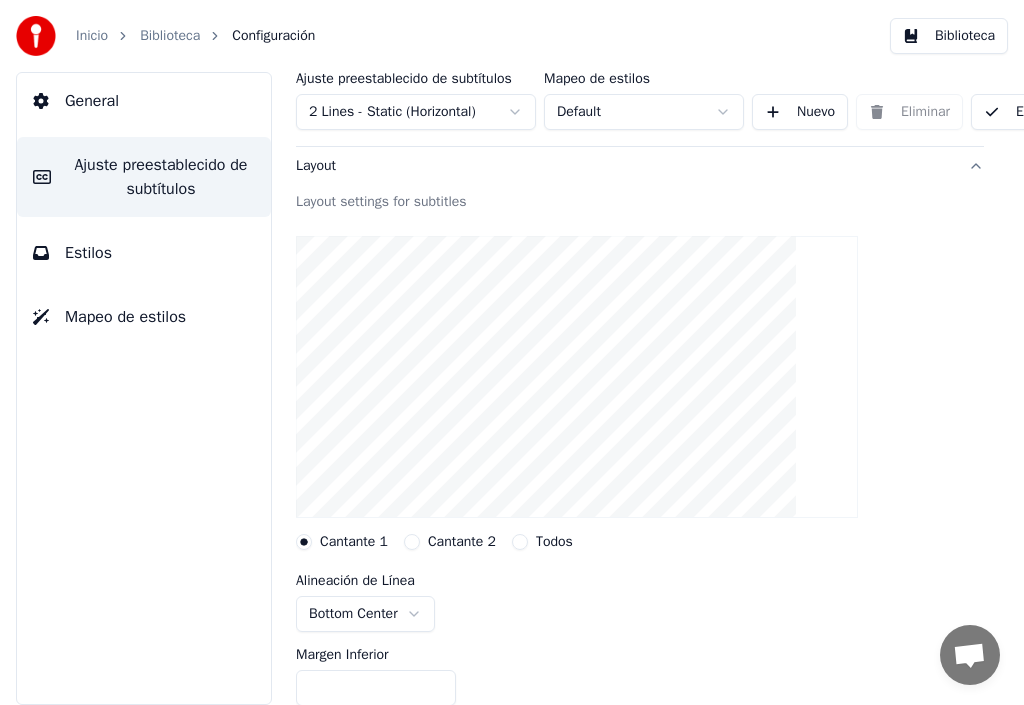 click on "Layout" at bounding box center (624, 166) 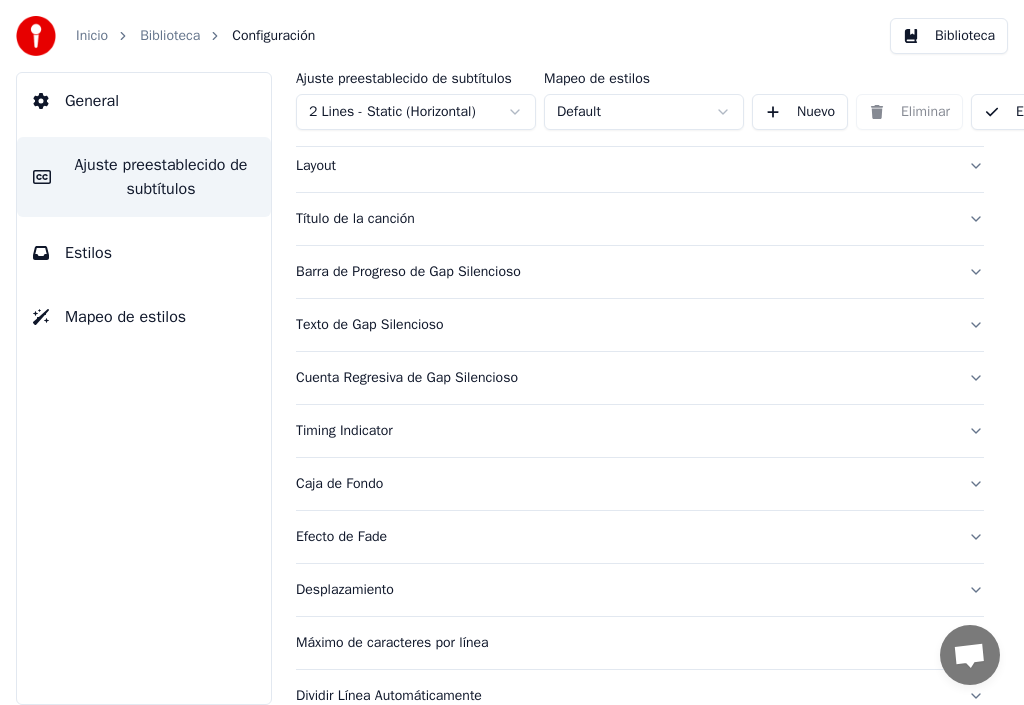 click on "Layout" at bounding box center (624, 166) 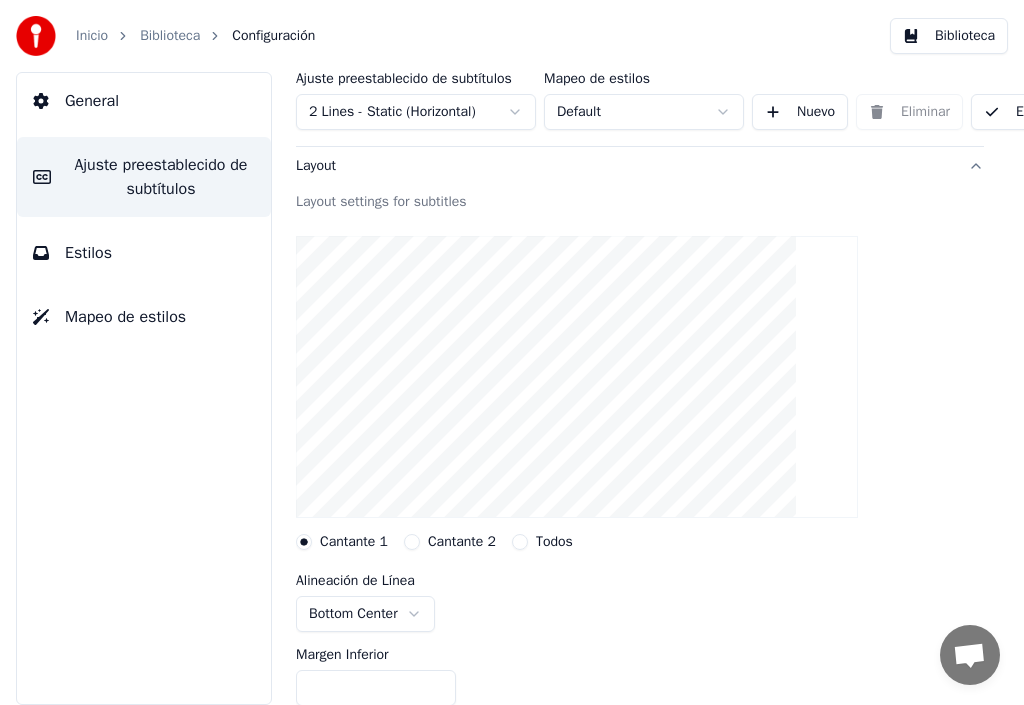 click on "Estilos" at bounding box center [88, 253] 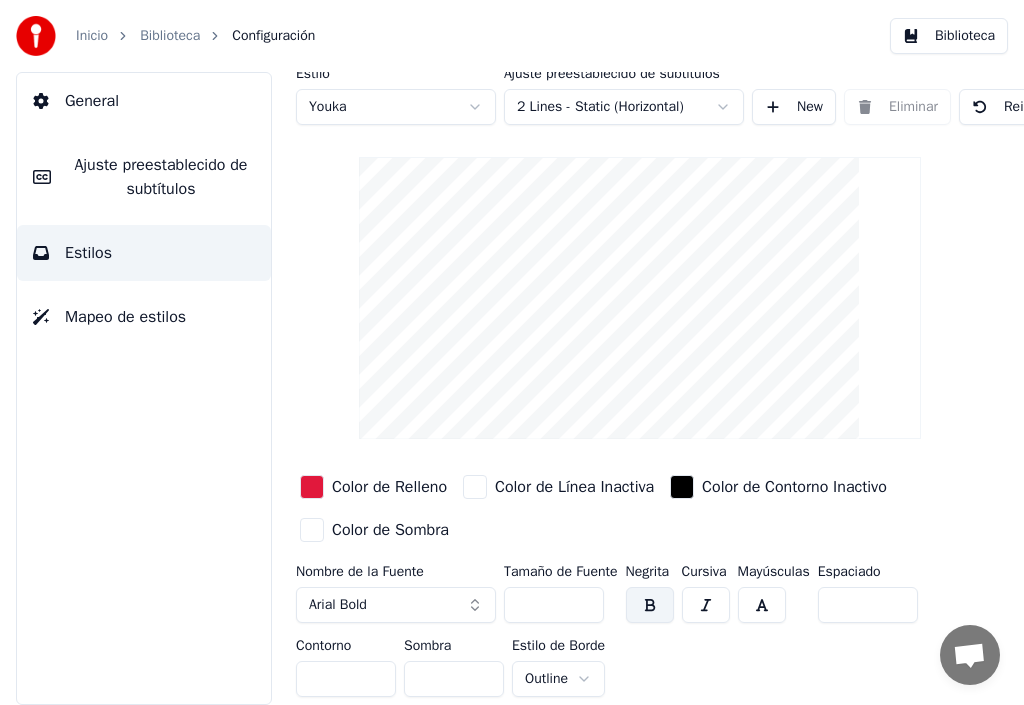 scroll, scrollTop: 0, scrollLeft: 0, axis: both 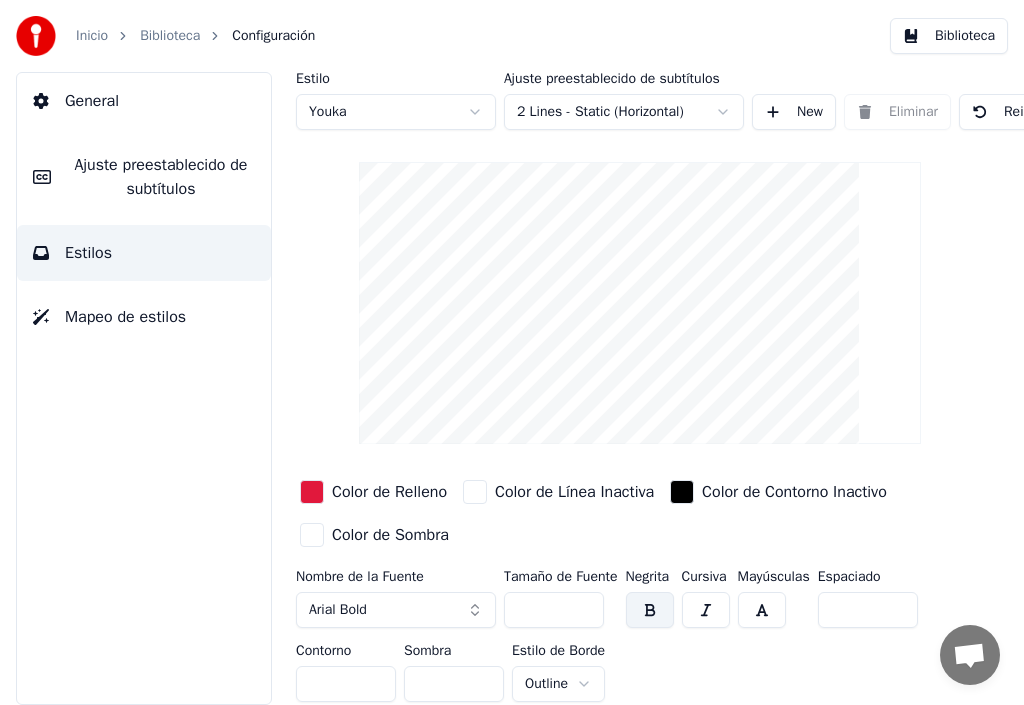 click on "Configuración" at bounding box center (273, 36) 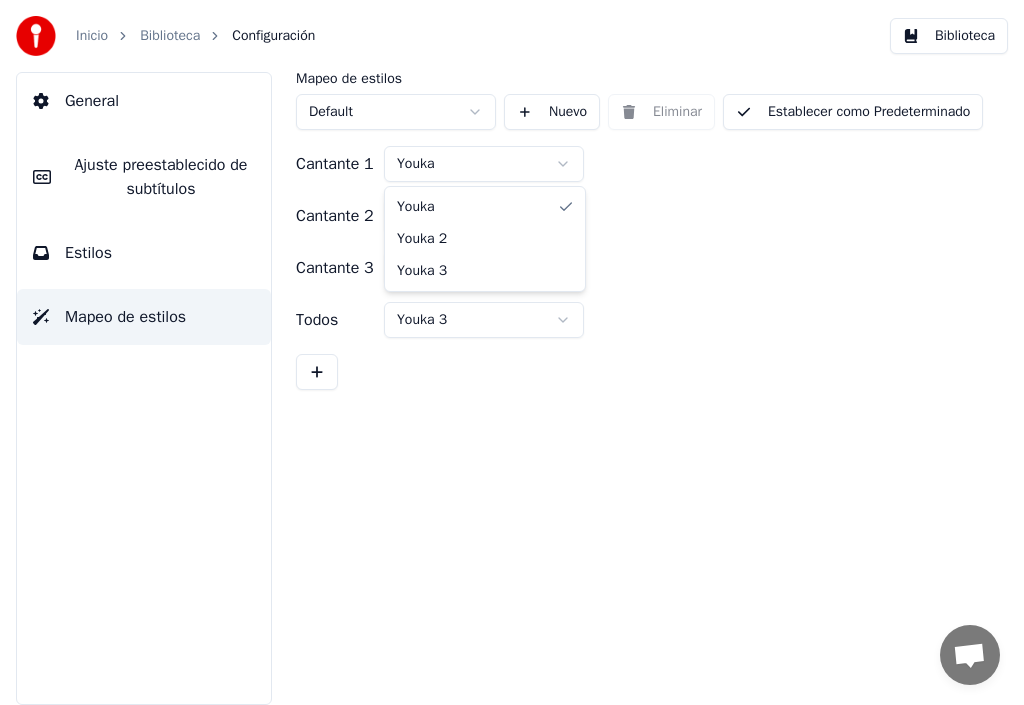 click on "Inicio Biblioteca Configuración Biblioteca General Ajuste preestablecido de subtítulos Estilos Mapeo de estilos Mapeo de estilos Default Nuevo Eliminar Establecer como Predeterminado Cantante   1 Youka Cantante   2 Youka 2 Cantante   3 Youka 3 Todos Youka 3 Youka Youka 2 Youka 3" at bounding box center (512, 352) 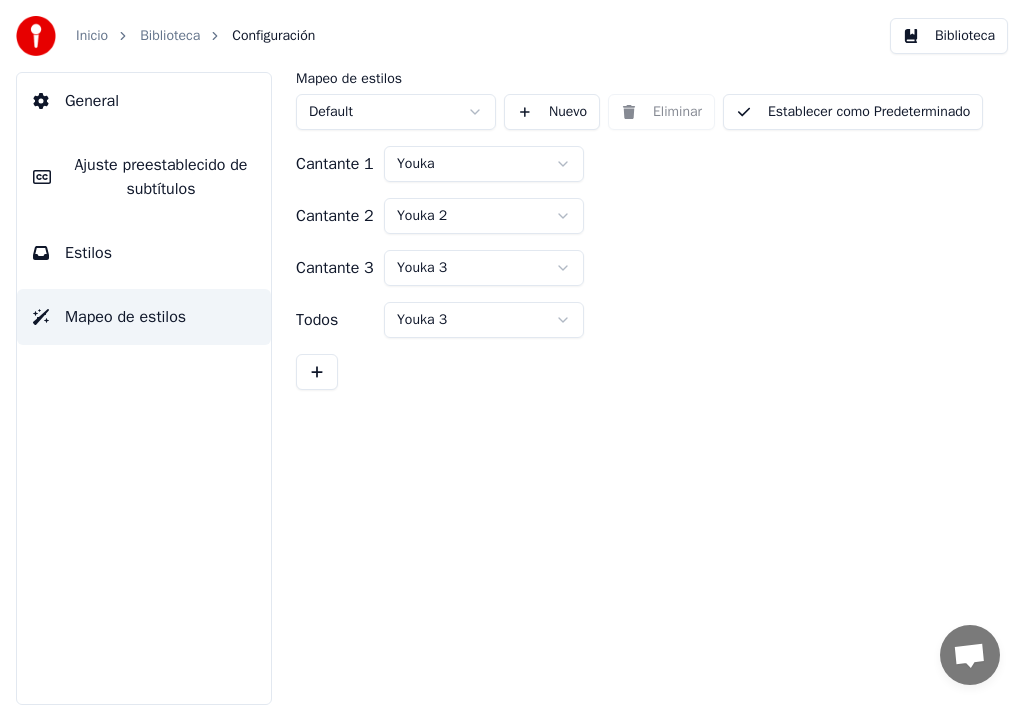click on "Inicio Biblioteca Configuración Biblioteca General Ajuste preestablecido de subtítulos Estilos Mapeo de estilos Mapeo de estilos Default Nuevo Eliminar Establecer como Predeterminado Cantante   1 Youka Cantante   2 Youka 2 Cantante   3 Youka 3 Todos Youka 3" at bounding box center (512, 352) 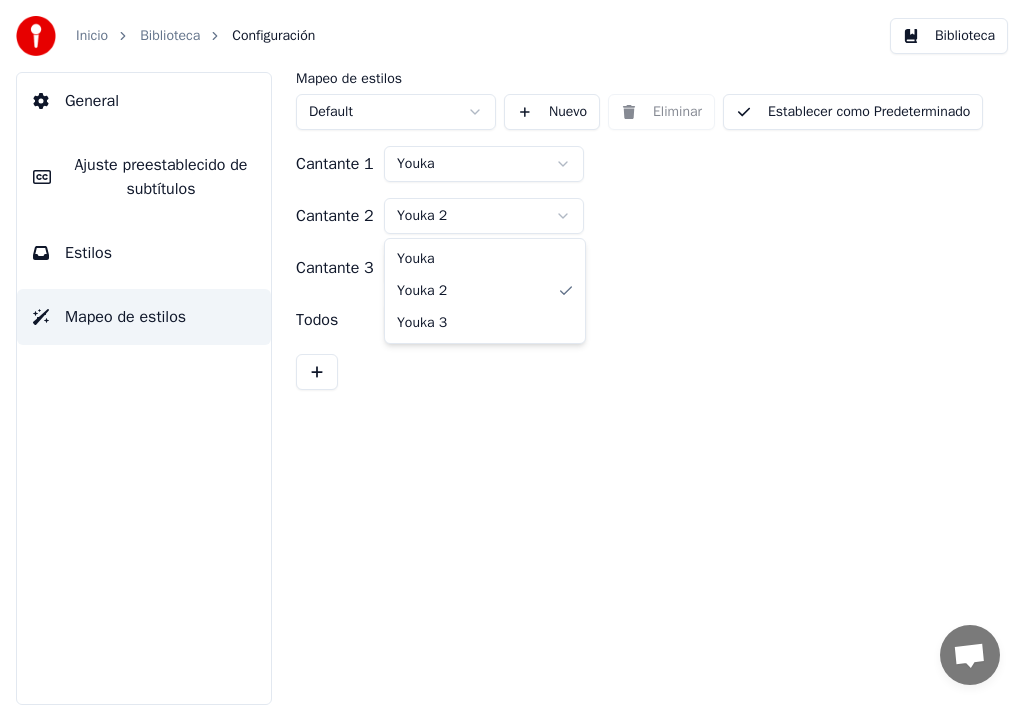 click on "Inicio Biblioteca Configuración Biblioteca General Ajuste preestablecido de subtítulos Estilos Mapeo de estilos Mapeo de estilos Default Nuevo Eliminar Establecer como Predeterminado Cantante   1 Youka Cantante   2 Youka 2 Cantante   3 Youka 3 Todos Youka 3 Youka Youka 2 Youka 3" at bounding box center [512, 352] 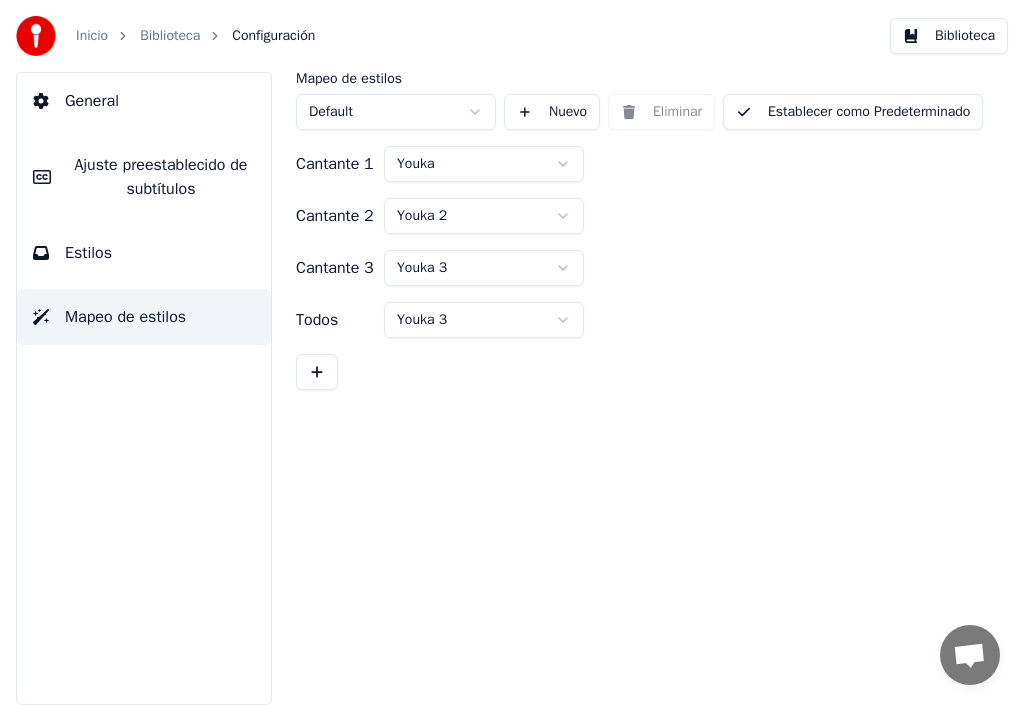 click on "General" at bounding box center [92, 101] 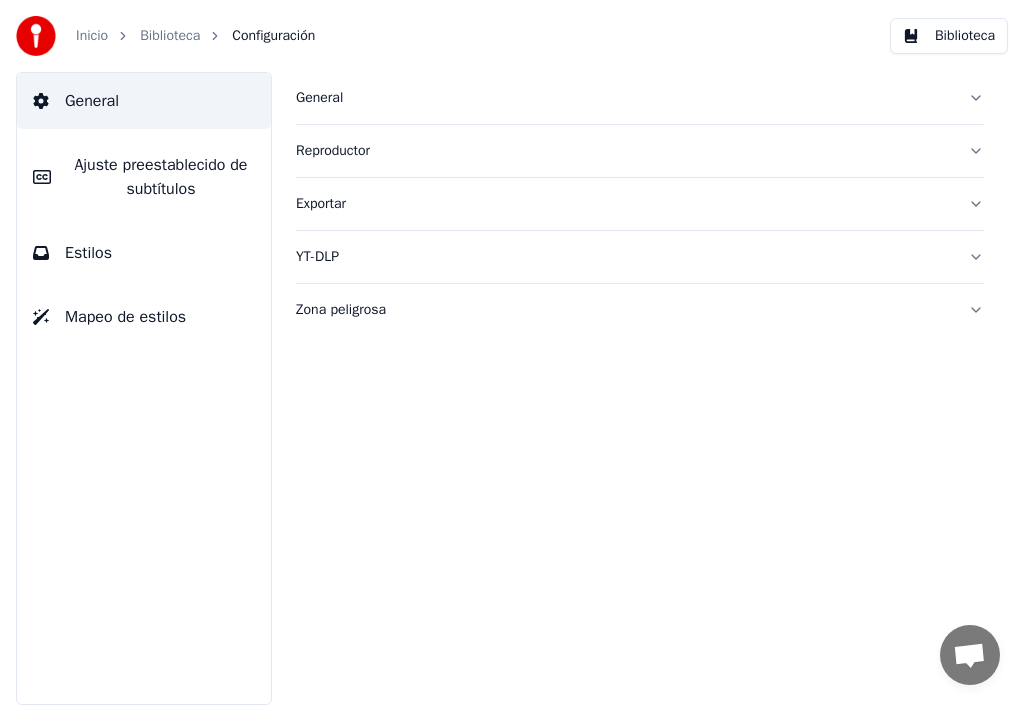 click on "General" at bounding box center (624, 98) 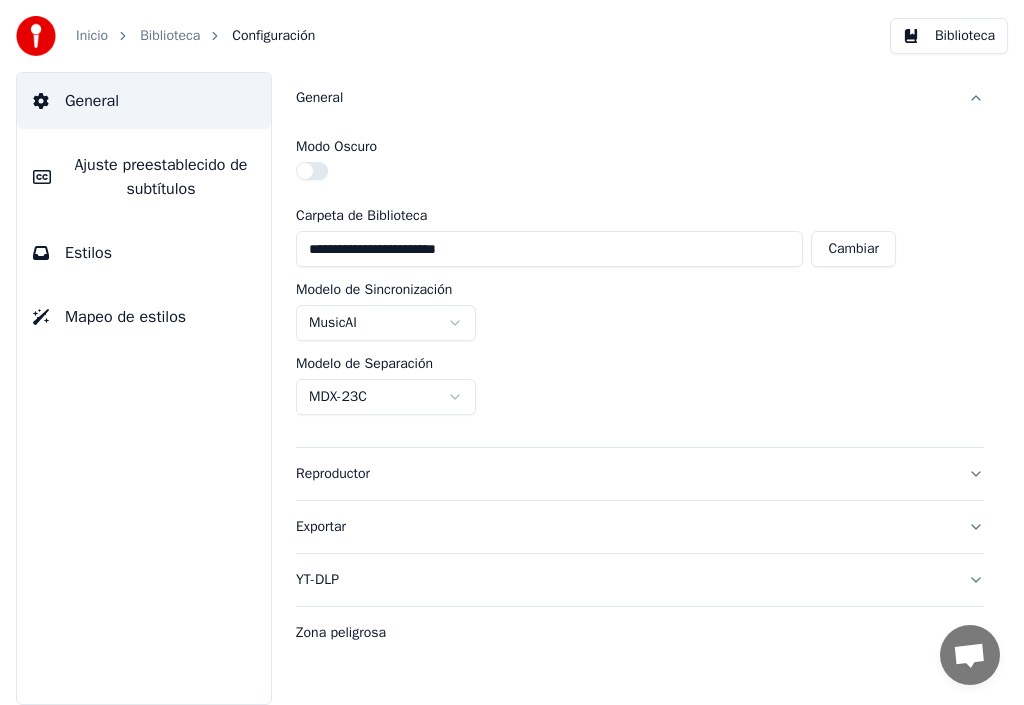 click on "Ajuste preestablecido de subtítulos" at bounding box center [161, 177] 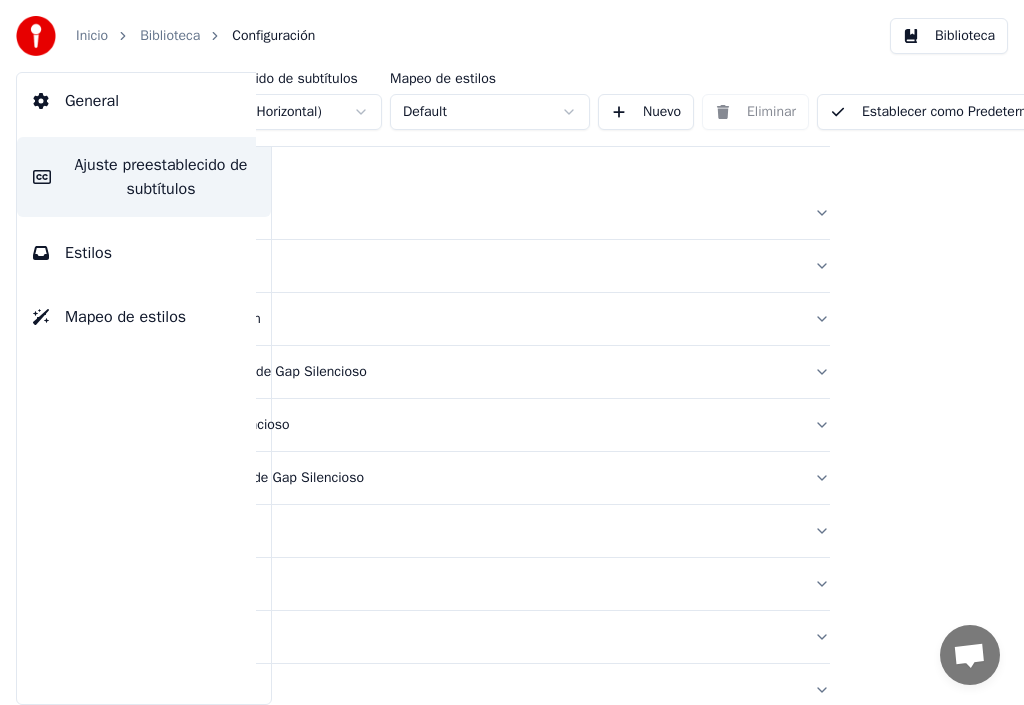 scroll, scrollTop: 0, scrollLeft: 173, axis: horizontal 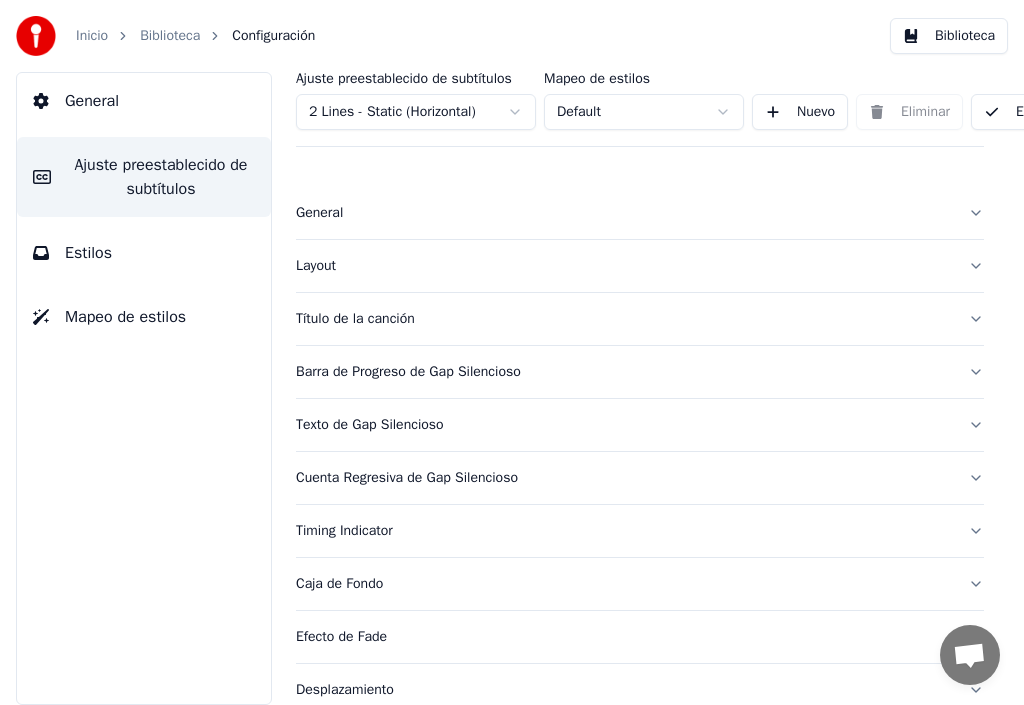 click on "Layout" at bounding box center (624, 266) 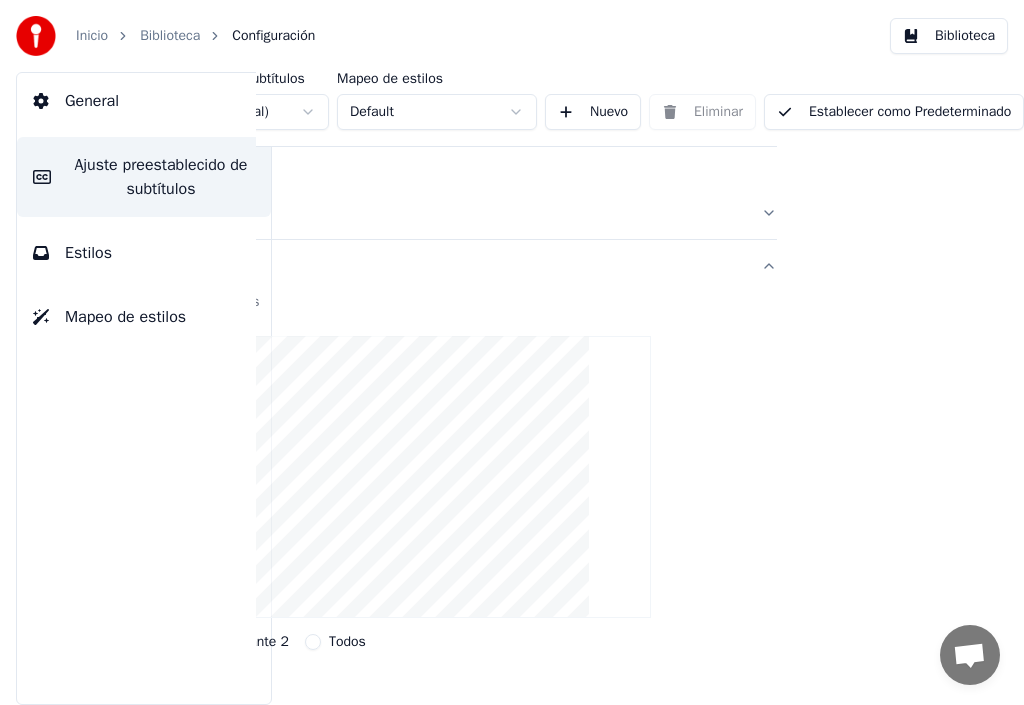 scroll, scrollTop: 0, scrollLeft: 238, axis: horizontal 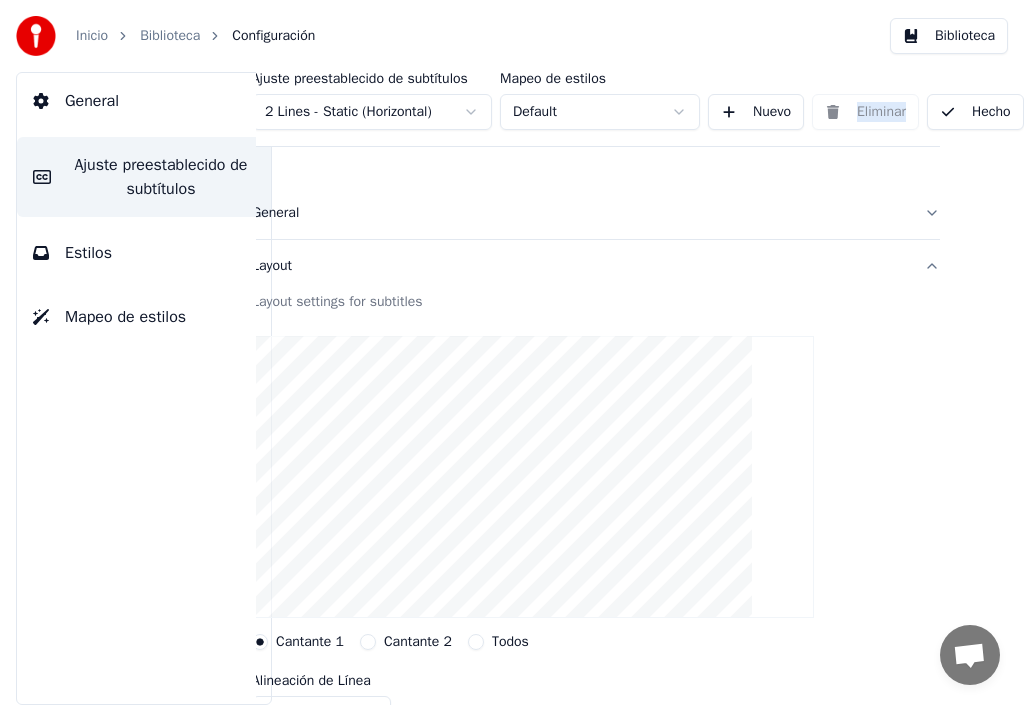 click on "Ajuste preestablecido de subtítulos 2 Lines - Static (Horizontal) Mapeo de estilos Default Nuevo Eliminar Hecho" at bounding box center [596, 109] 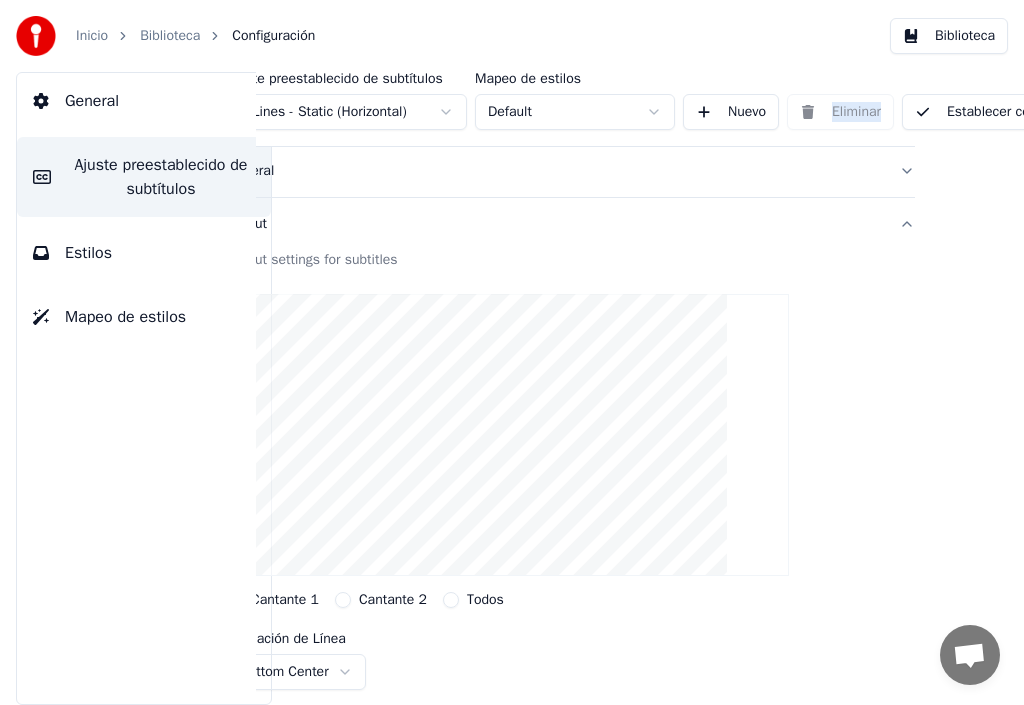 scroll, scrollTop: 0, scrollLeft: 69, axis: horizontal 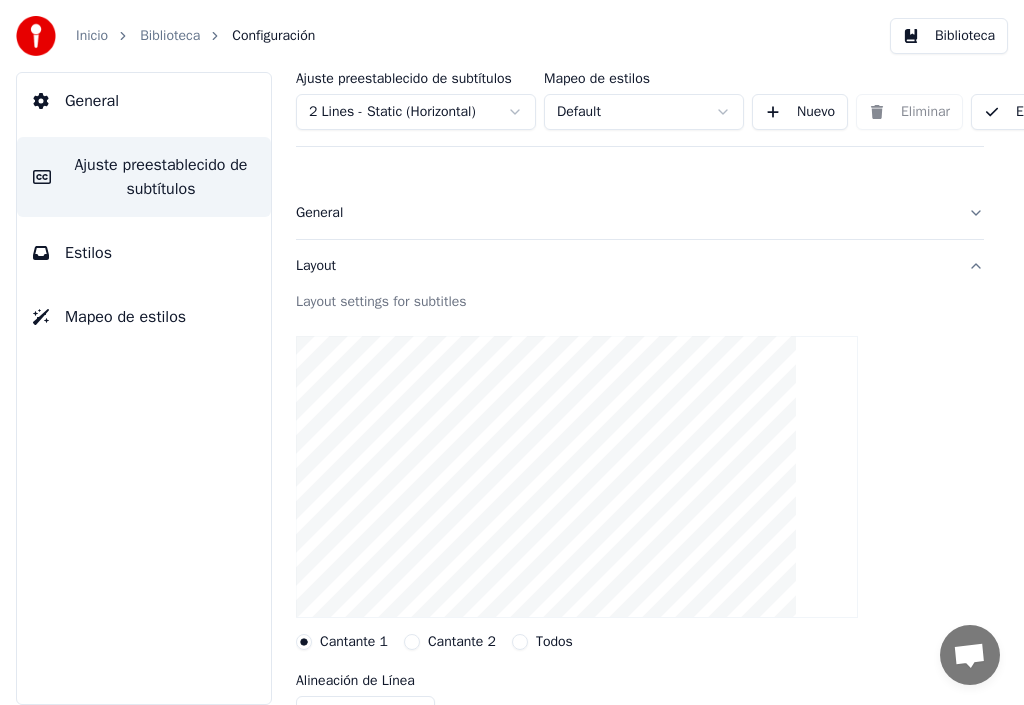 click at bounding box center [640, 477] 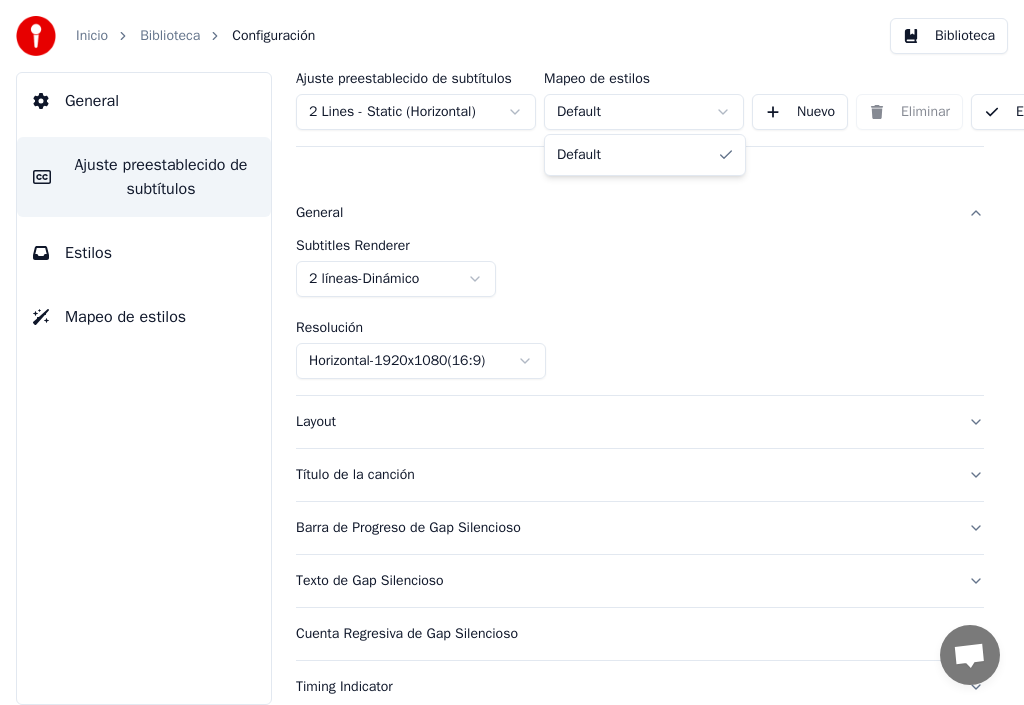 click on "Inicio Biblioteca Configuración Biblioteca General Ajuste preestablecido de subtítulos Estilos Mapeo de estilos Ajuste preestablecido de subtítulos 2 Lines - Static (Horizontal) Mapeo de estilos Default Nuevo Eliminar Establecer como Predeterminado General Subtitles Renderer 2 líneas  -  Dinámico Resolución Horizontal  -  1920 x 1080  ( 16 : 9 ) Layout Título de la canción Barra de Progreso de Gap Silencioso Texto de Gap Silencioso Cuenta Regresiva de Gap Silencioso Timing Indicator Caja de Fondo Efecto de Fade Desplazamiento Máximo de caracteres por línea Dividir Línea Automáticamente Default" at bounding box center [512, 352] 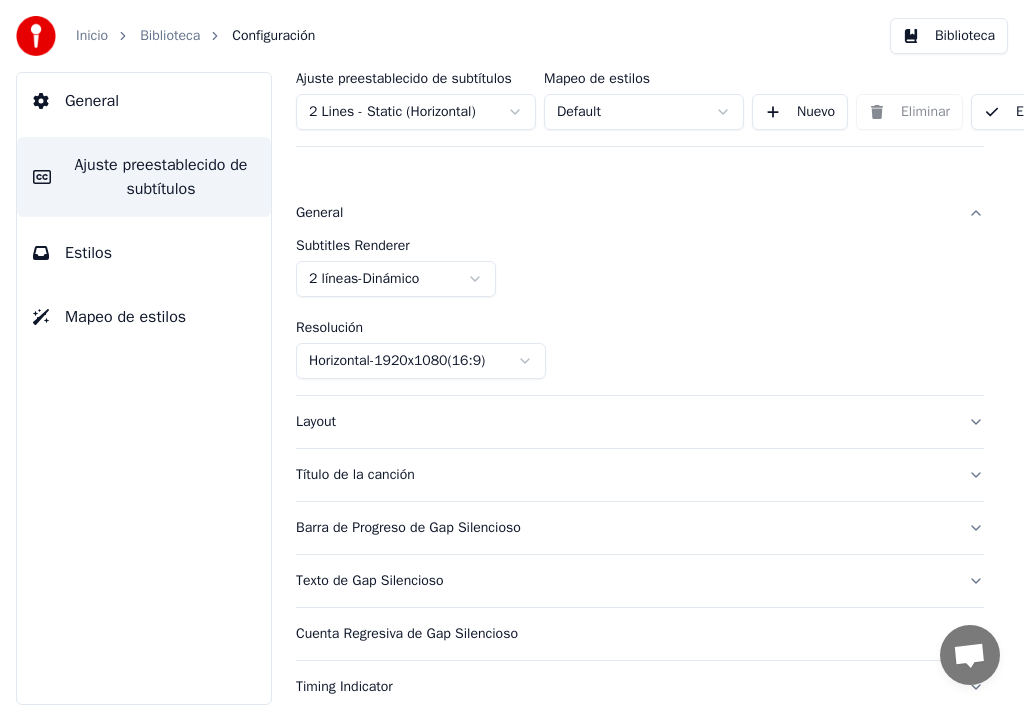 click on "Estilos" at bounding box center (144, 253) 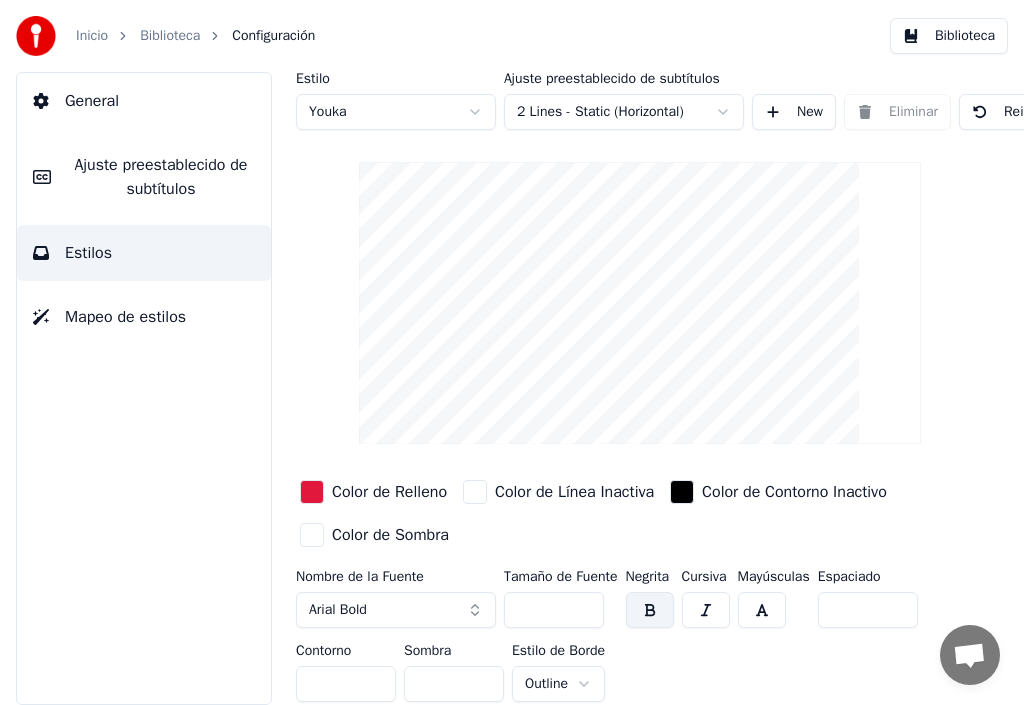 scroll, scrollTop: 20, scrollLeft: 0, axis: vertical 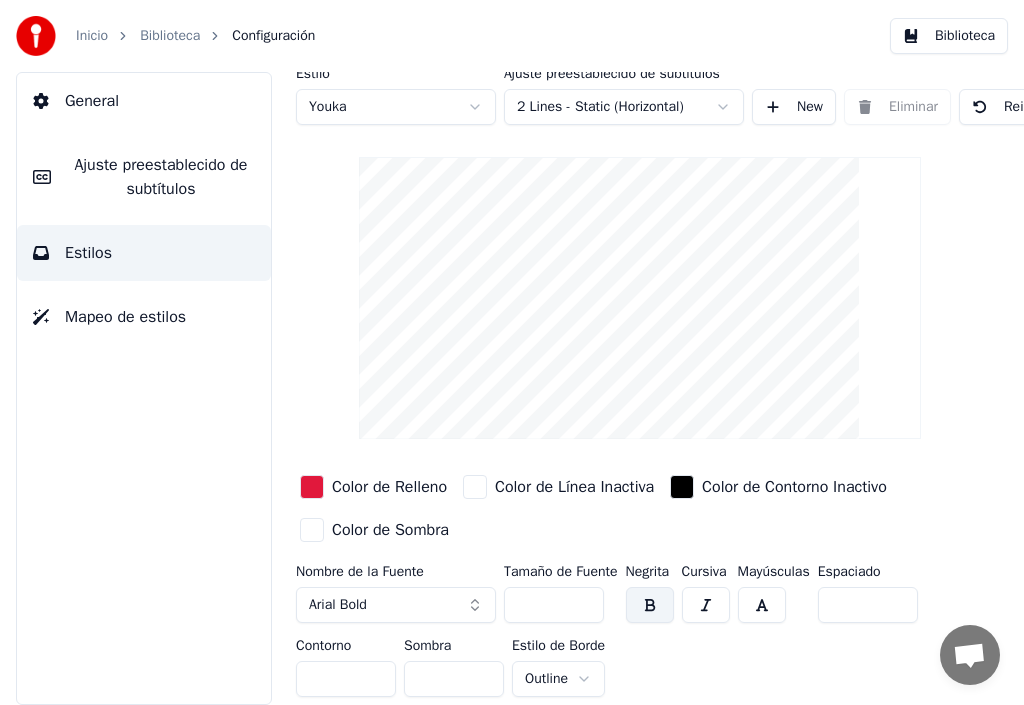 click on "Arial Bold" at bounding box center (396, 605) 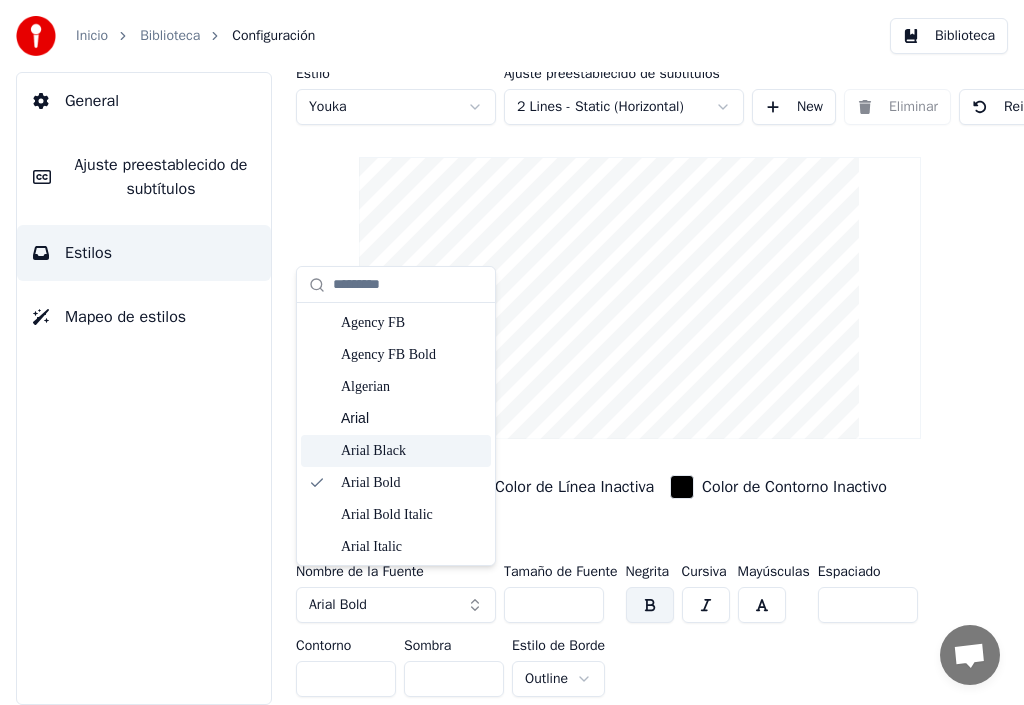click on "Arial Black" at bounding box center [412, 451] 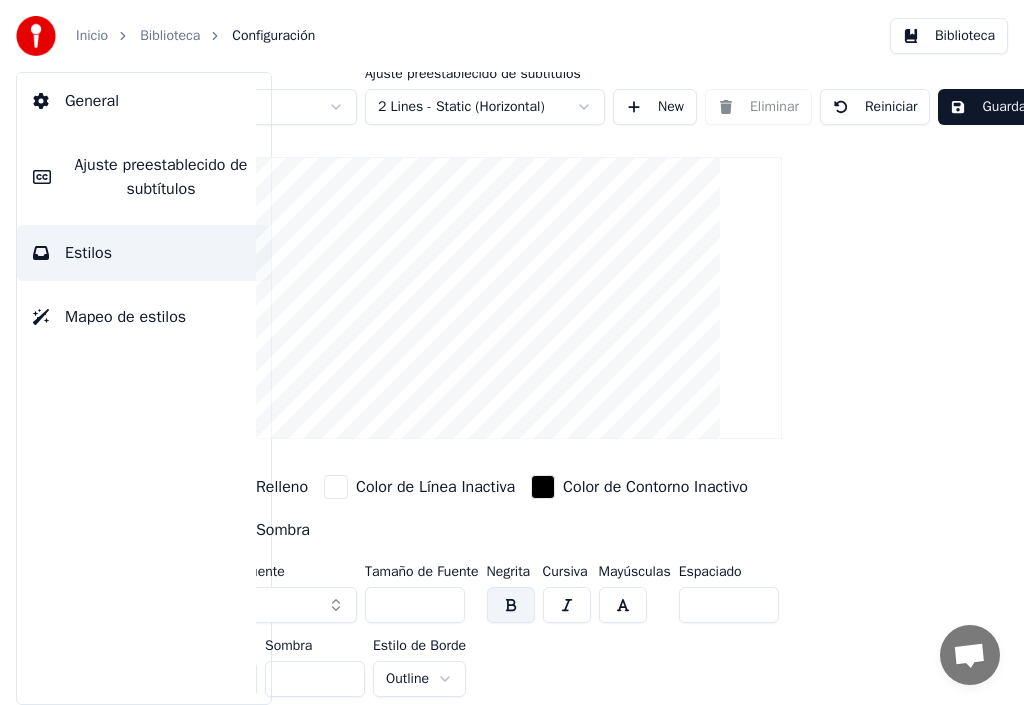 scroll, scrollTop: 20, scrollLeft: 152, axis: both 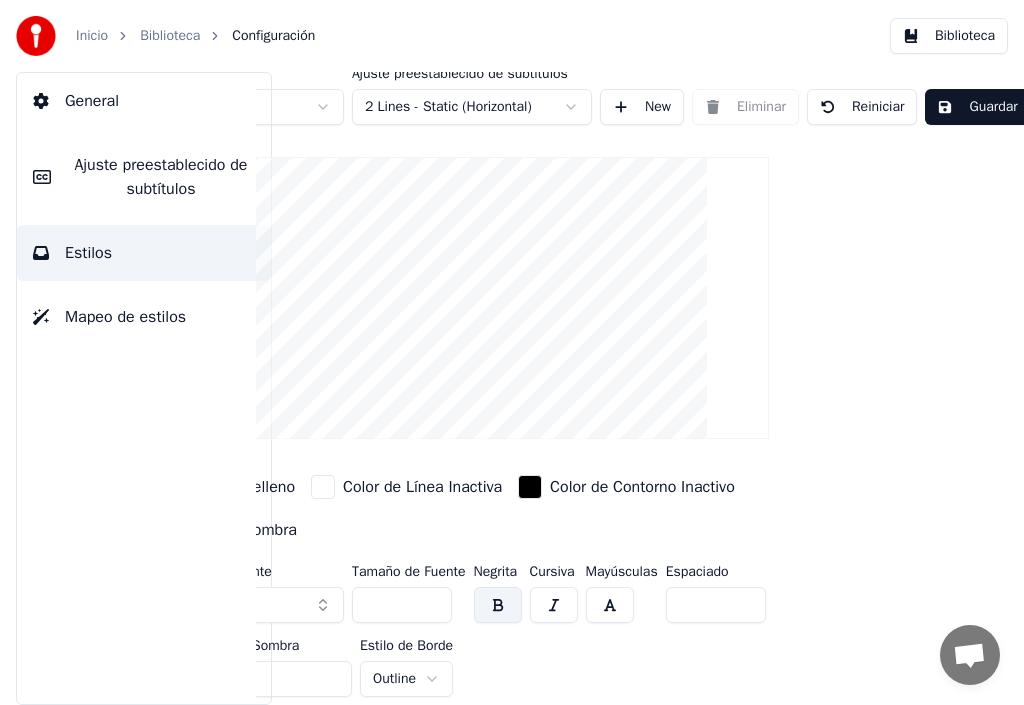click on "Guardar" at bounding box center (977, 107) 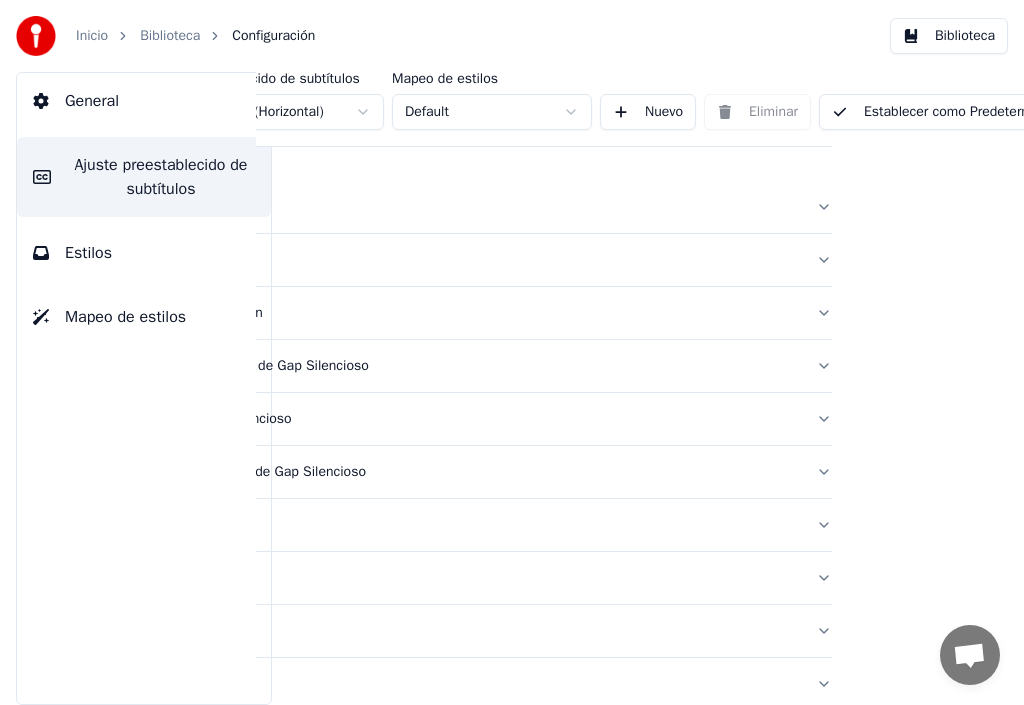 scroll, scrollTop: 0, scrollLeft: 152, axis: horizontal 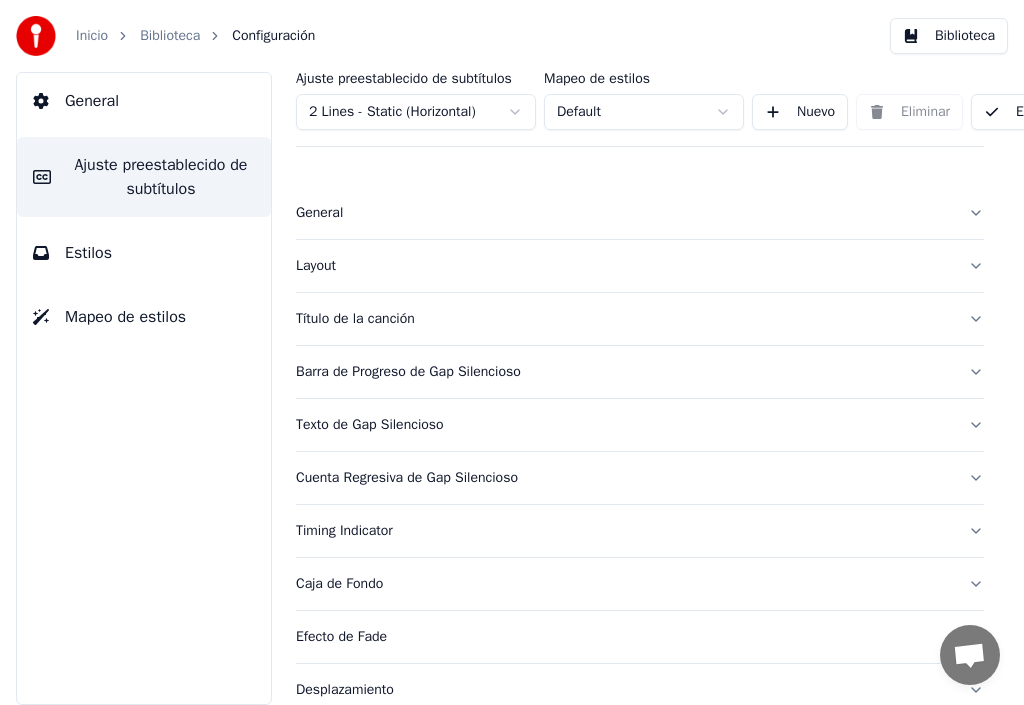 click on "Layout" at bounding box center (624, 266) 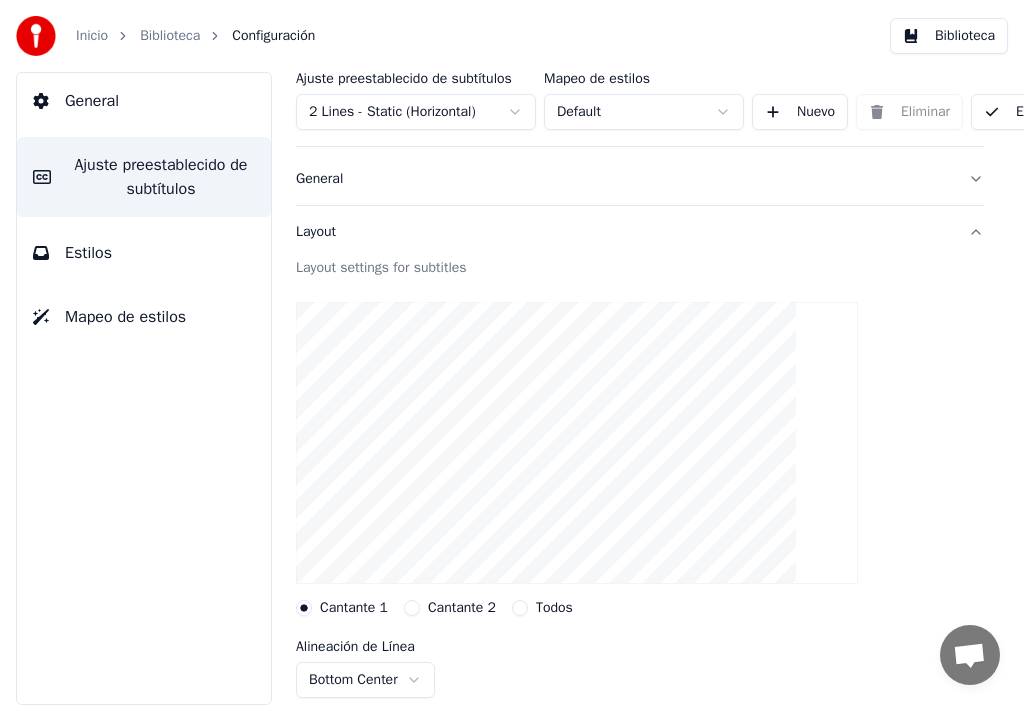 scroll, scrollTop: 0, scrollLeft: 0, axis: both 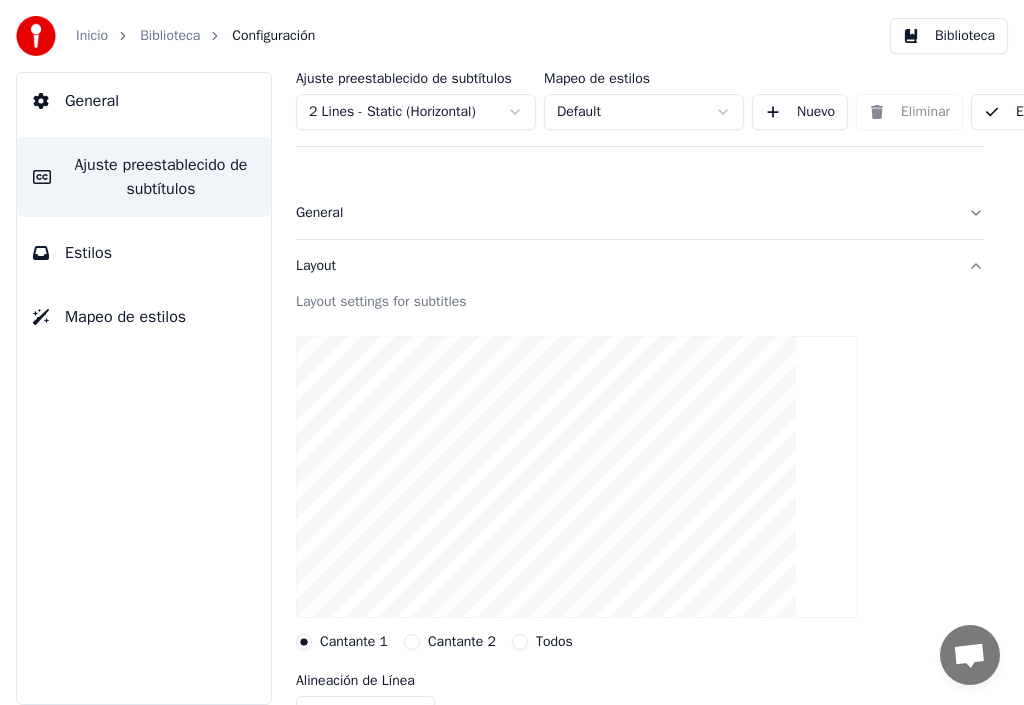 click on "Estilos" at bounding box center (88, 253) 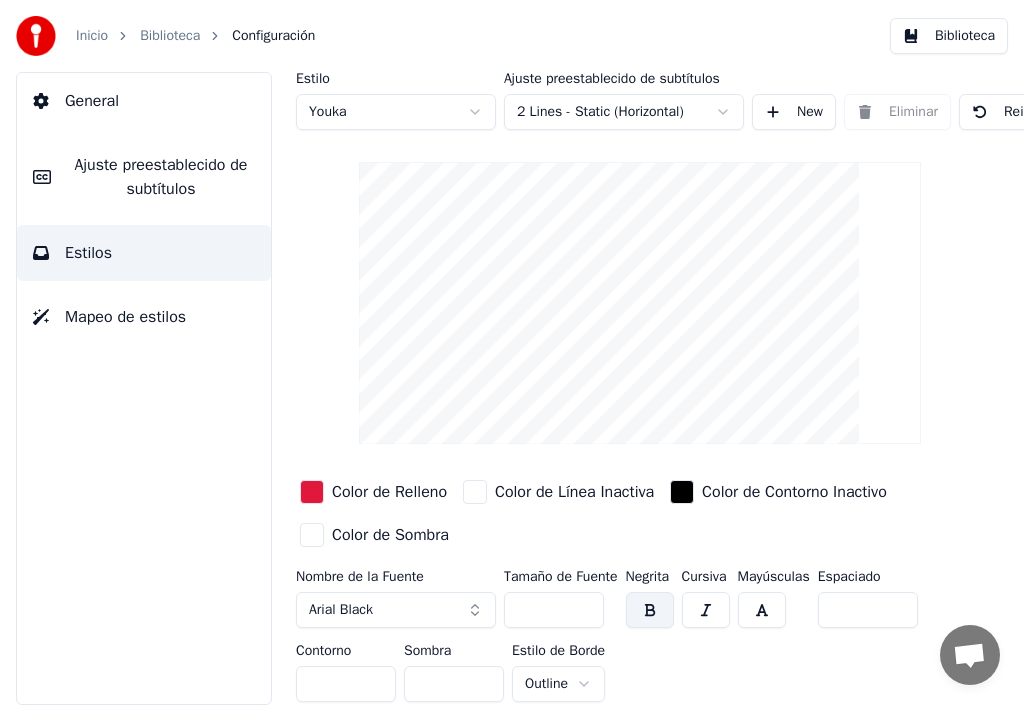 click on "Ajuste preestablecido de subtítulos" at bounding box center [161, 177] 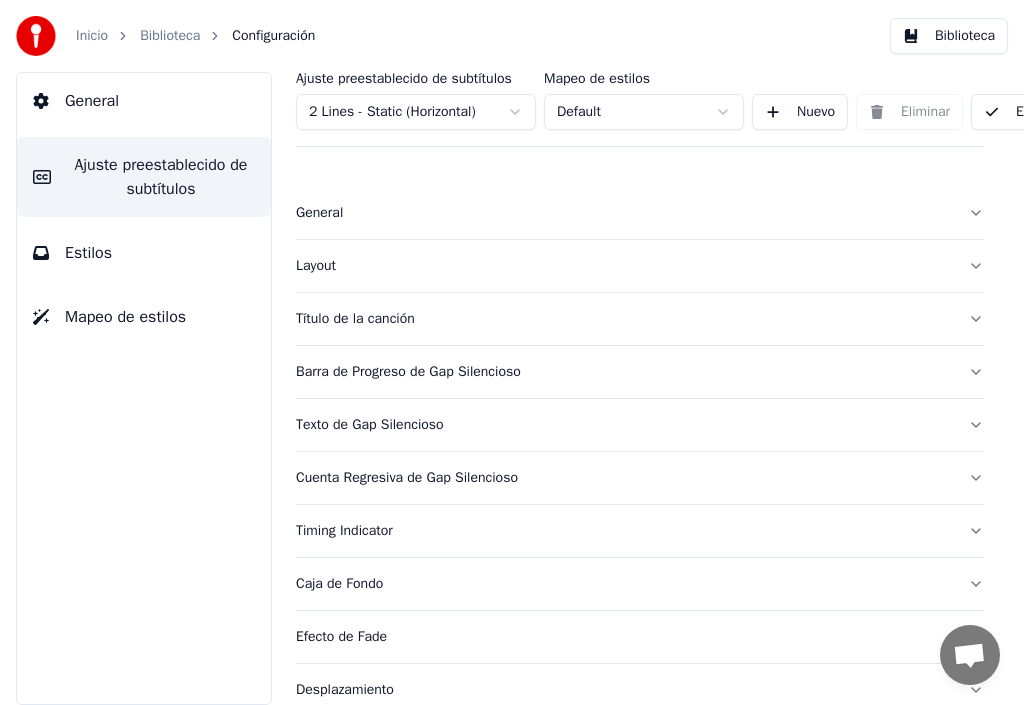 click on "Título de la canción" at bounding box center (624, 319) 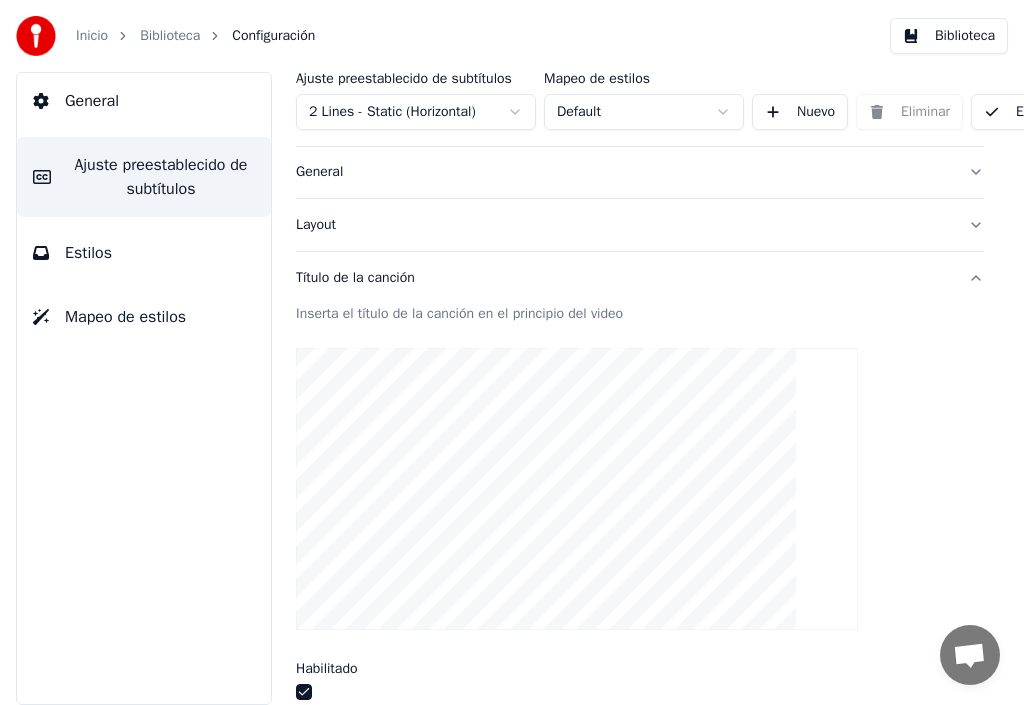 scroll, scrollTop: 0, scrollLeft: 0, axis: both 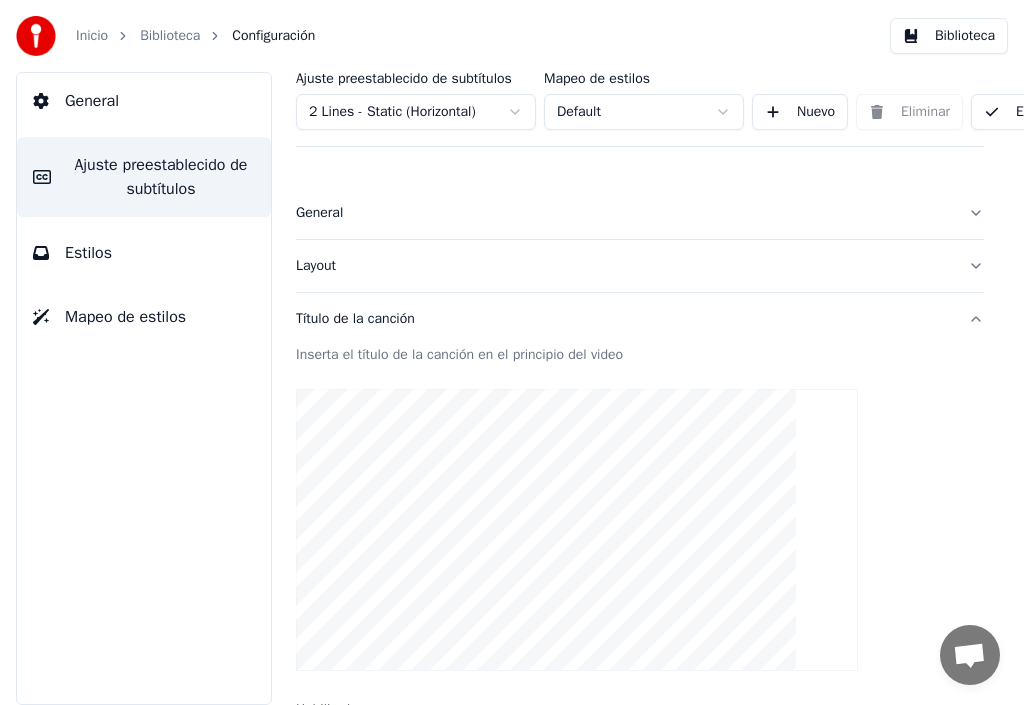 click on "Layout" at bounding box center (624, 266) 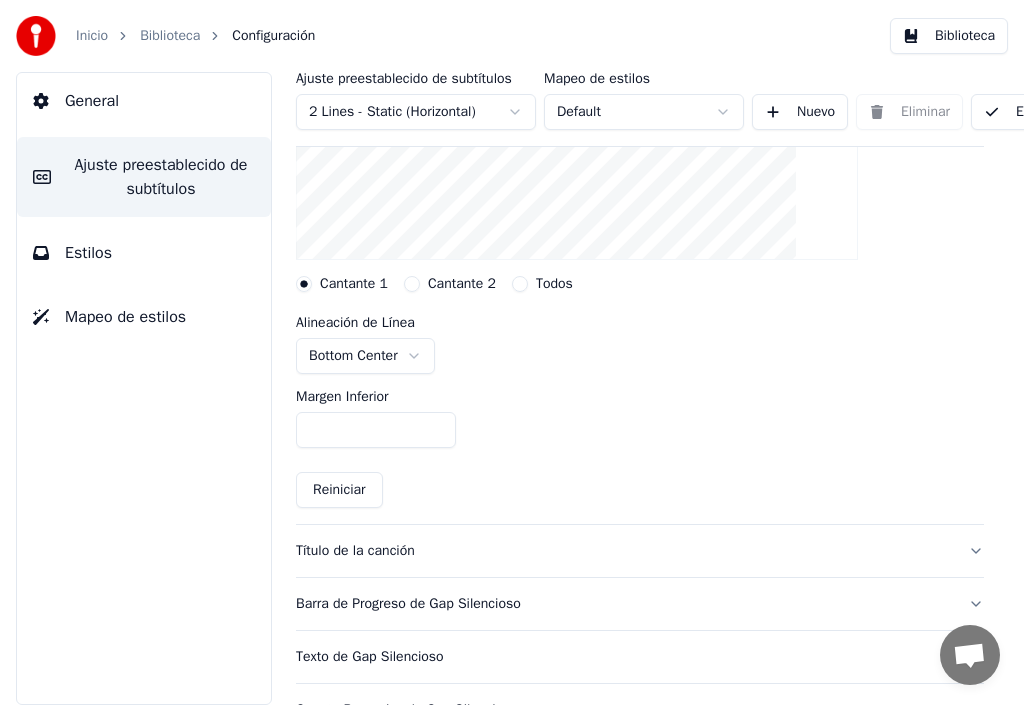 scroll, scrollTop: 400, scrollLeft: 0, axis: vertical 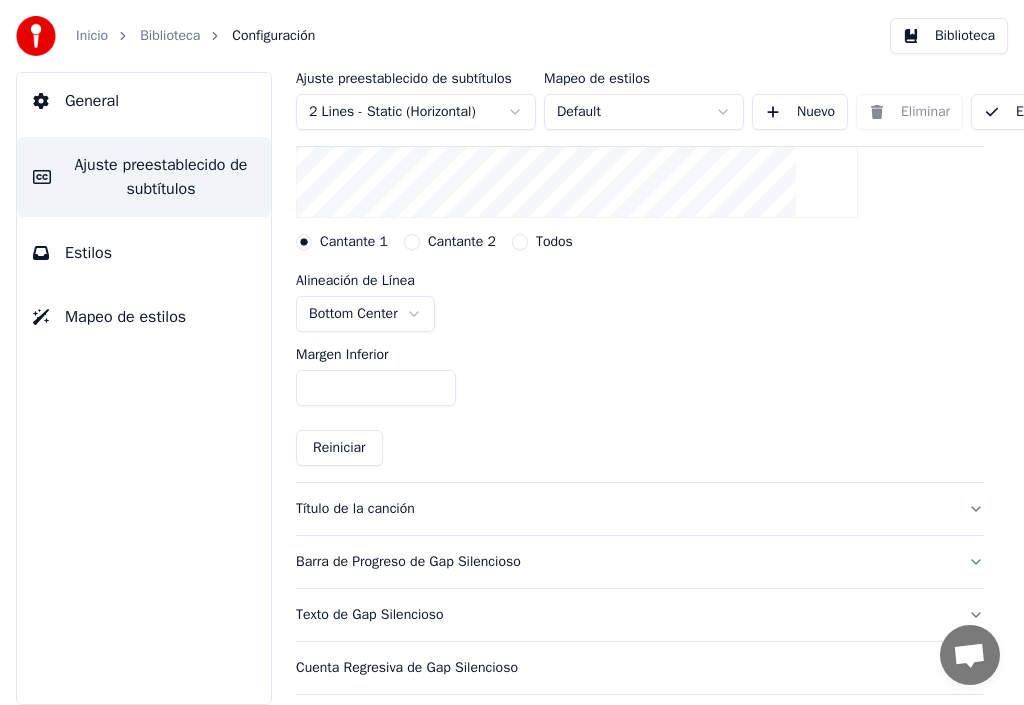 click on "Título de la canción" at bounding box center (624, 509) 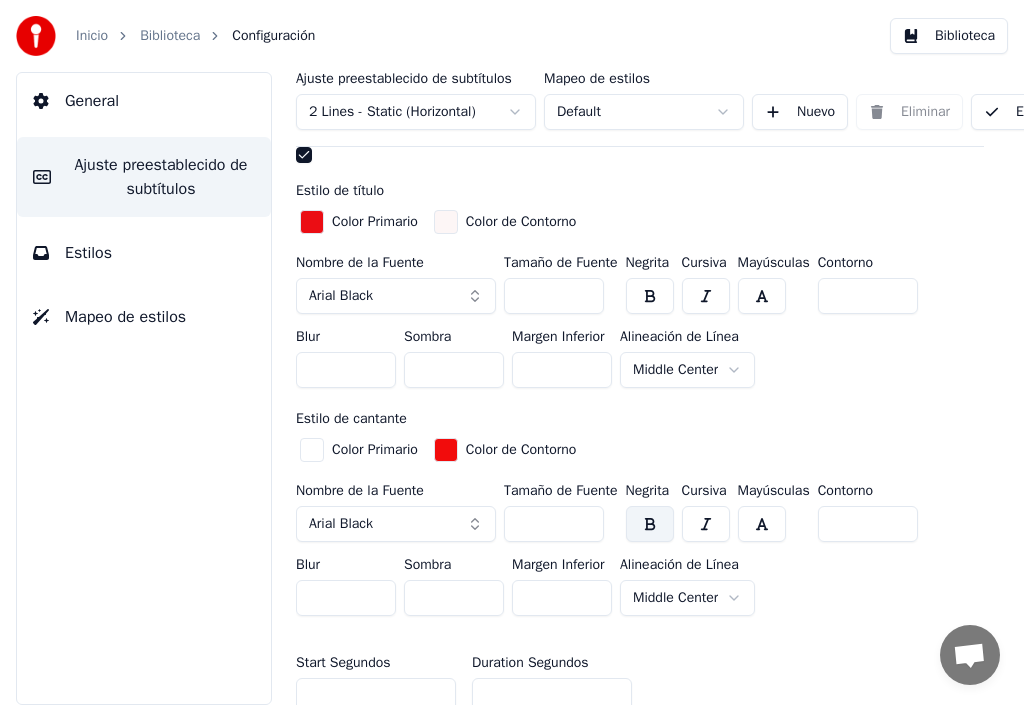 scroll, scrollTop: 600, scrollLeft: 0, axis: vertical 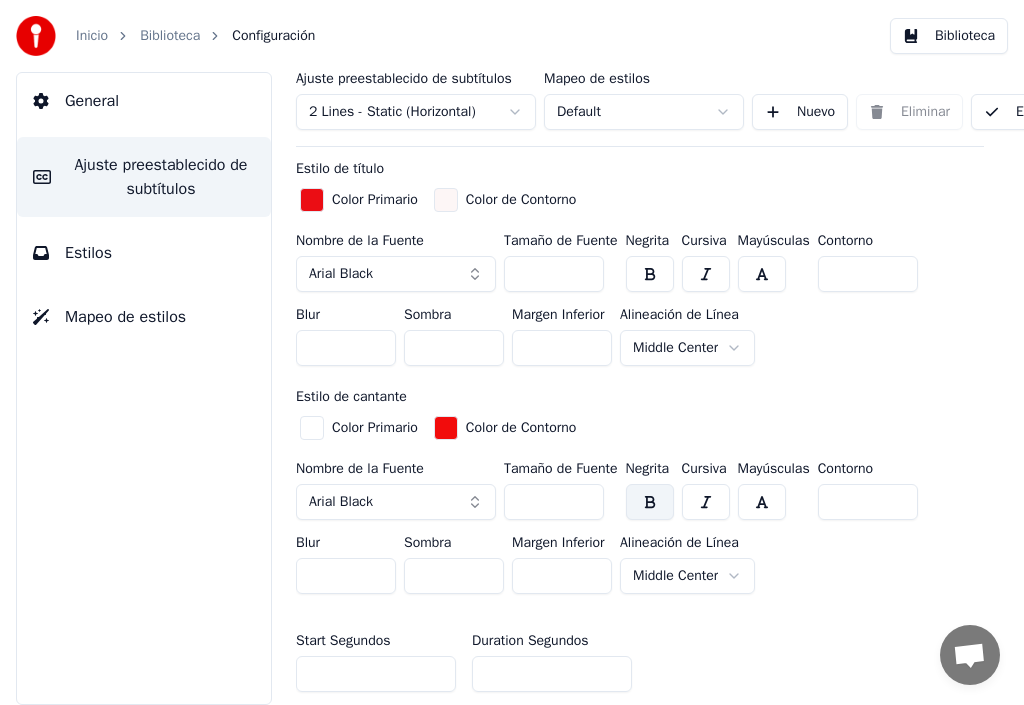 click on "**" at bounding box center (562, 576) 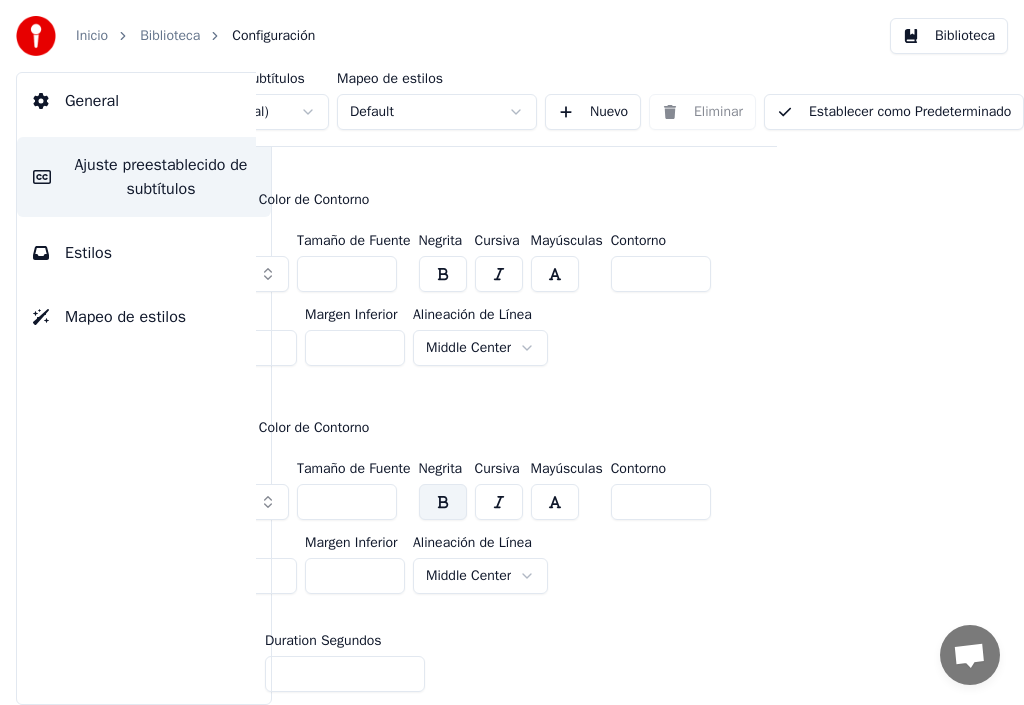 scroll, scrollTop: 600, scrollLeft: 238, axis: both 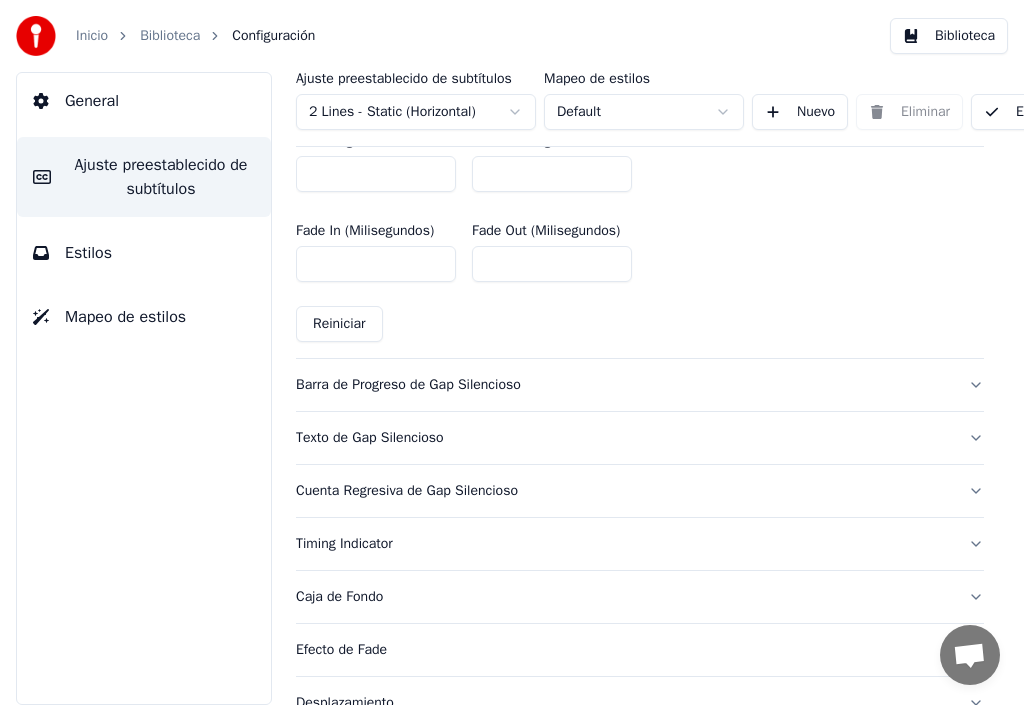 click on "Reiniciar" at bounding box center (339, 324) 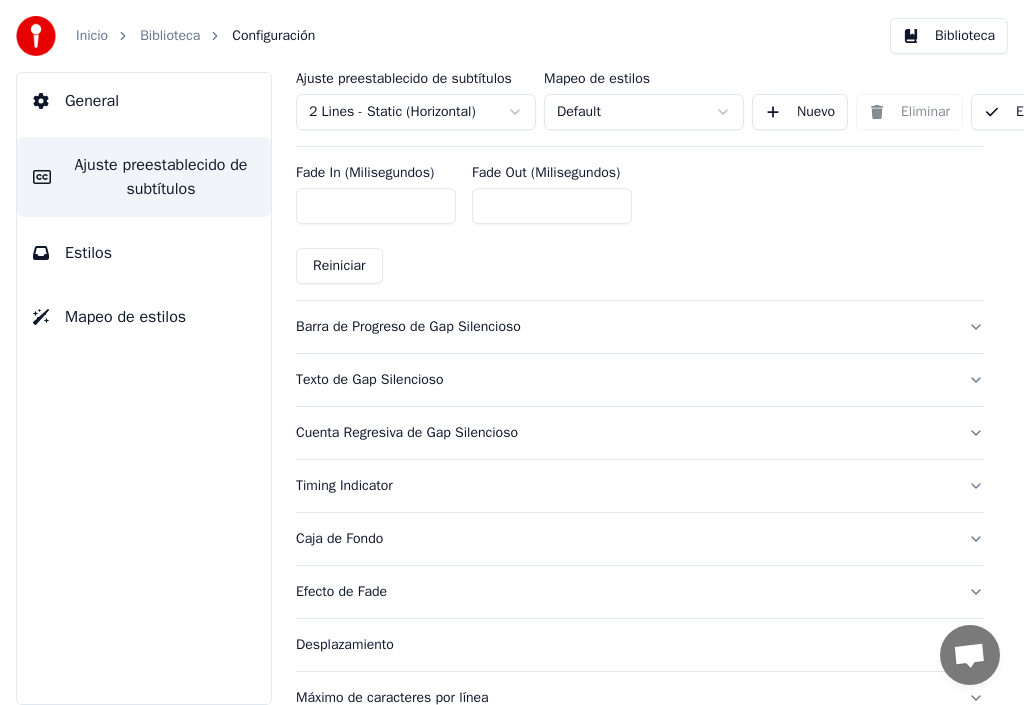 scroll, scrollTop: 1200, scrollLeft: 0, axis: vertical 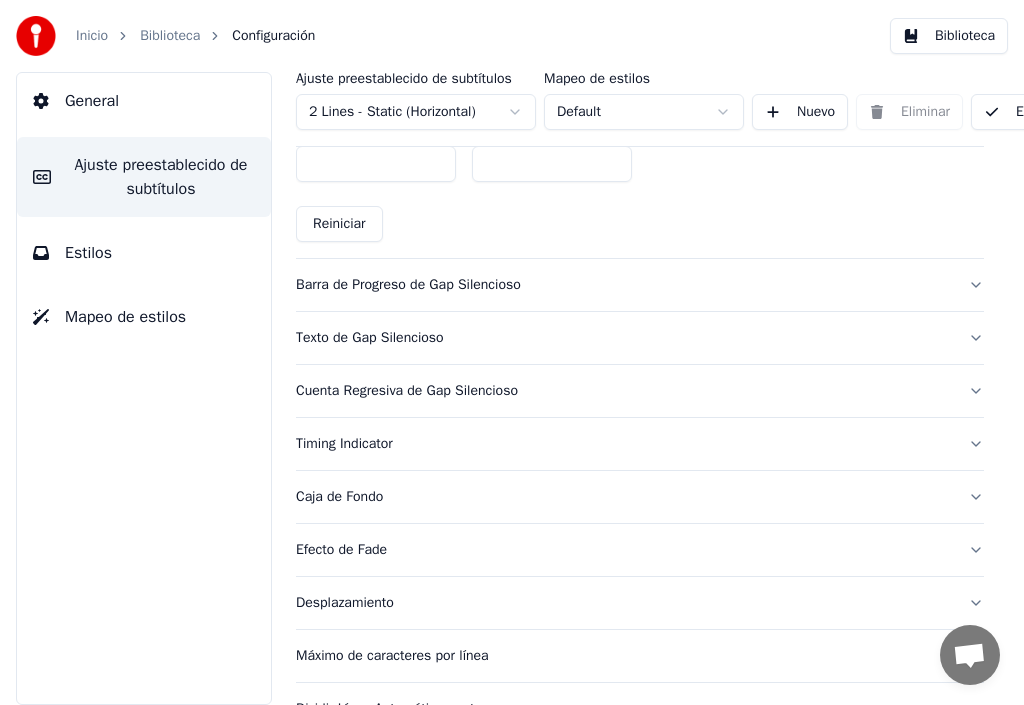 click on "Barra de Progreso de Gap Silencioso" at bounding box center [624, 285] 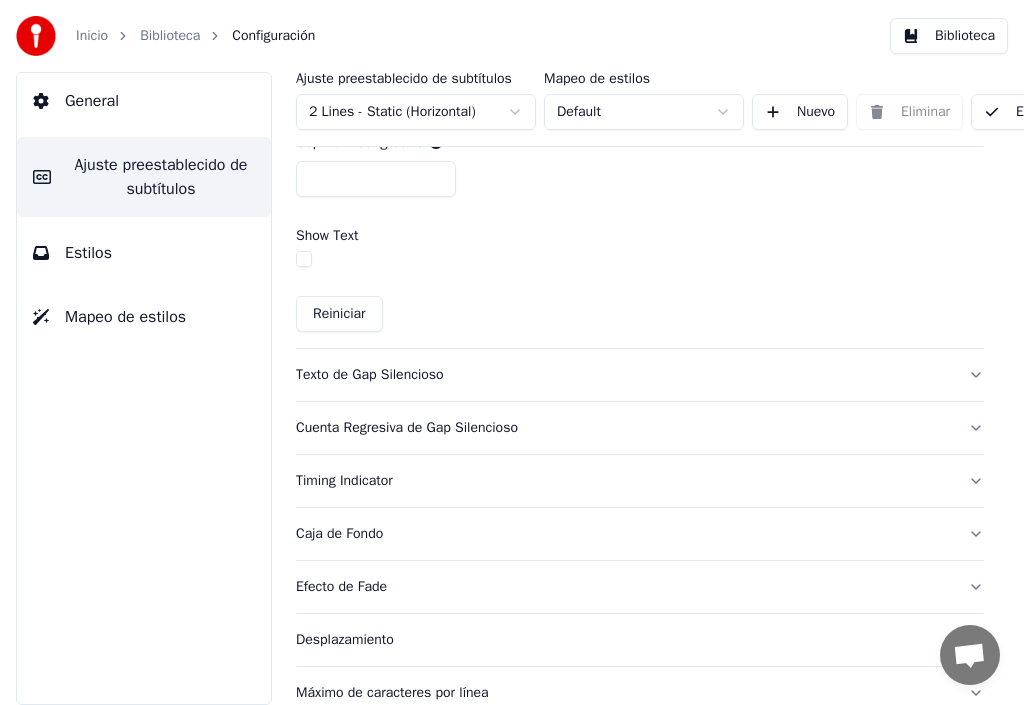 click at bounding box center [304, 259] 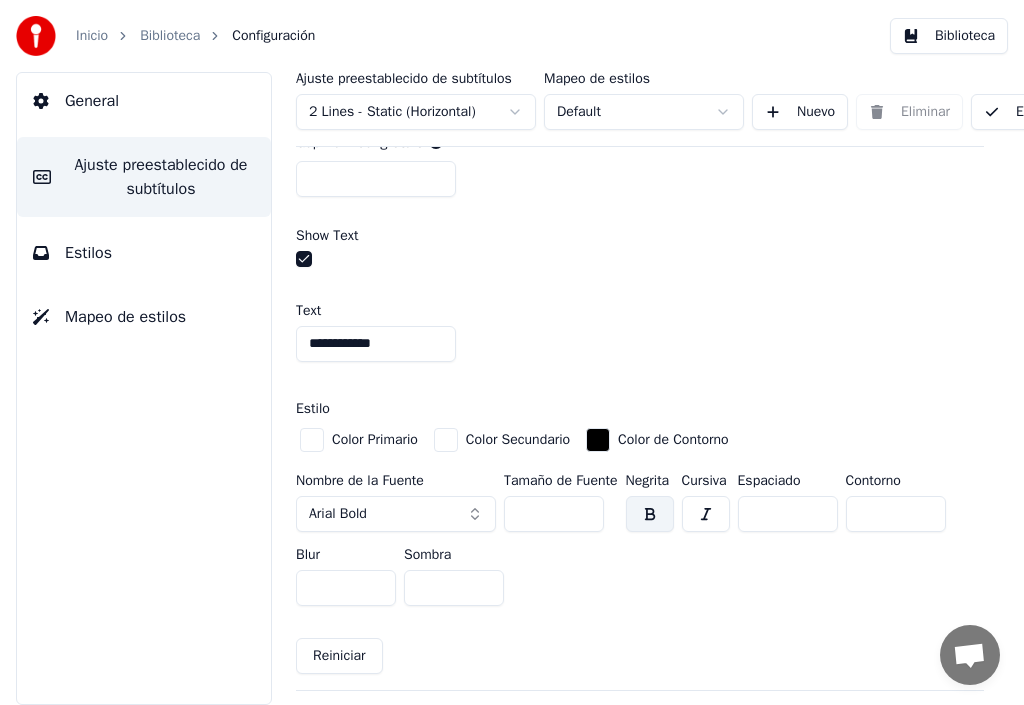 drag, startPoint x: 395, startPoint y: 340, endPoint x: 118, endPoint y: 364, distance: 278.03778 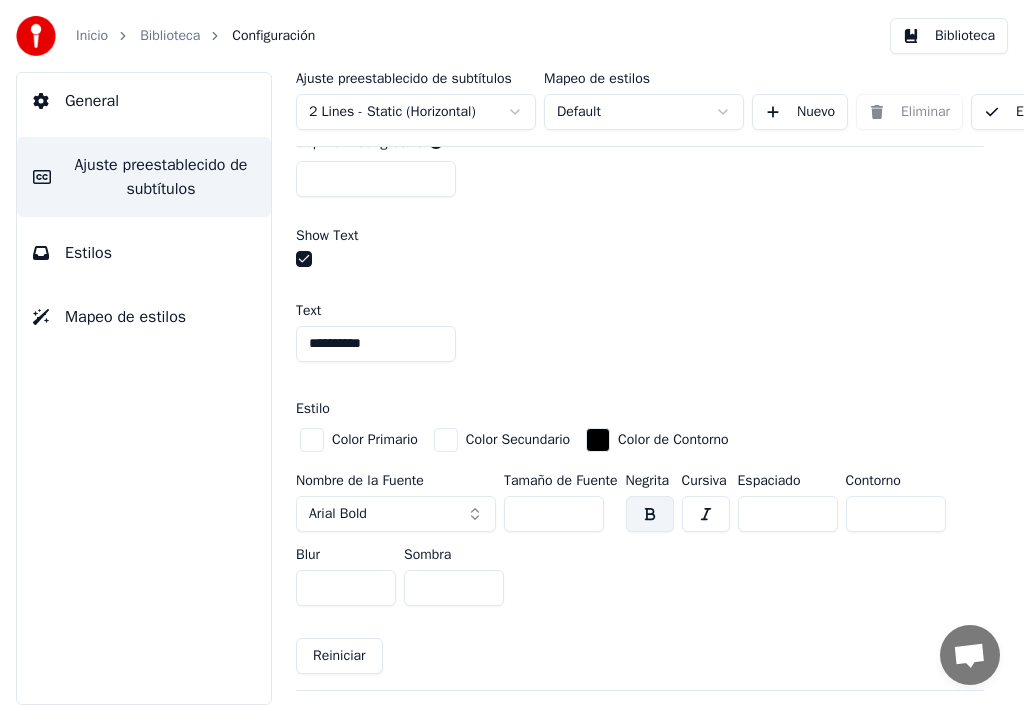 drag, startPoint x: 313, startPoint y: 340, endPoint x: 295, endPoint y: 349, distance: 20.12461 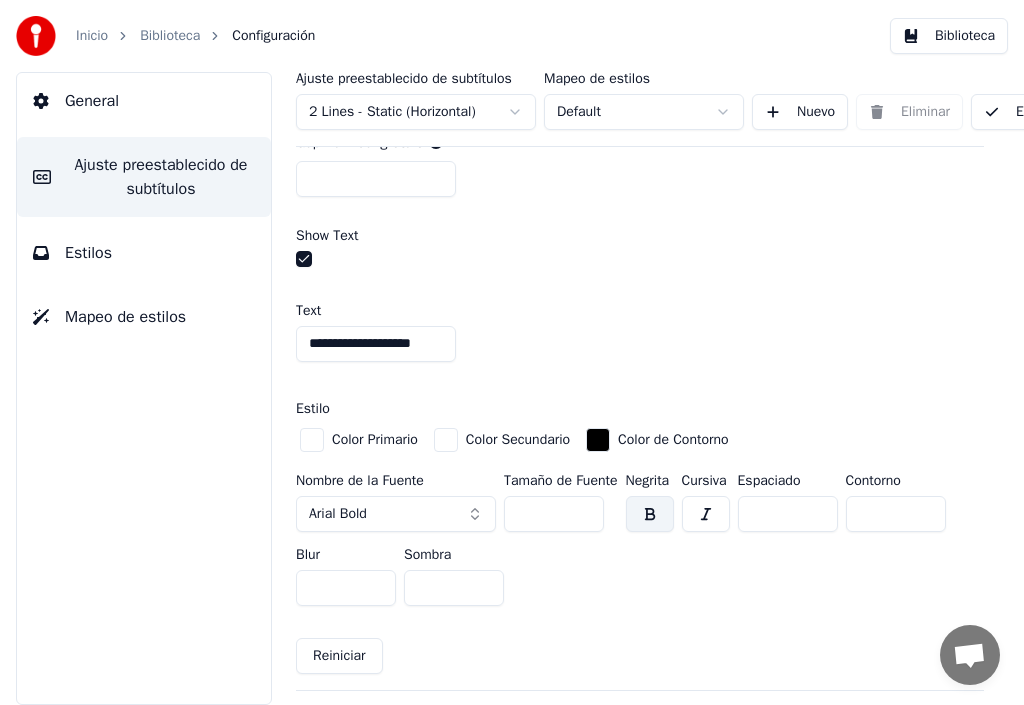 type on "**********" 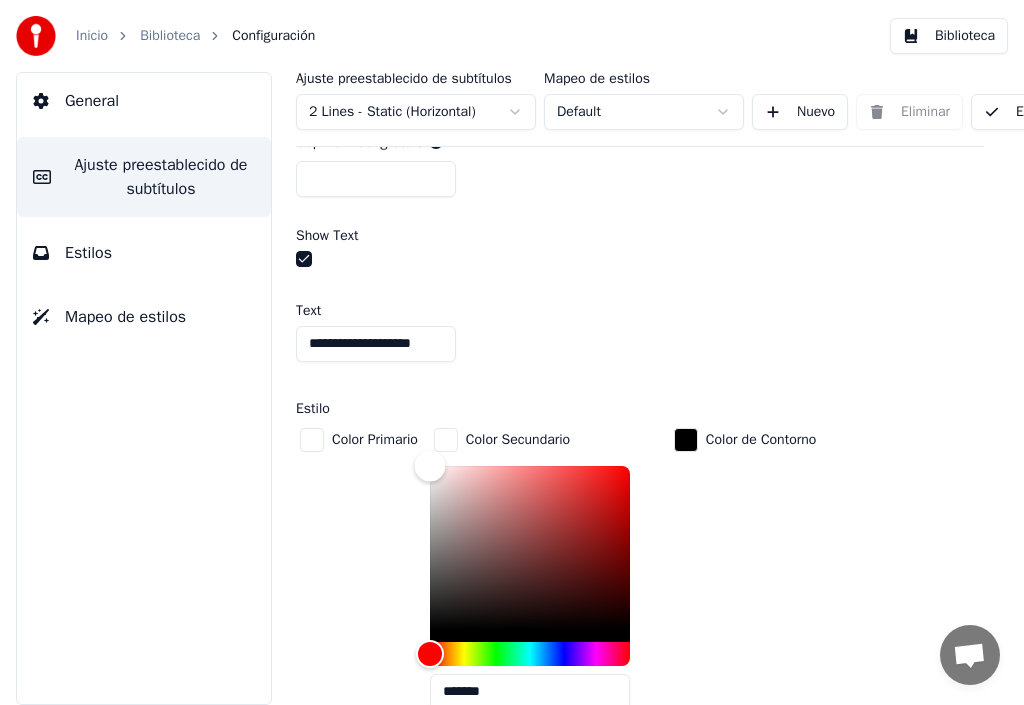 type on "*******" 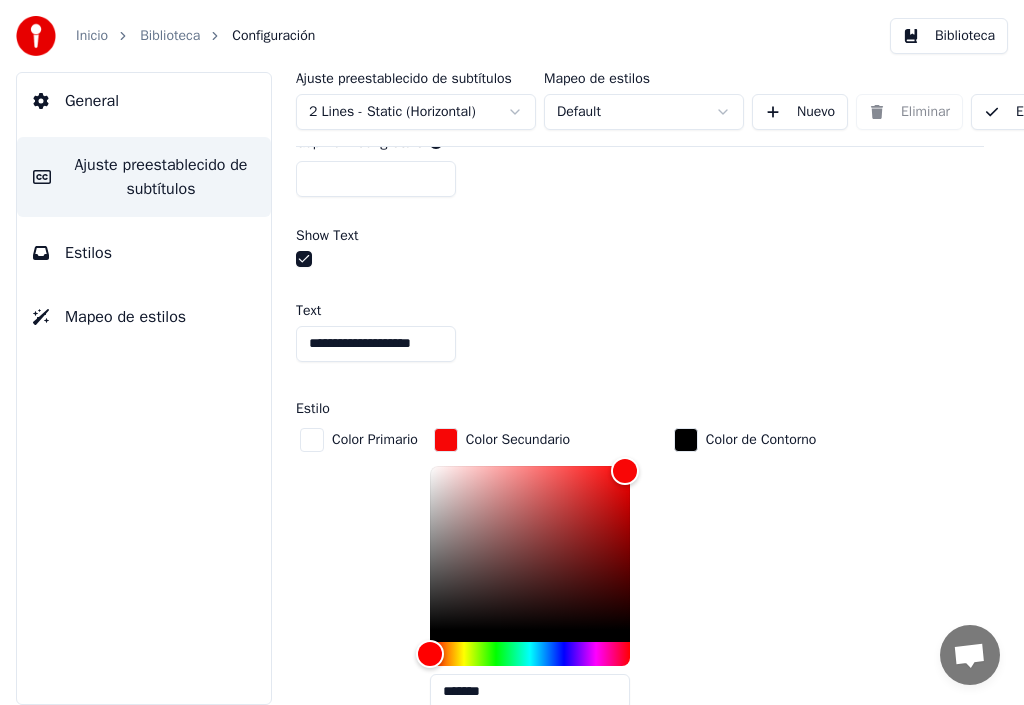 click on "**********" at bounding box center [376, 344] 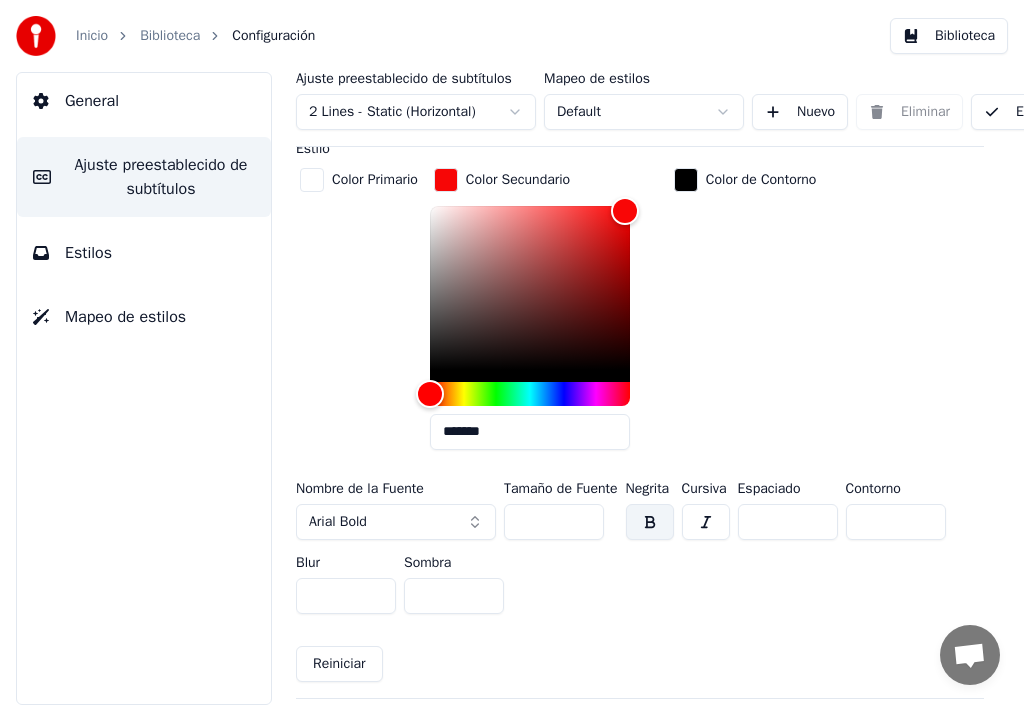 scroll, scrollTop: 1600, scrollLeft: 0, axis: vertical 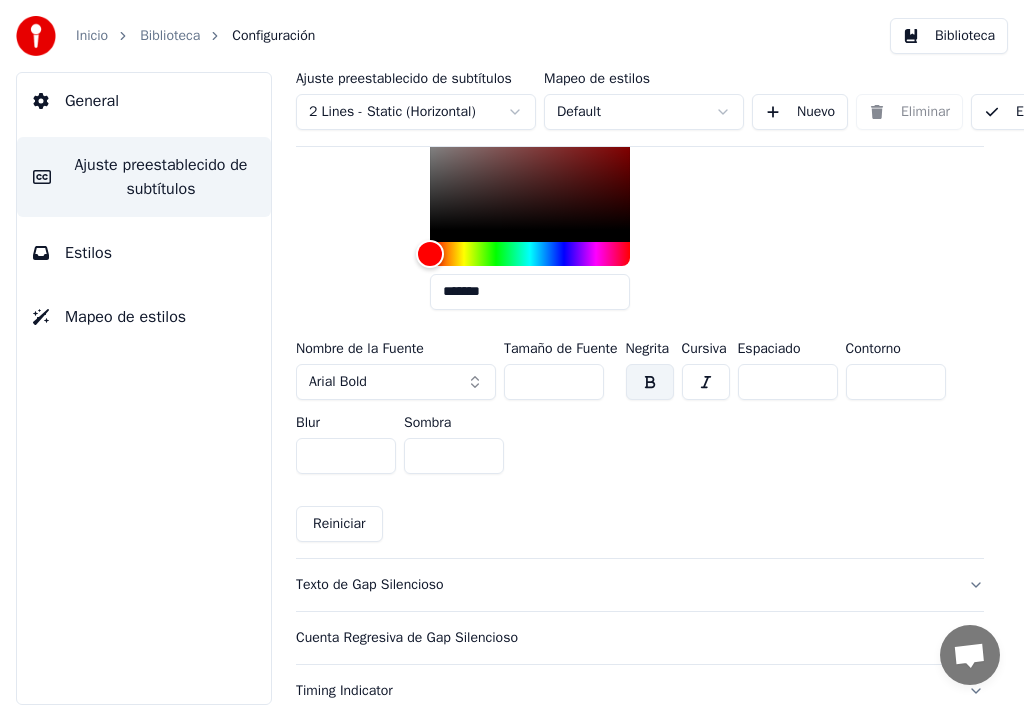 type on "**********" 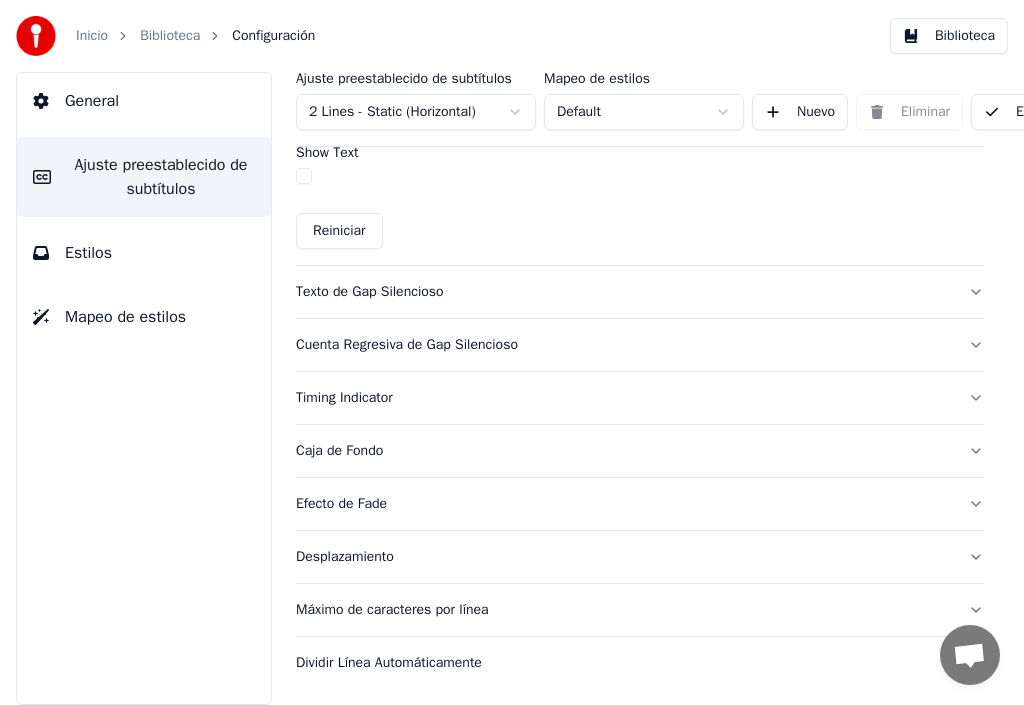click on "Reiniciar" at bounding box center (339, 231) 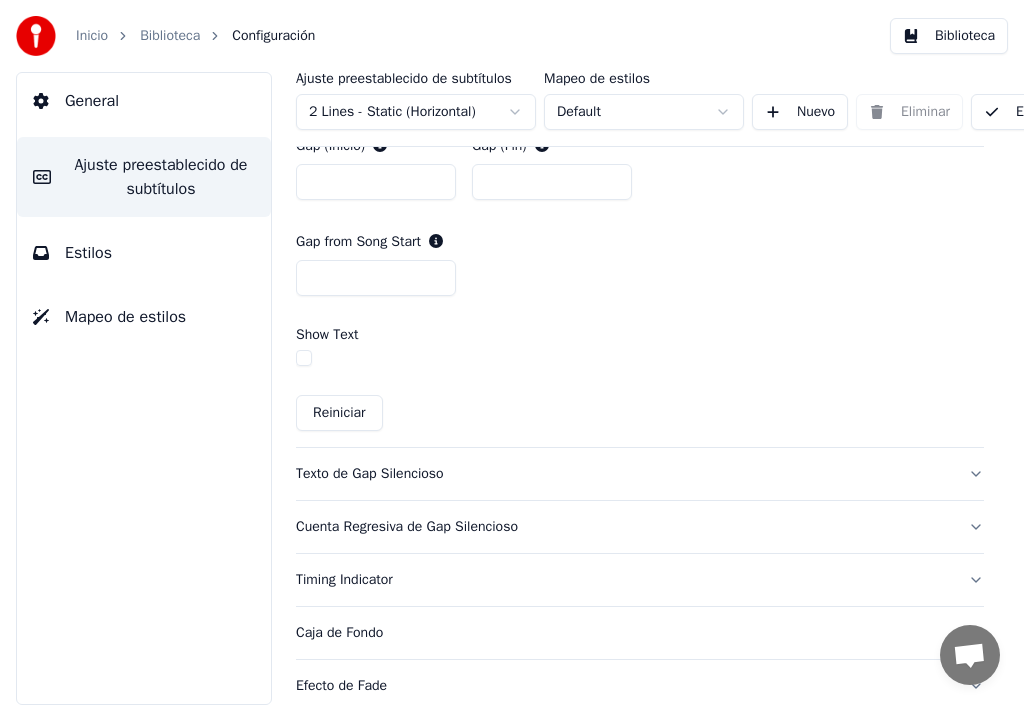 scroll, scrollTop: 1098, scrollLeft: 0, axis: vertical 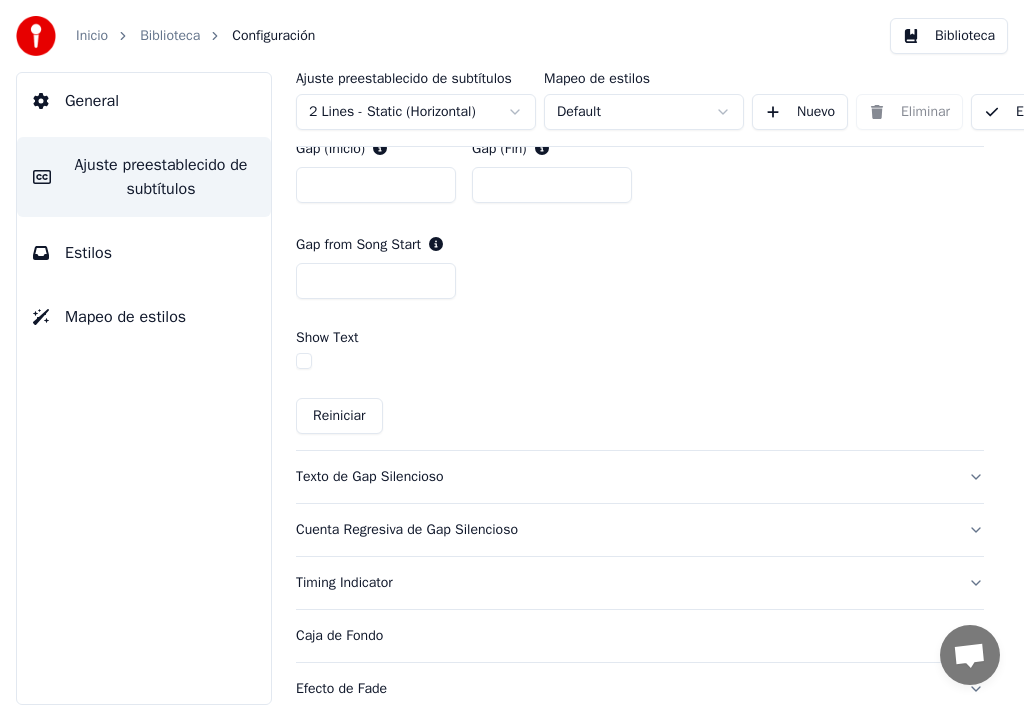 click at bounding box center [304, 361] 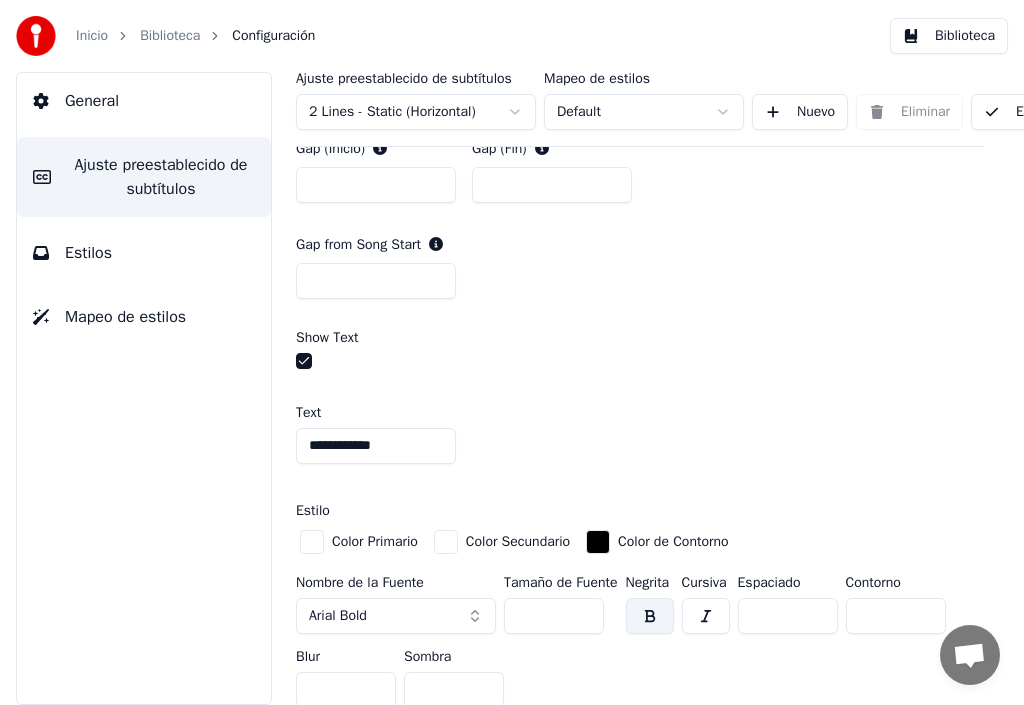 drag, startPoint x: 391, startPoint y: 446, endPoint x: 188, endPoint y: 450, distance: 203.0394 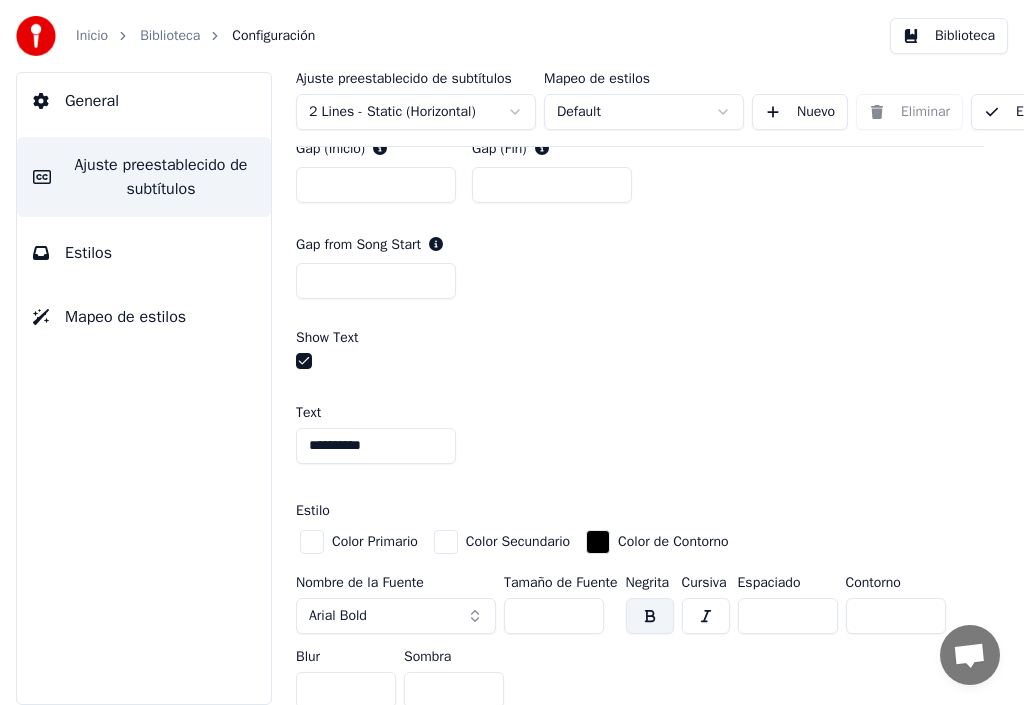 click on "**********" at bounding box center (376, 446) 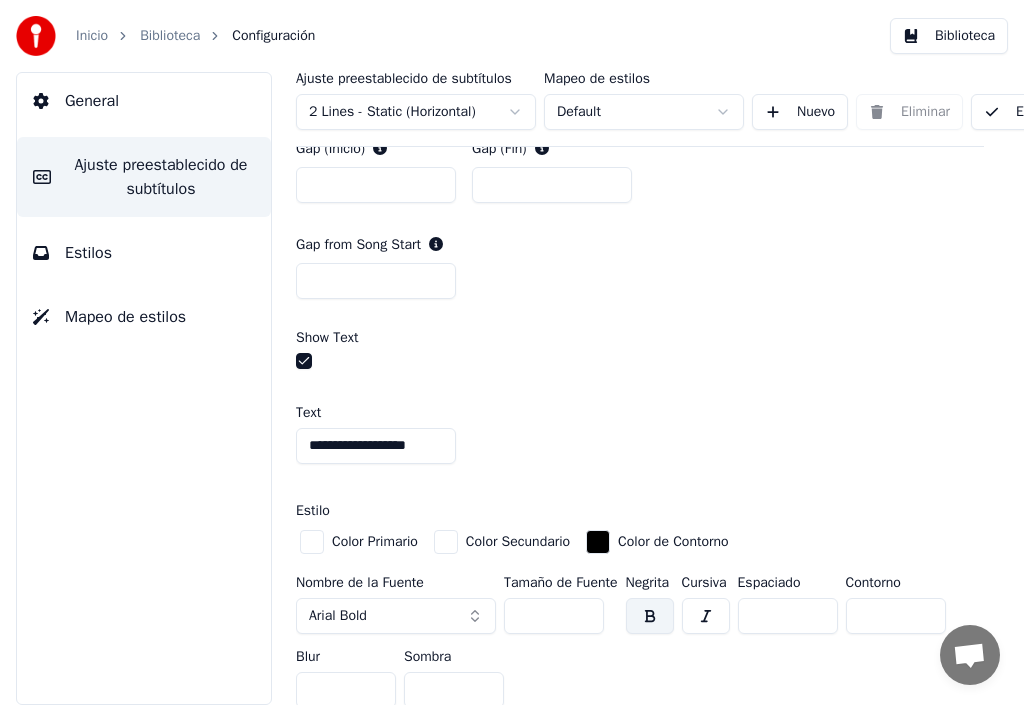 type on "**********" 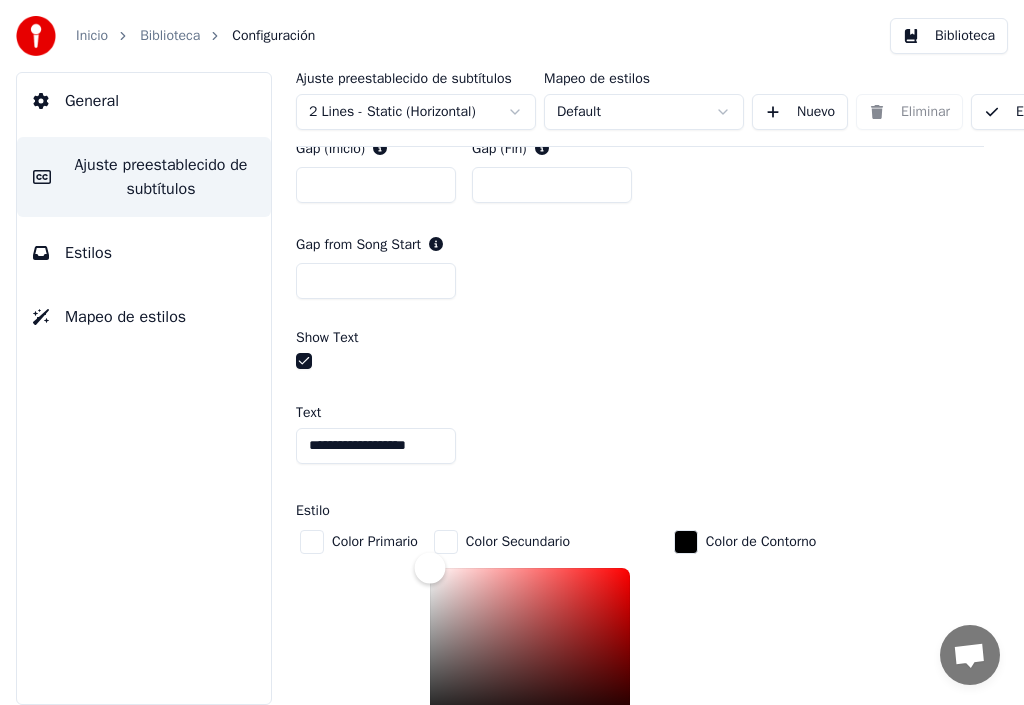 type on "*******" 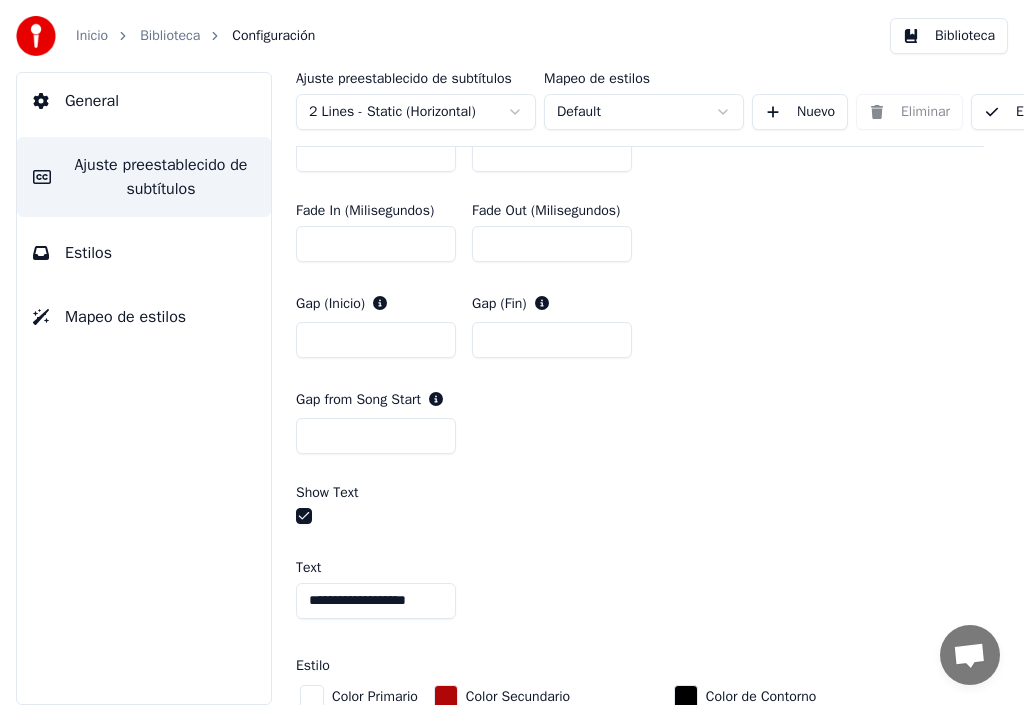 scroll, scrollTop: 839, scrollLeft: 0, axis: vertical 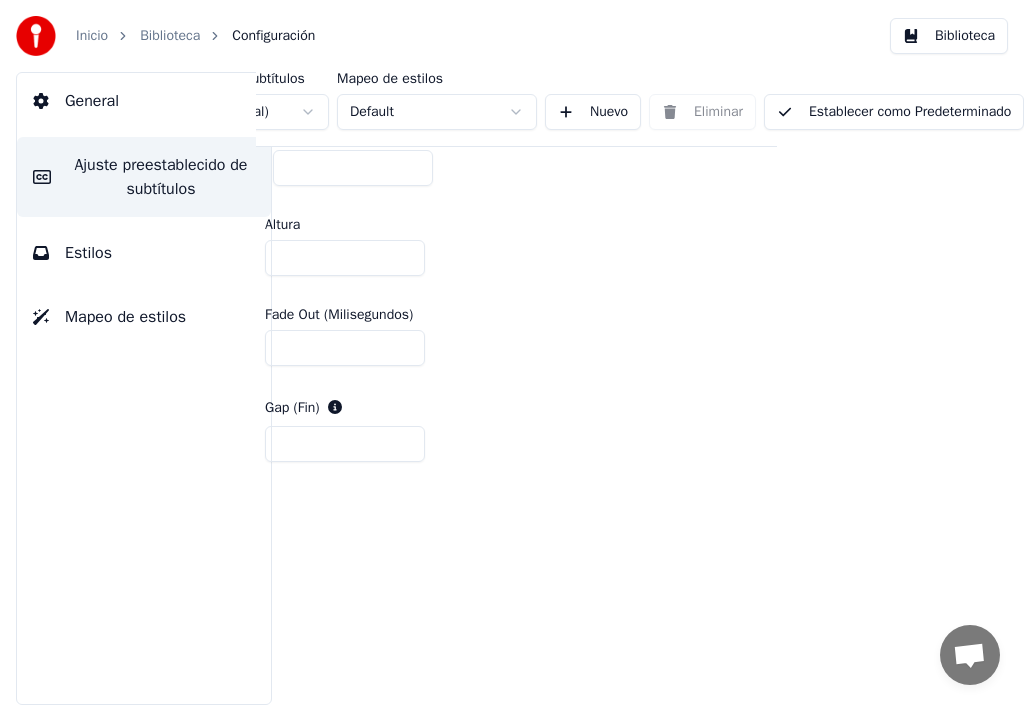 click on "Establecer como Predeterminado" at bounding box center [894, 112] 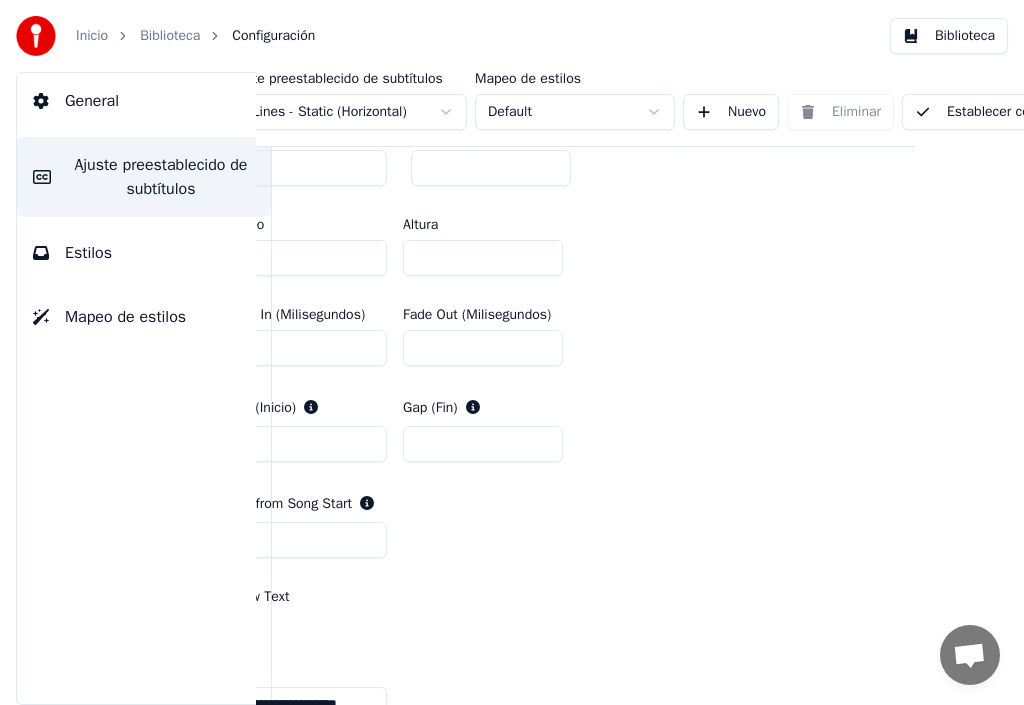 click on "Nuevo" at bounding box center (731, 112) 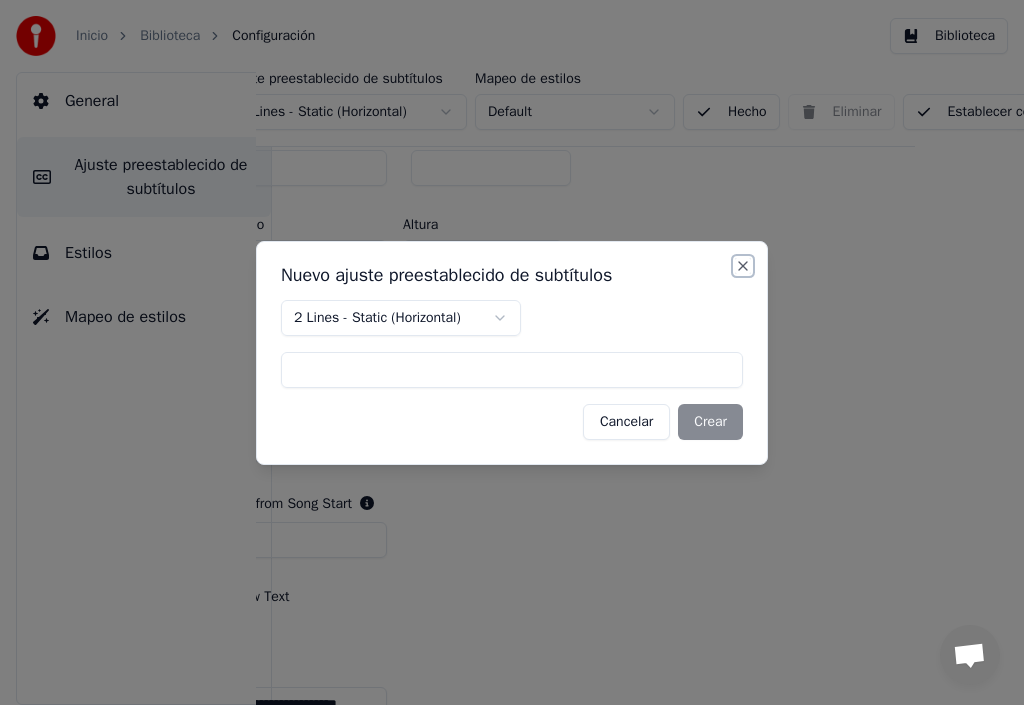 click on "Close" at bounding box center [743, 266] 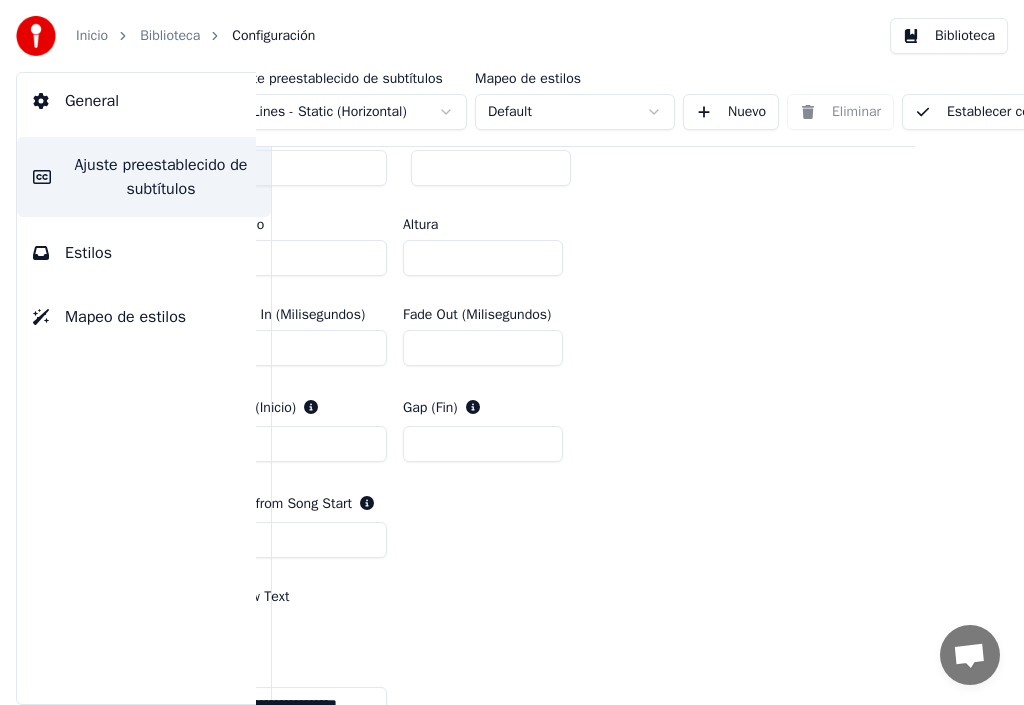 scroll, scrollTop: 839, scrollLeft: 0, axis: vertical 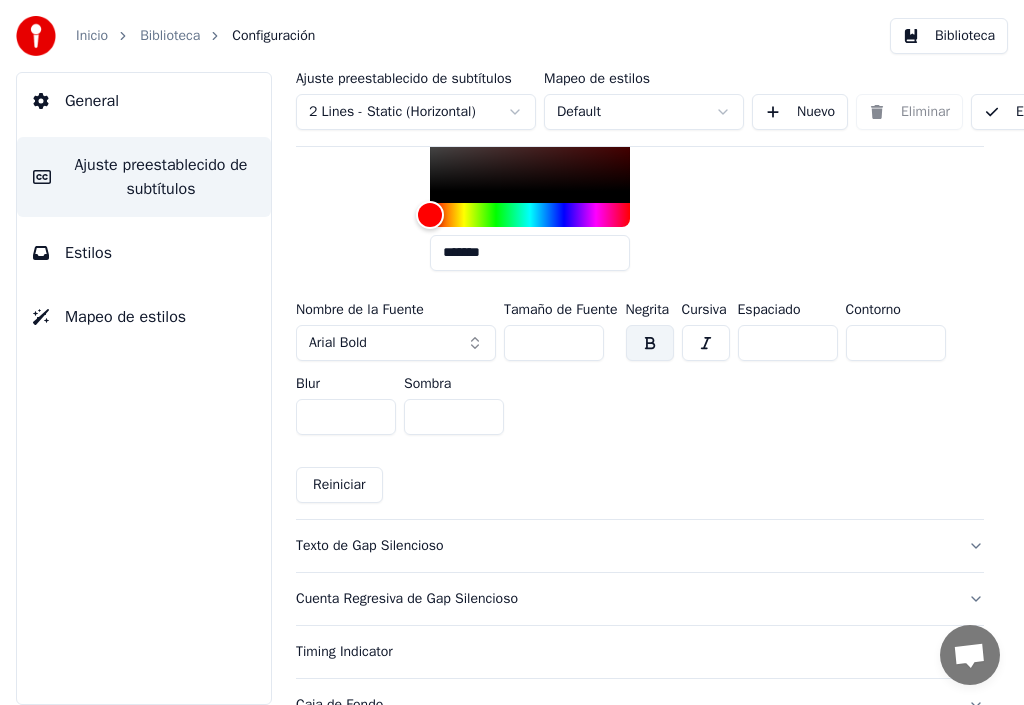 click on "Texto de Gap Silencioso" at bounding box center (624, 546) 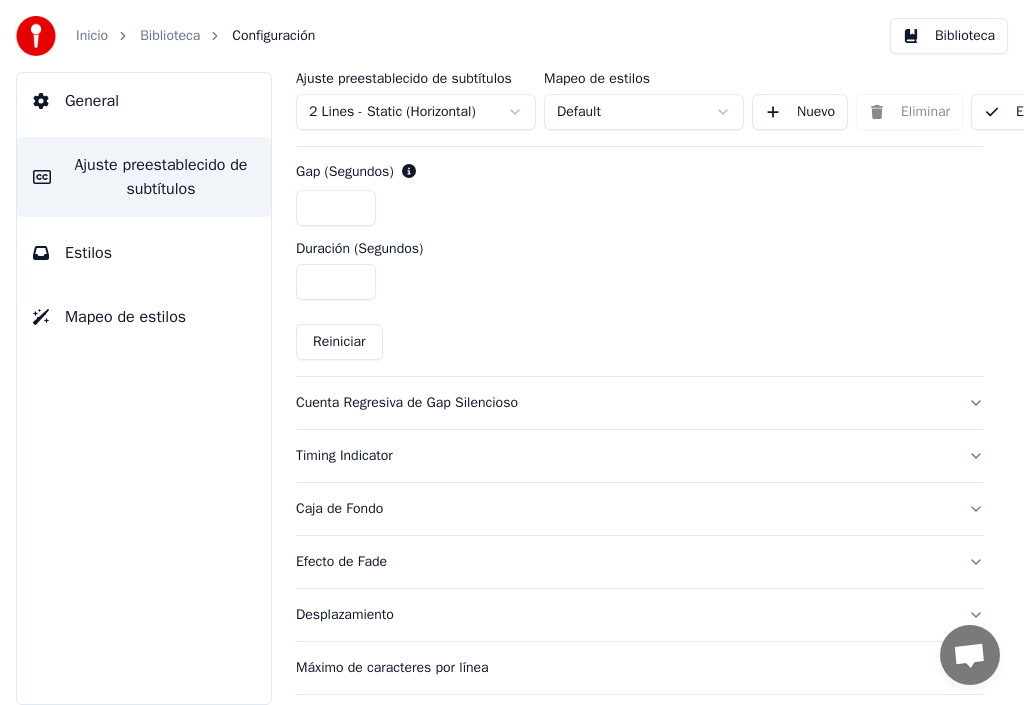 scroll, scrollTop: 1097, scrollLeft: 0, axis: vertical 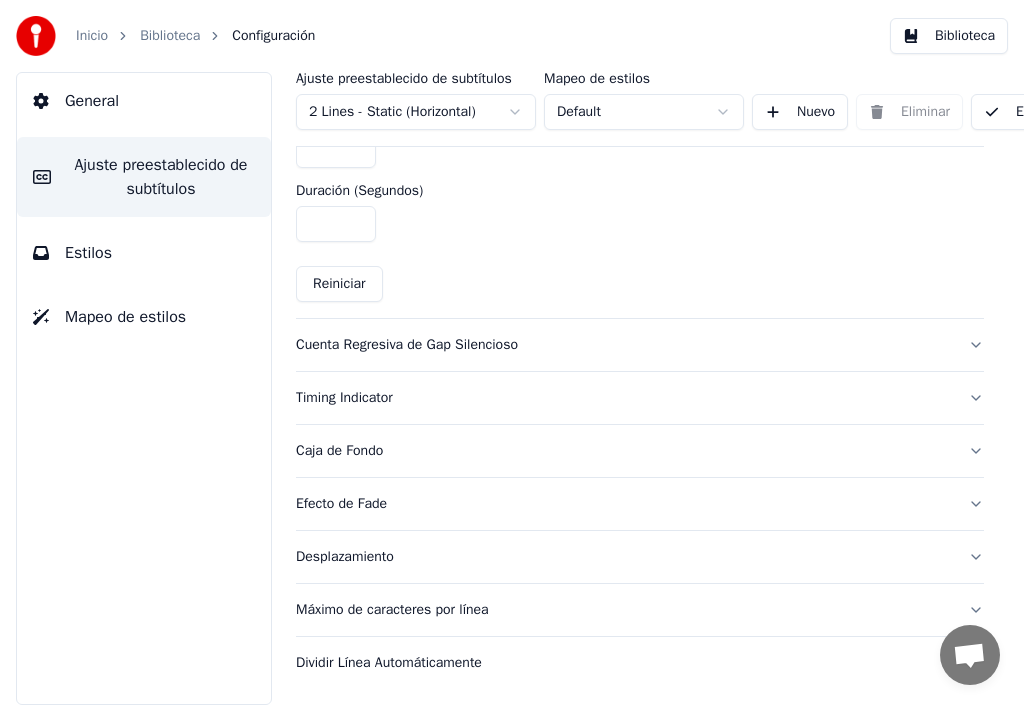 click on "Cuenta Regresiva de Gap Silencioso" at bounding box center (624, 345) 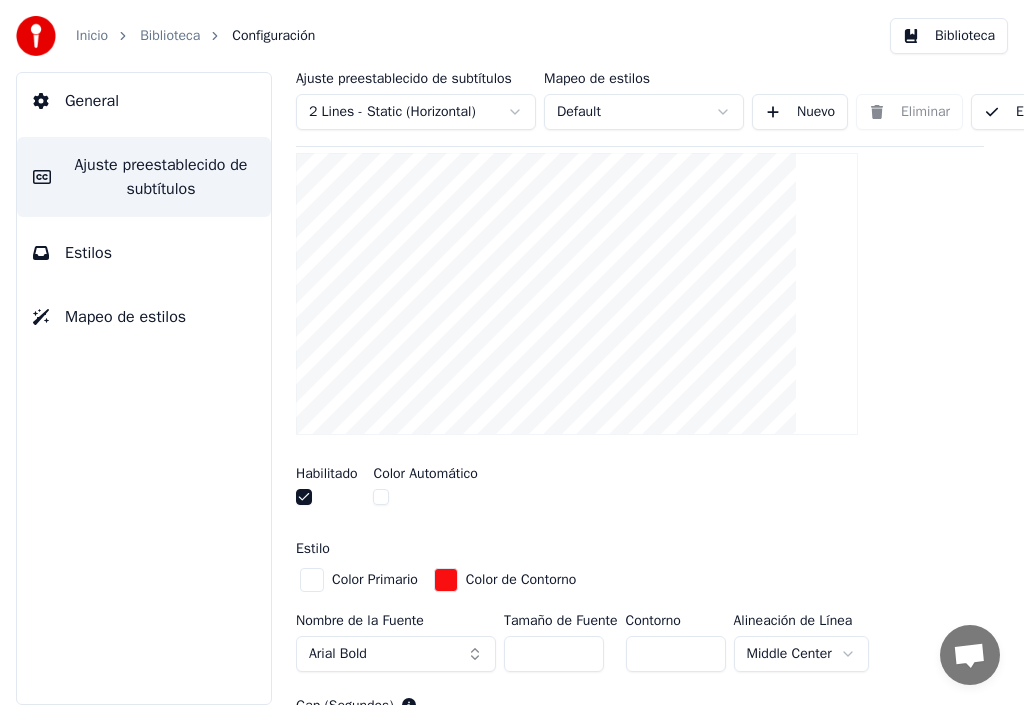 scroll, scrollTop: 495, scrollLeft: 0, axis: vertical 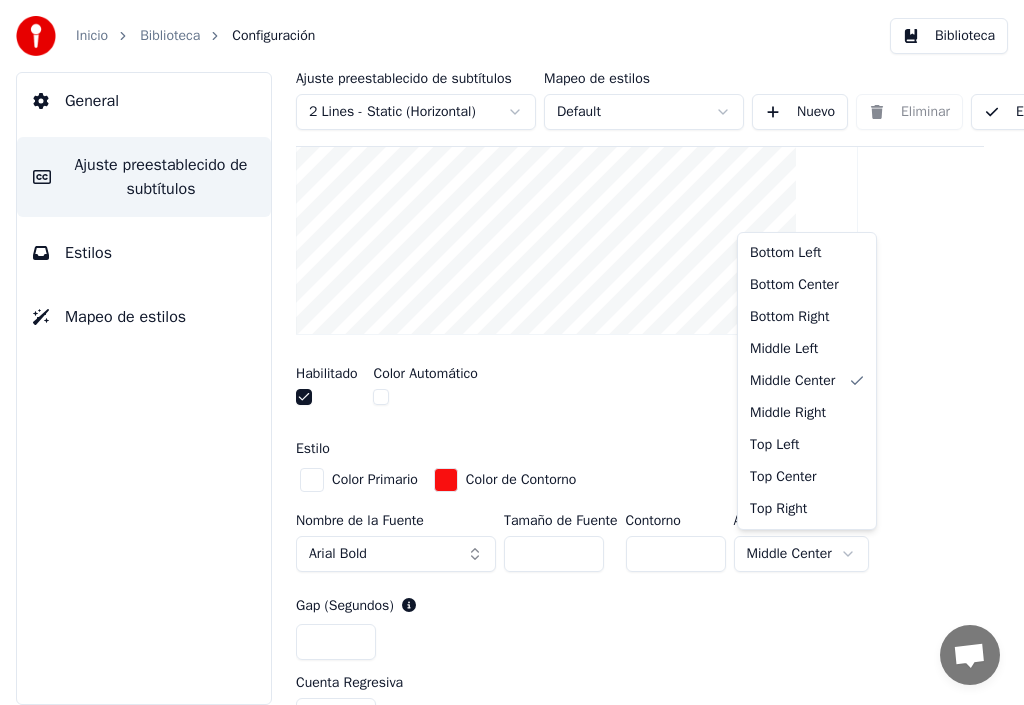 click on "Inicio Biblioteca Configuración Biblioteca General Ajuste preestablecido de subtítulos Estilos Mapeo de estilos Ajuste preestablecido de subtítulos 2 Lines - Static (Horizontal) Mapeo de estilos Default Nuevo Eliminar Establecer como Predeterminado General Layout Título de la canción Barra de Progreso de Gap Silencioso Texto de Gap Silencioso Cuenta Regresiva de Gap Silencioso Inserta una cuenta regresiva en el gap entre los subtítulos Habilitado Color Automático Estilo Color Primario Color de Contorno Nombre de la Fuente Arial Bold Tamaño de Fuente ** Contorno * Alineación de Línea Middle Center Gap (Segundos) * Cuenta Regresiva * Reiniciar Timing Indicator Caja de Fondo Efecto de Fade Desplazamiento Máximo de caracteres por línea Dividir Línea Automáticamente Bottom Left Bottom Center Bottom Right Middle Left Middle Center Middle Right Top Left Top Center Top Right" at bounding box center [512, 352] 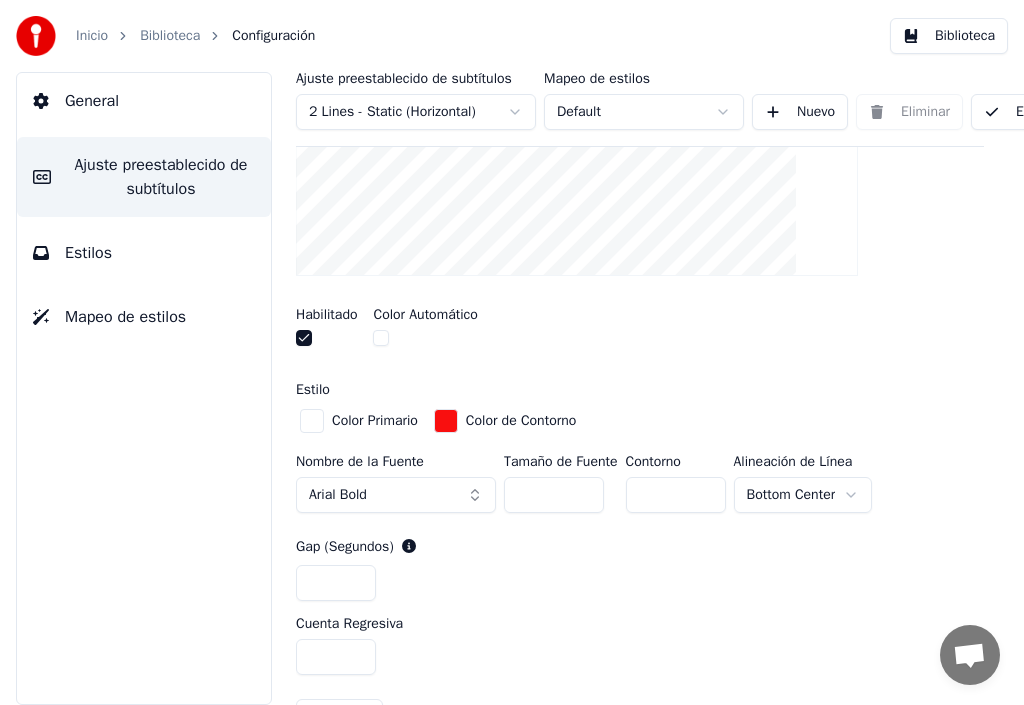 scroll, scrollTop: 595, scrollLeft: 0, axis: vertical 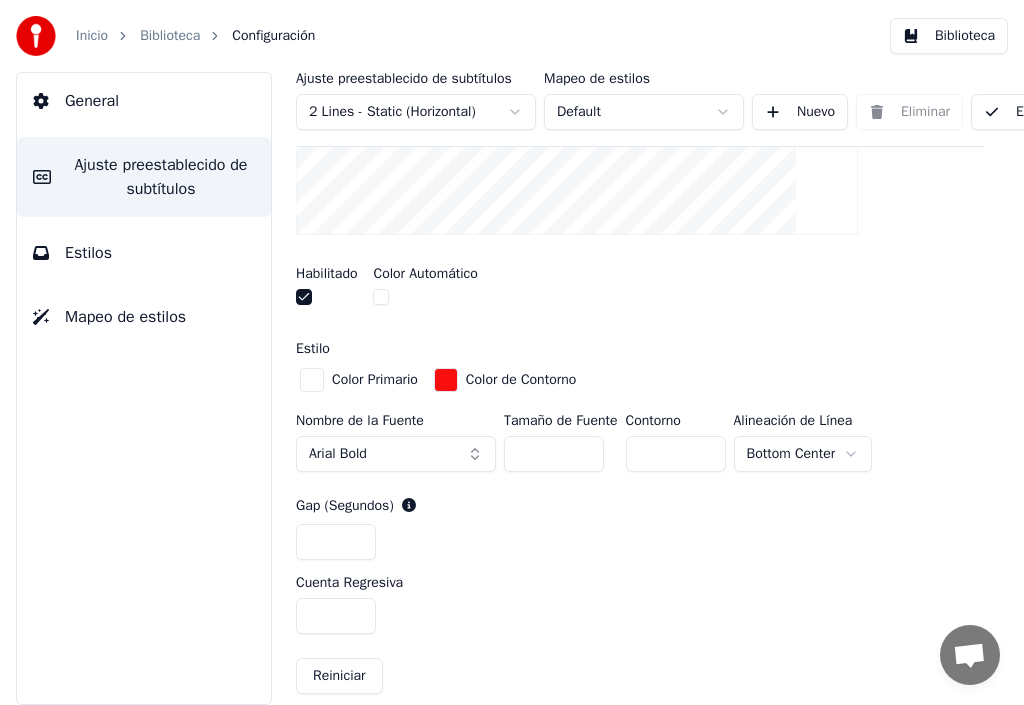 click on "*" at bounding box center (336, 616) 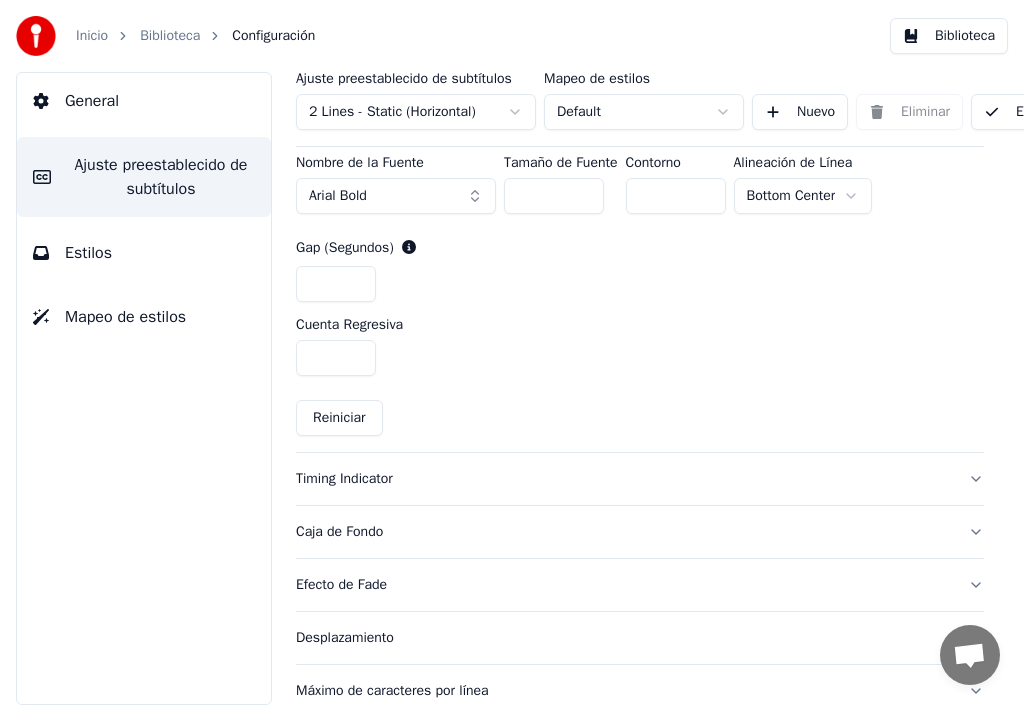 scroll, scrollTop: 895, scrollLeft: 0, axis: vertical 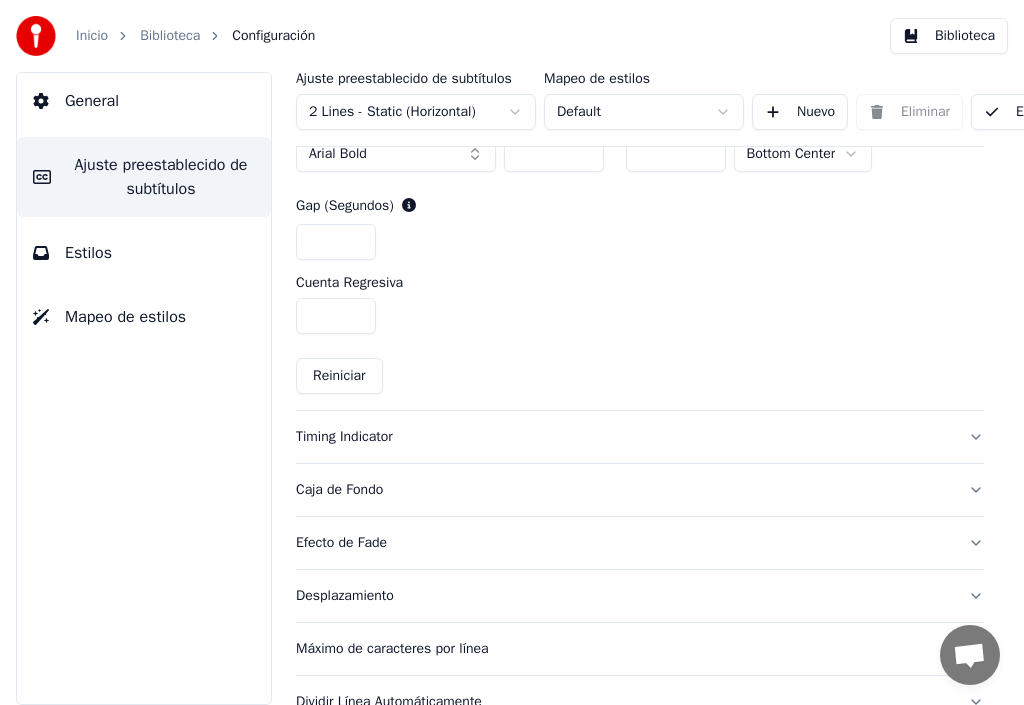 click on "Timing Indicator" at bounding box center (624, 437) 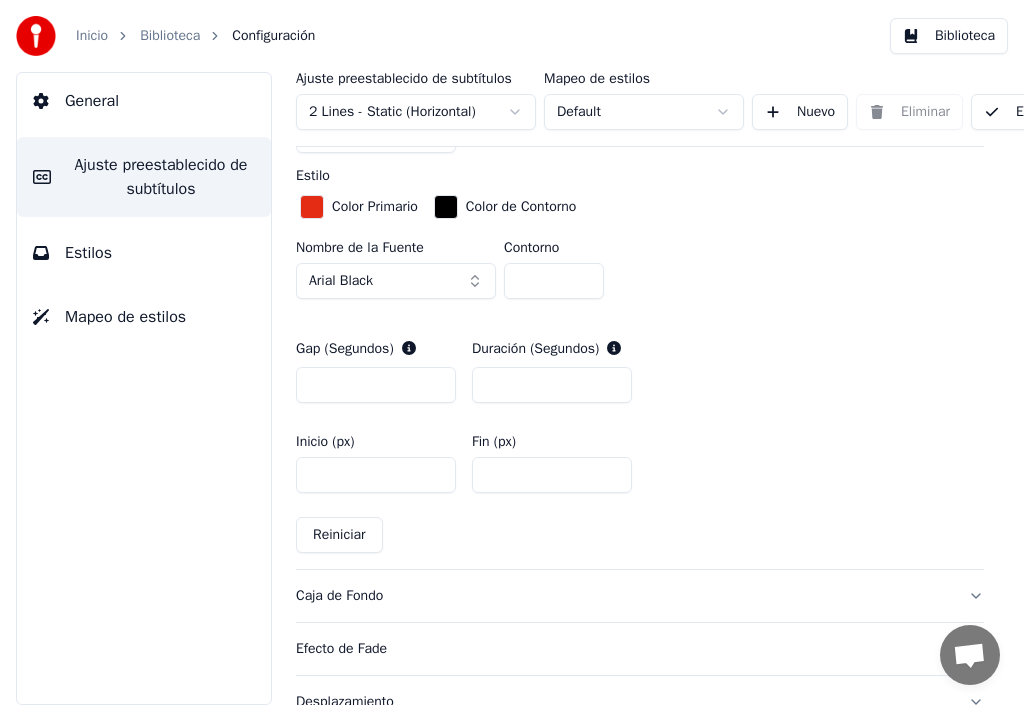scroll, scrollTop: 995, scrollLeft: 0, axis: vertical 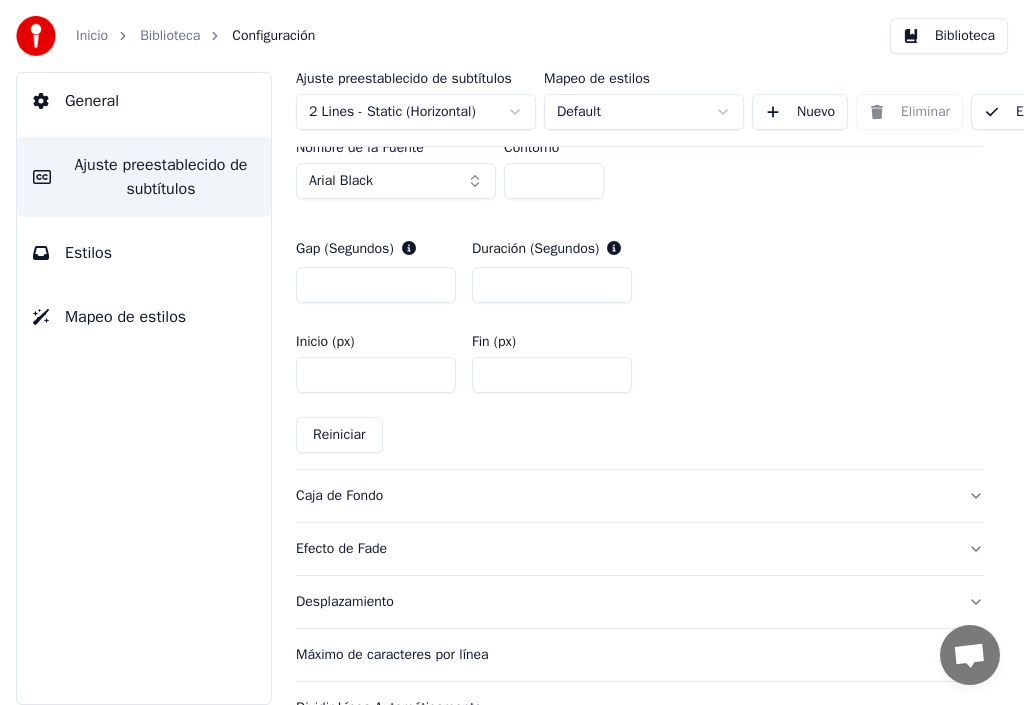click on "Caja de Fondo" at bounding box center (624, 496) 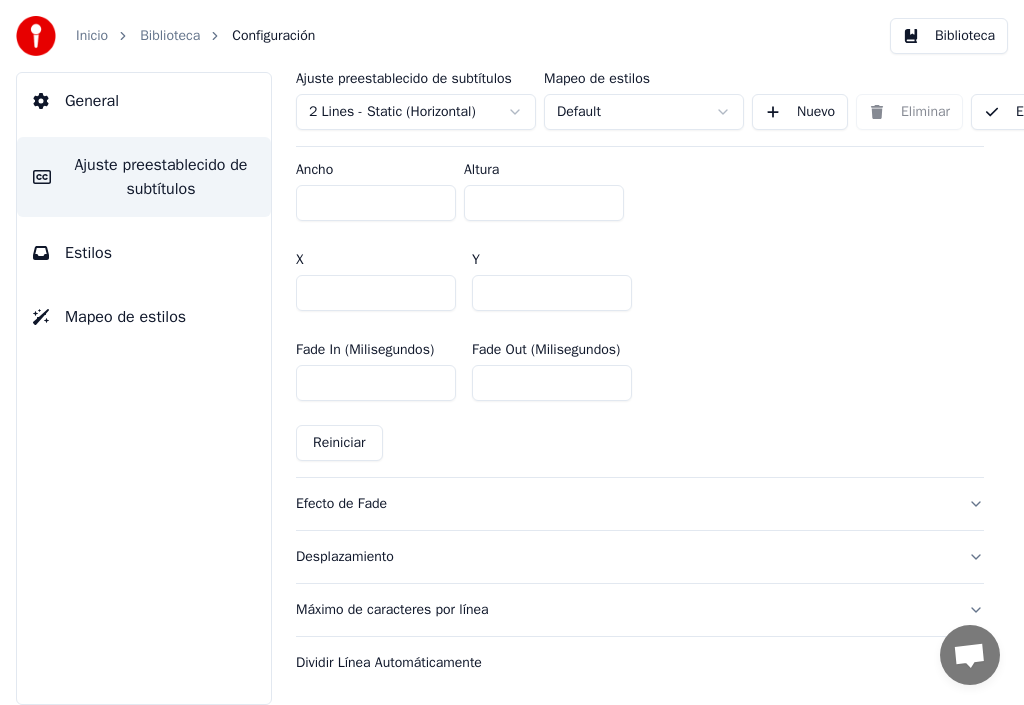 scroll, scrollTop: 1223, scrollLeft: 0, axis: vertical 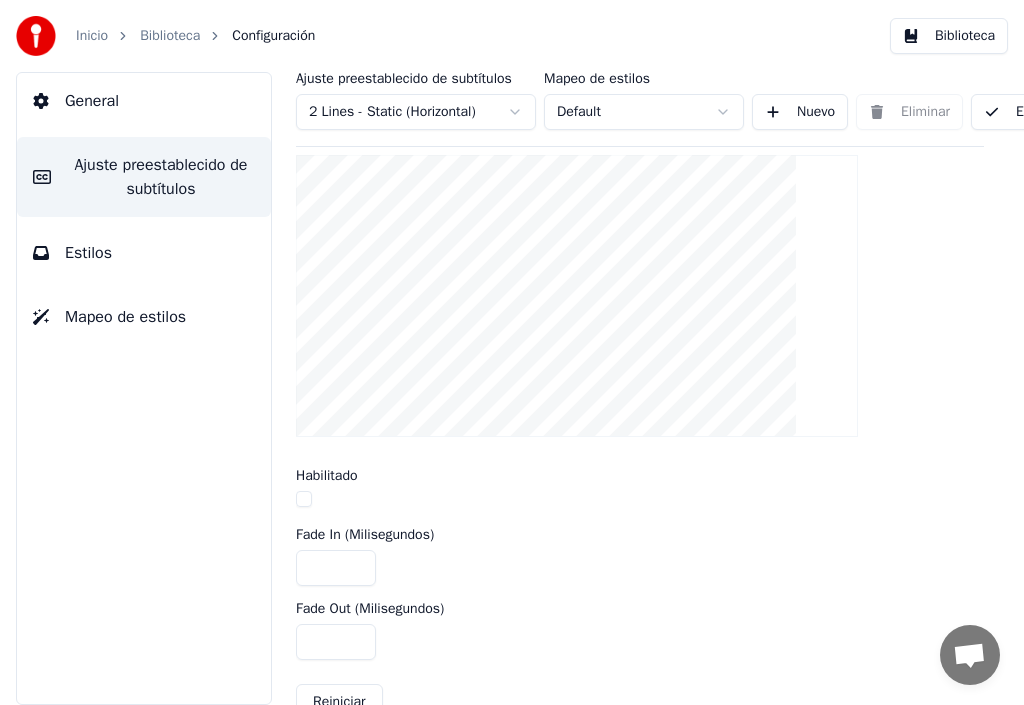click at bounding box center (304, 499) 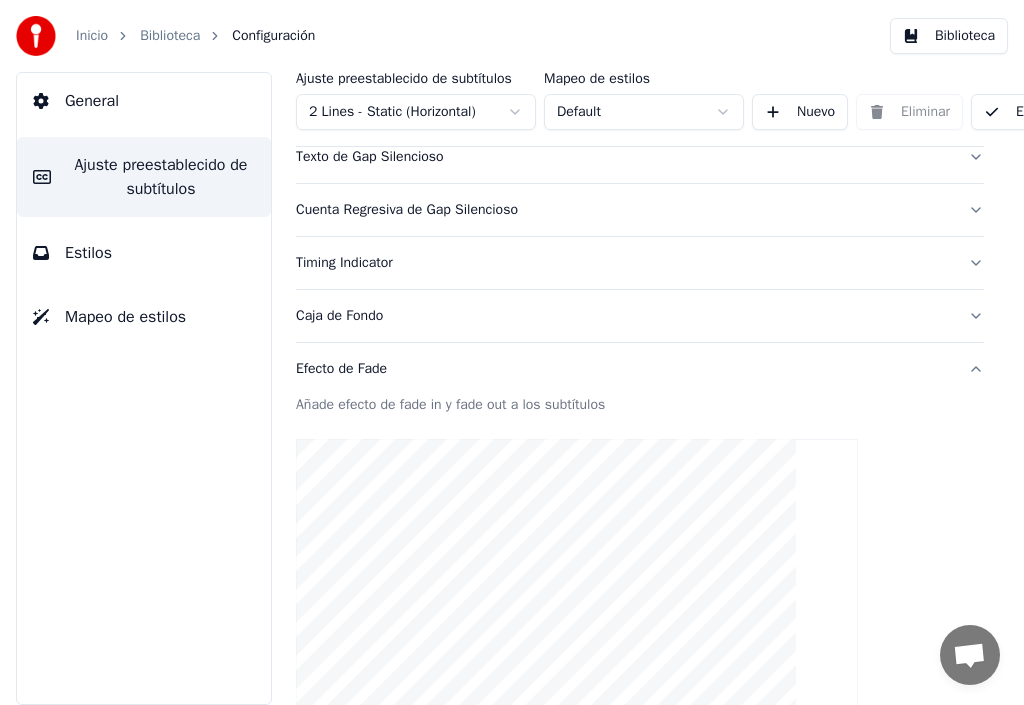 scroll, scrollTop: 252, scrollLeft: 0, axis: vertical 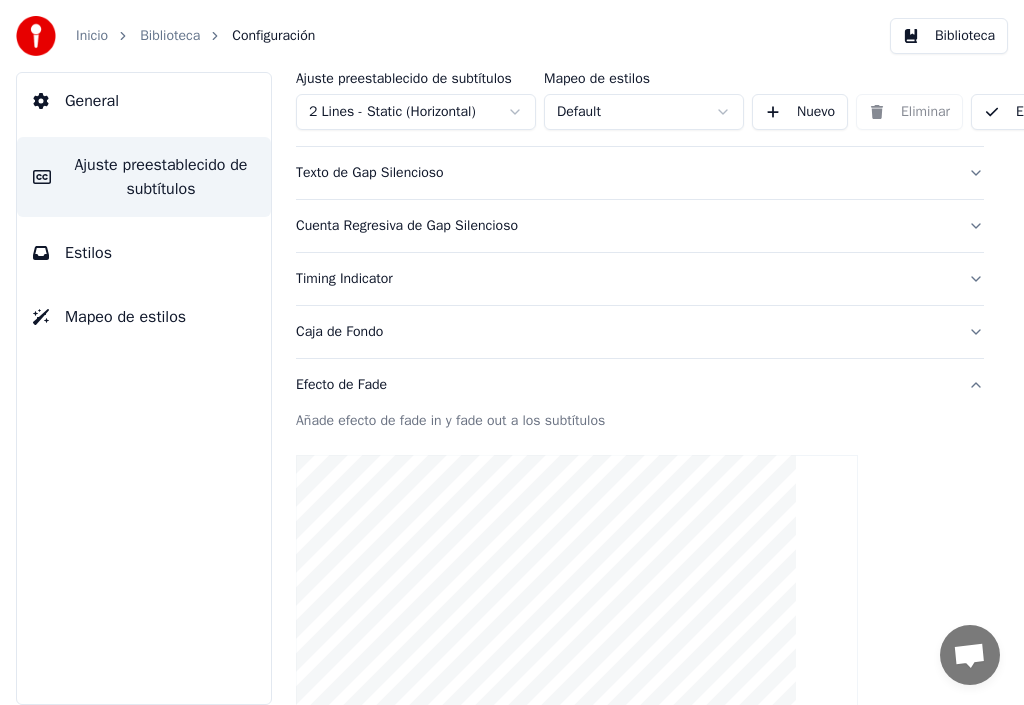click at bounding box center [577, 596] 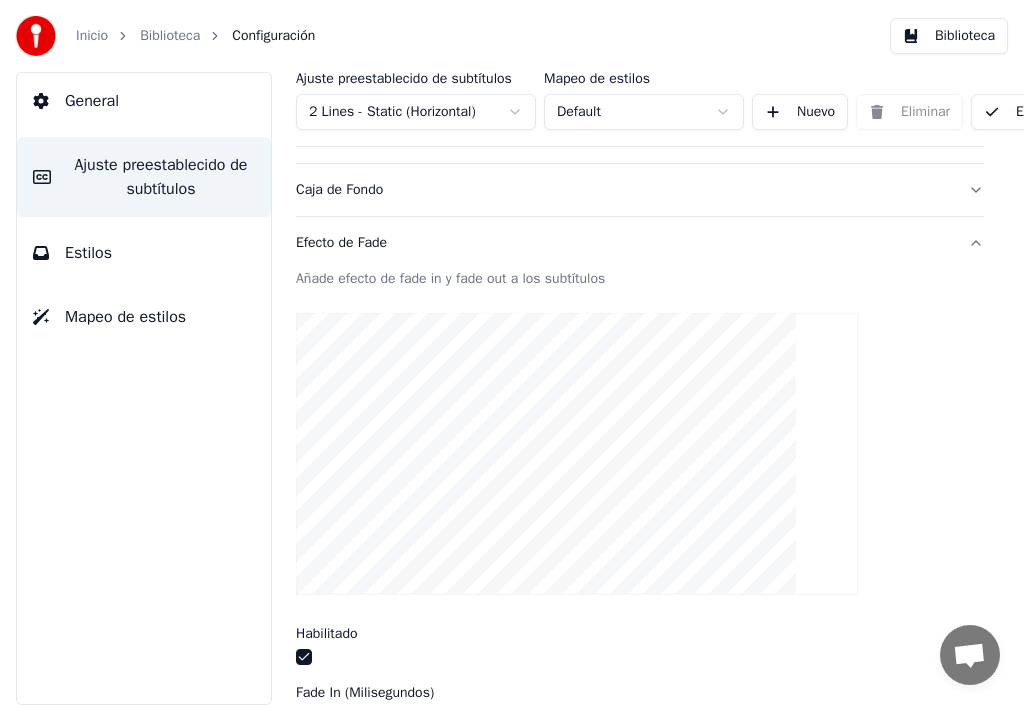 scroll, scrollTop: 352, scrollLeft: 0, axis: vertical 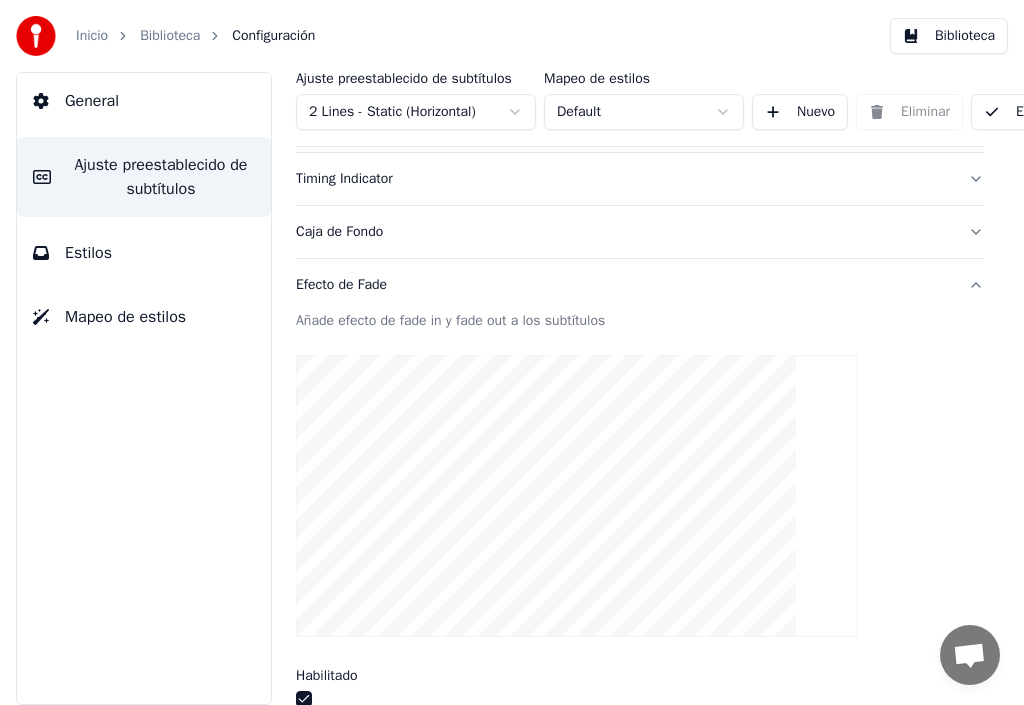 click on "Efecto de Fade" at bounding box center [624, 285] 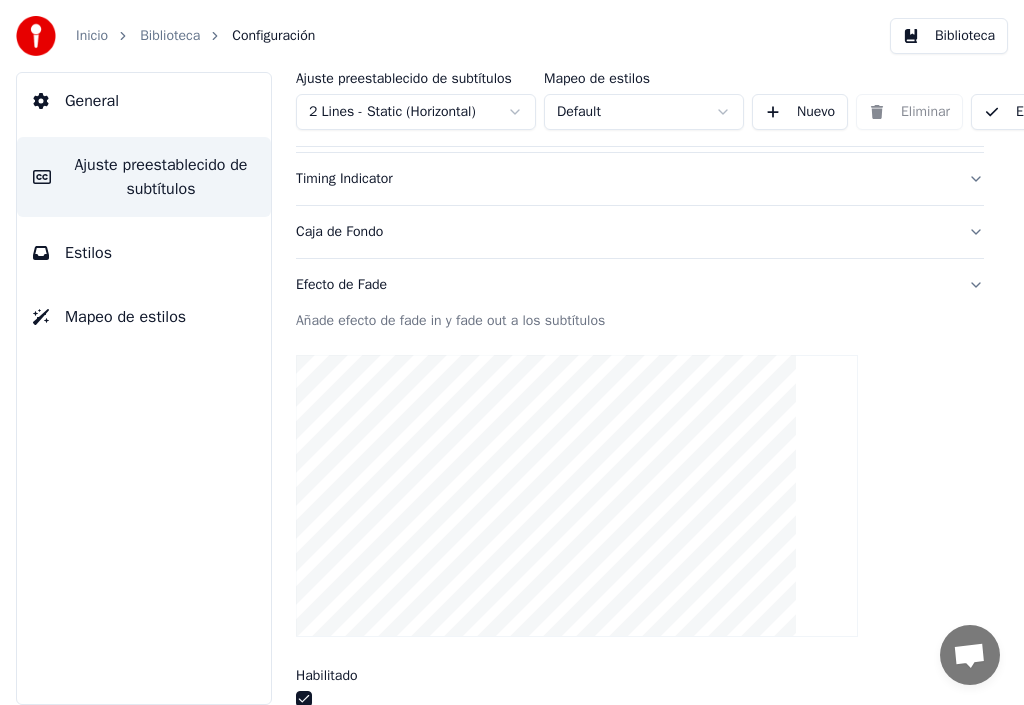 scroll, scrollTop: 150, scrollLeft: 0, axis: vertical 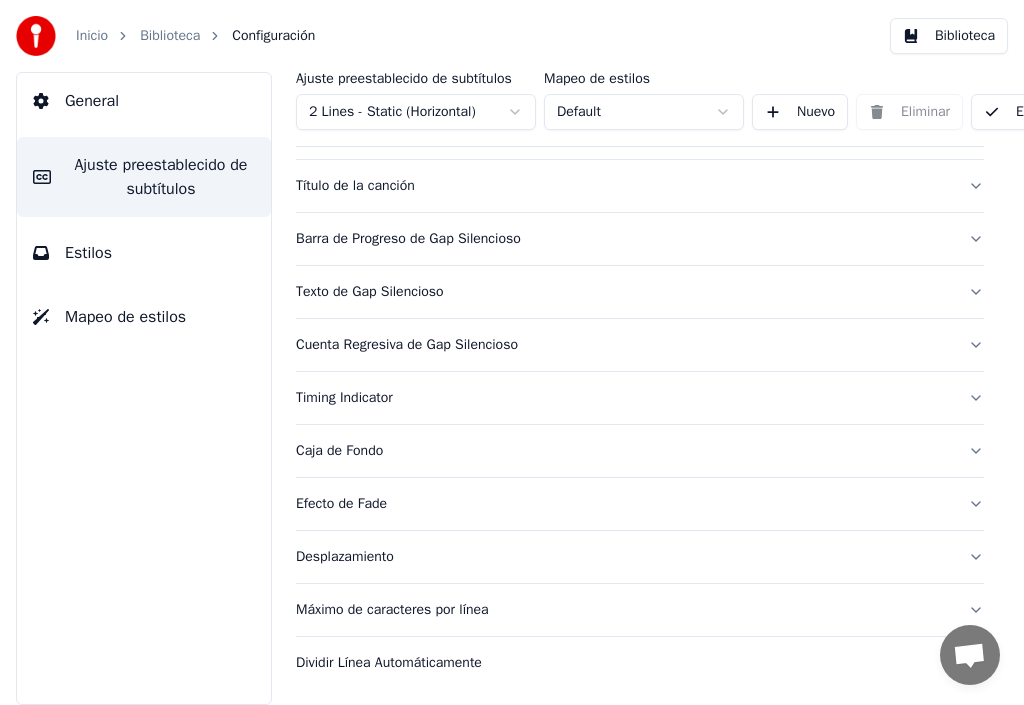 click on "Efecto de Fade" at bounding box center [640, 504] 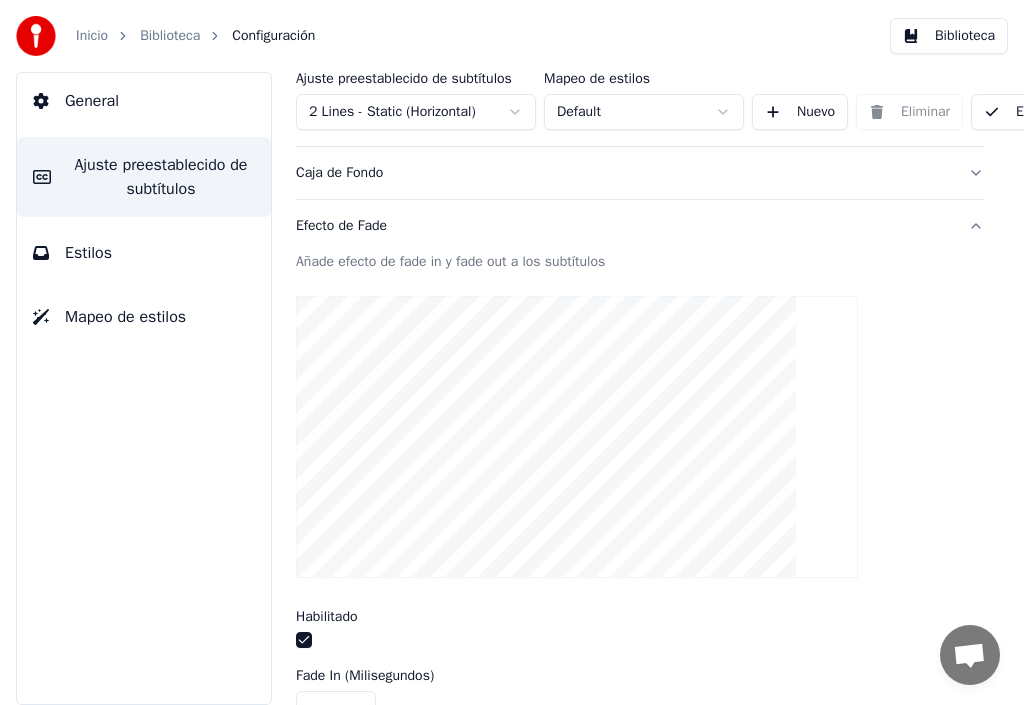 scroll, scrollTop: 552, scrollLeft: 0, axis: vertical 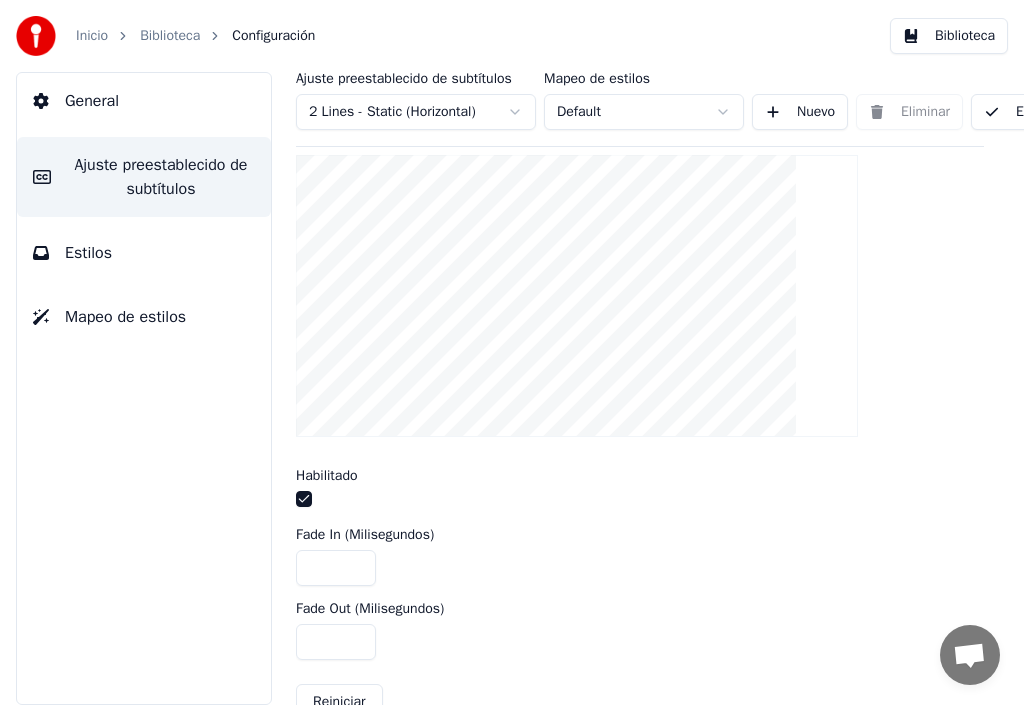 click at bounding box center (304, 499) 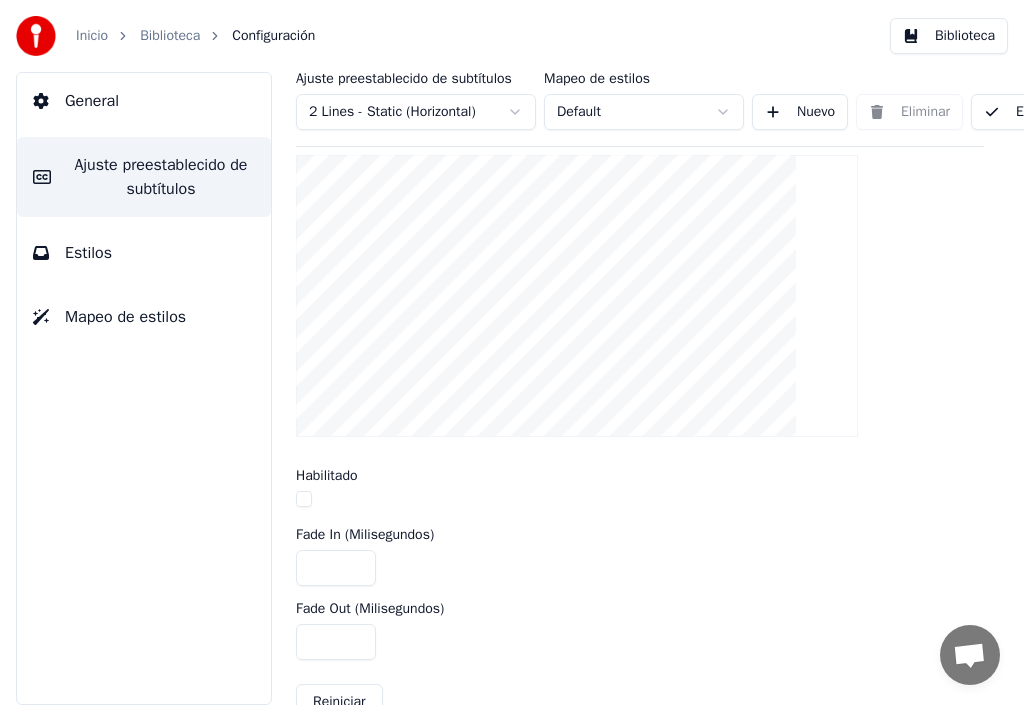 click at bounding box center [304, 499] 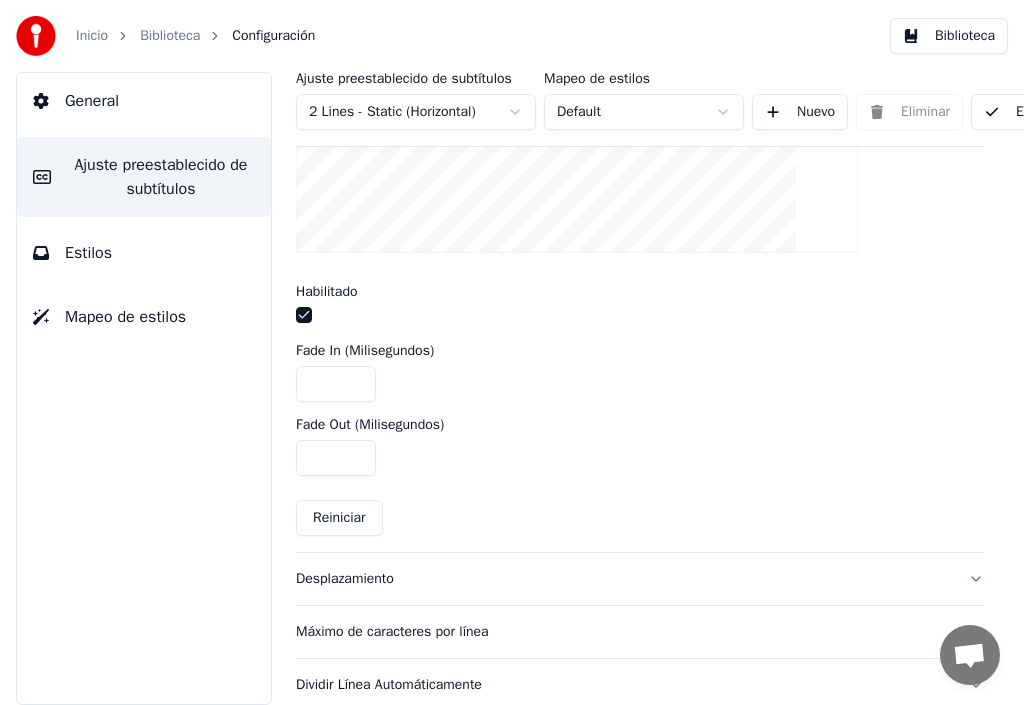 scroll, scrollTop: 752, scrollLeft: 0, axis: vertical 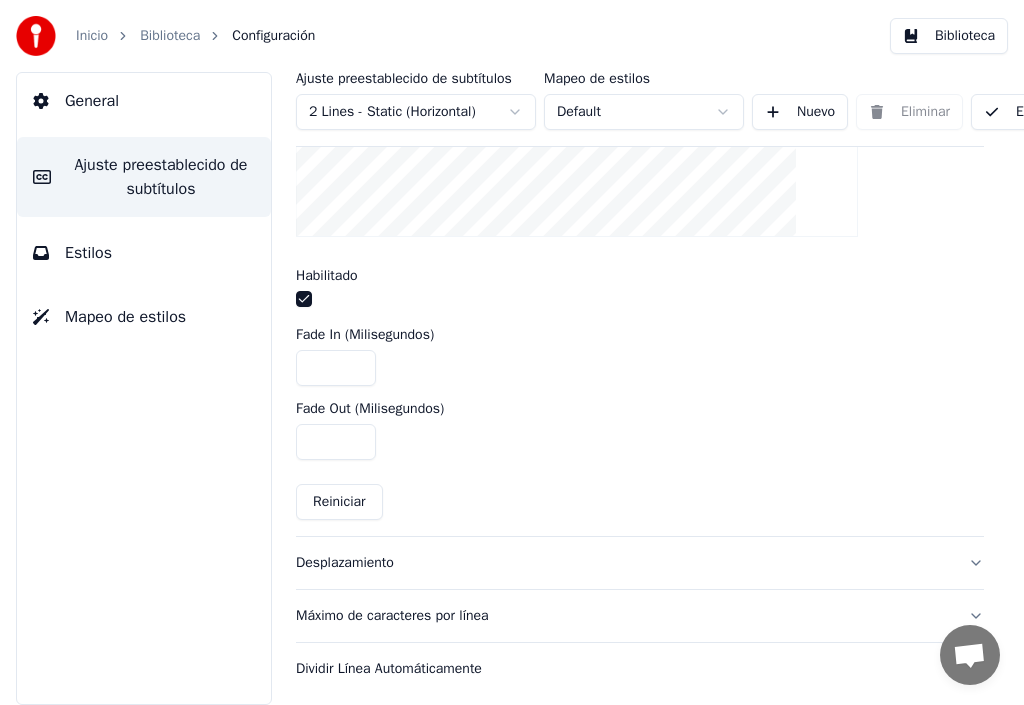 click on "Reiniciar" at bounding box center (339, 502) 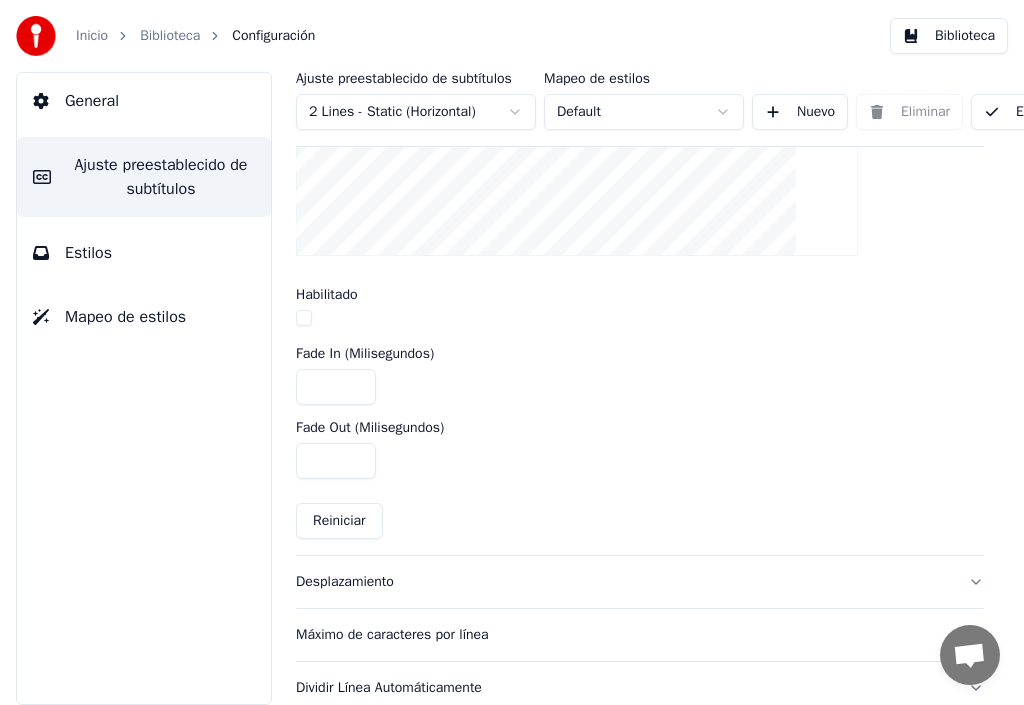 scroll, scrollTop: 752, scrollLeft: 0, axis: vertical 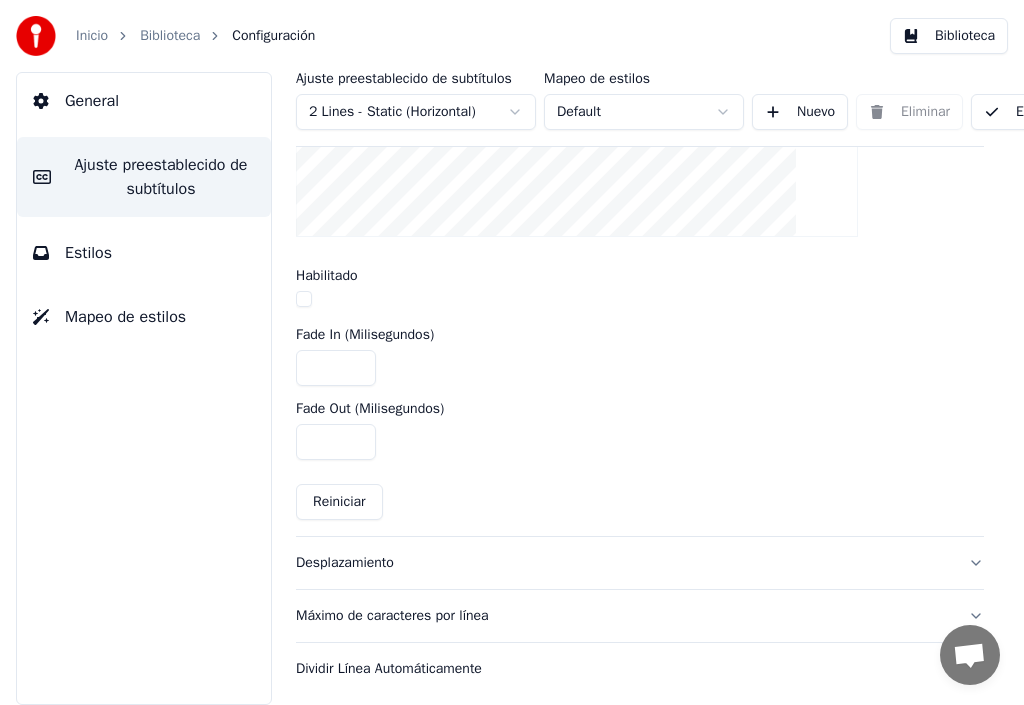 click on "Desplazamiento" at bounding box center [624, 563] 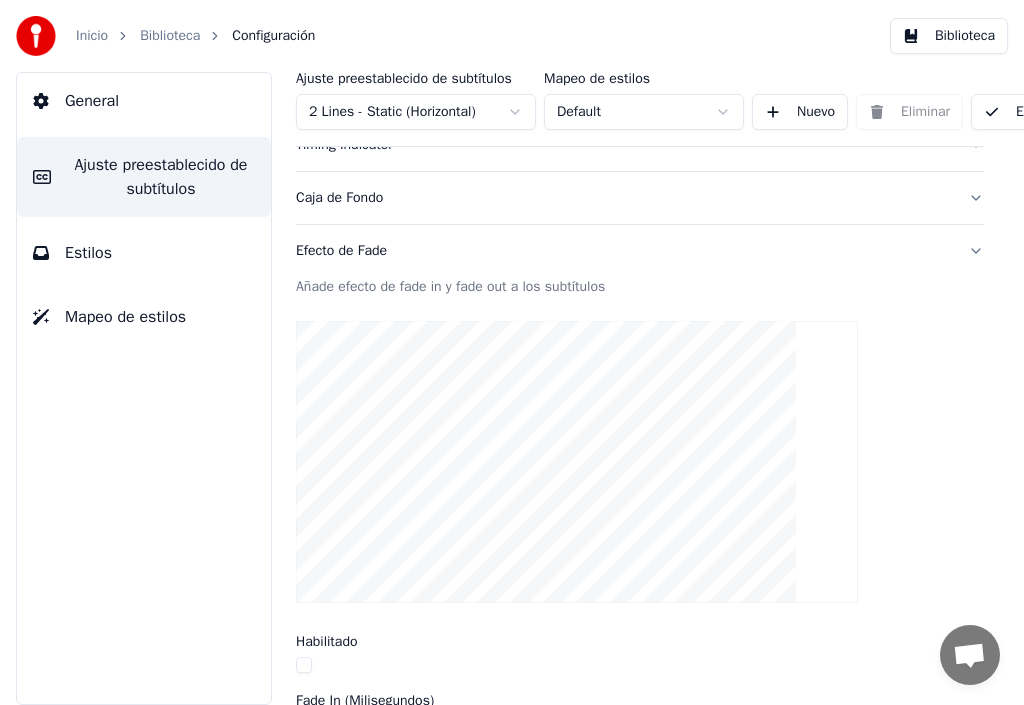 scroll, scrollTop: 386, scrollLeft: 0, axis: vertical 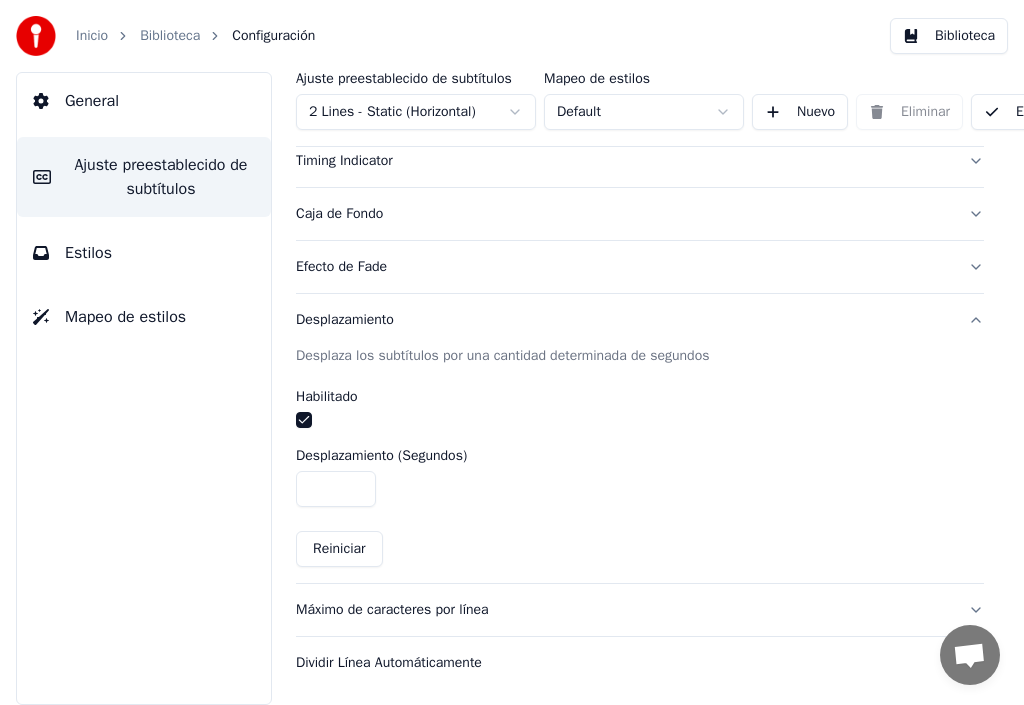 click at bounding box center (304, 420) 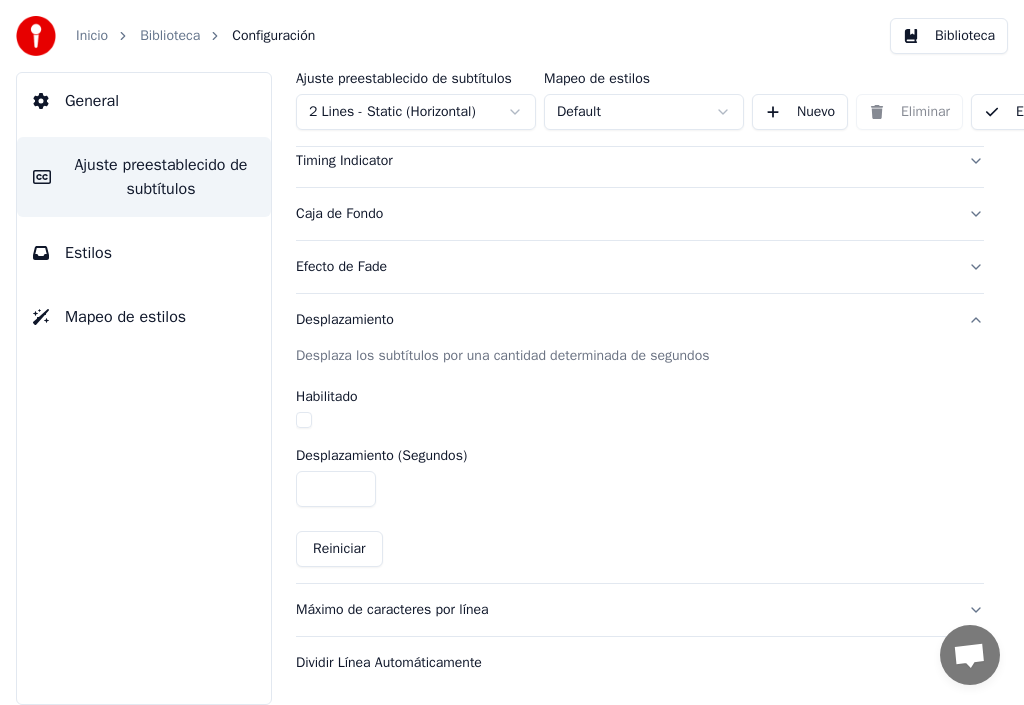 click at bounding box center (304, 420) 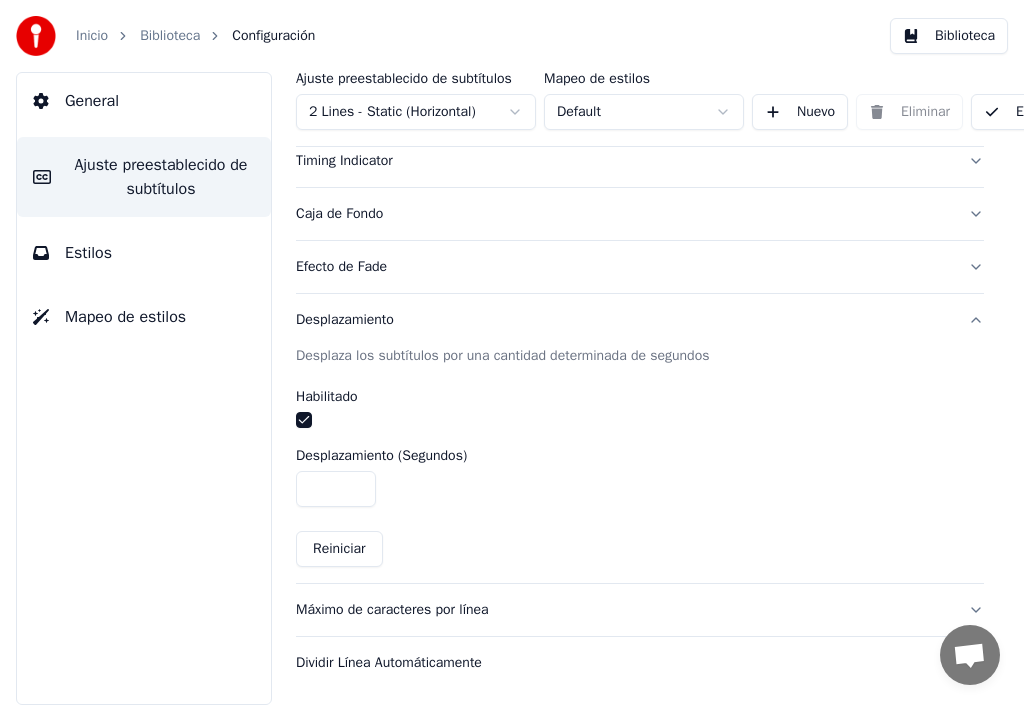 scroll, scrollTop: 286, scrollLeft: 0, axis: vertical 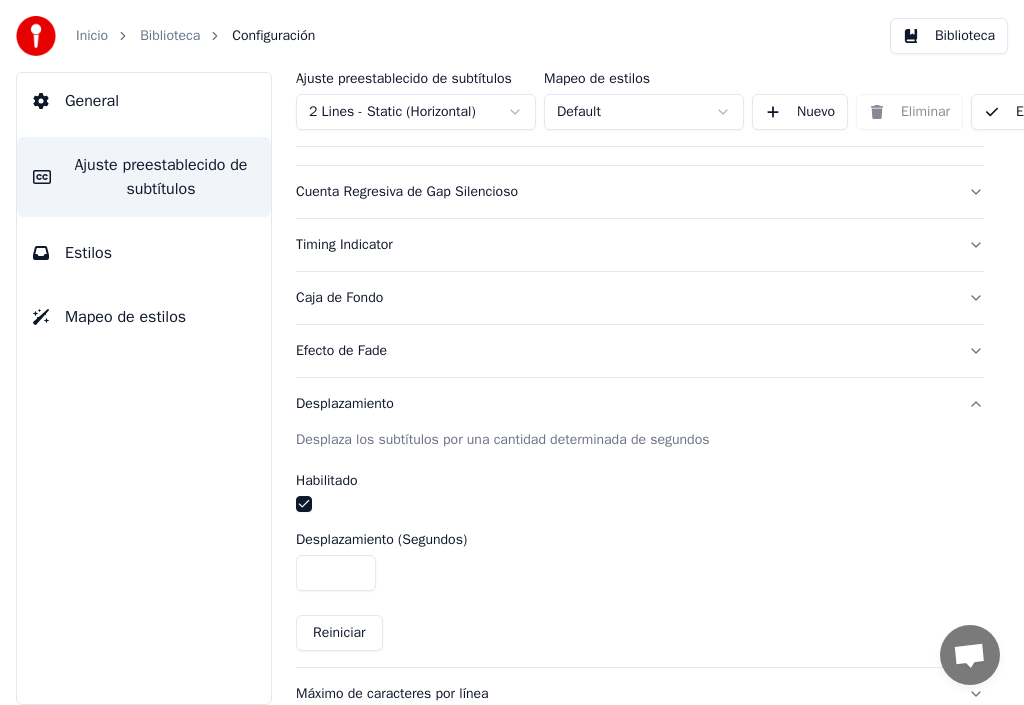click on "Efecto de Fade" at bounding box center [624, 351] 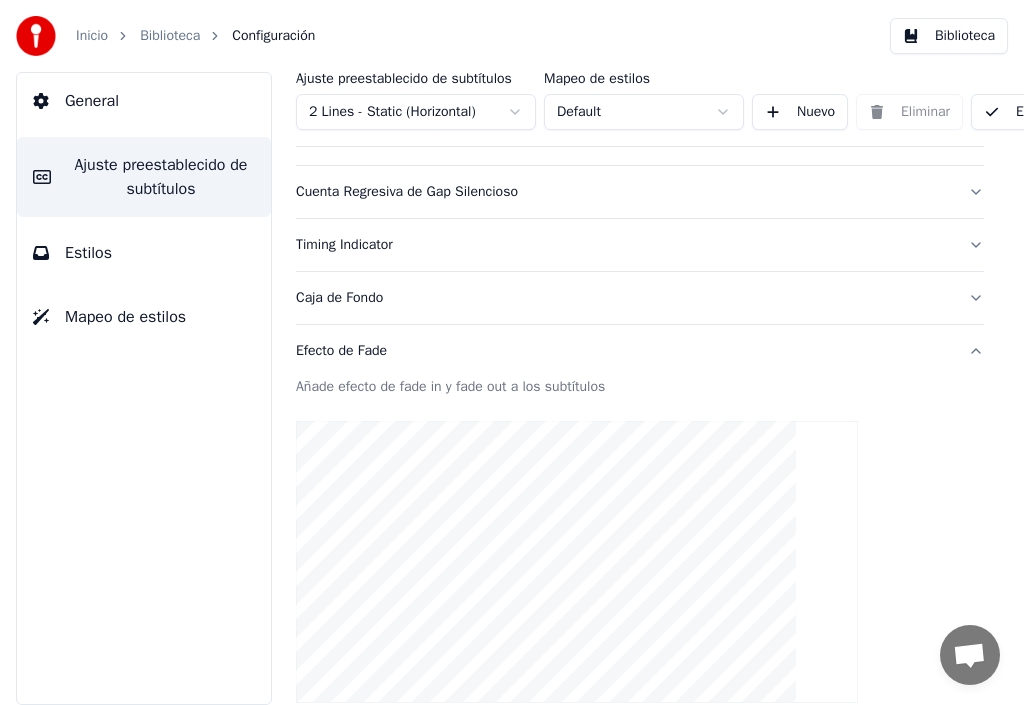 click on "Estilos" at bounding box center [88, 253] 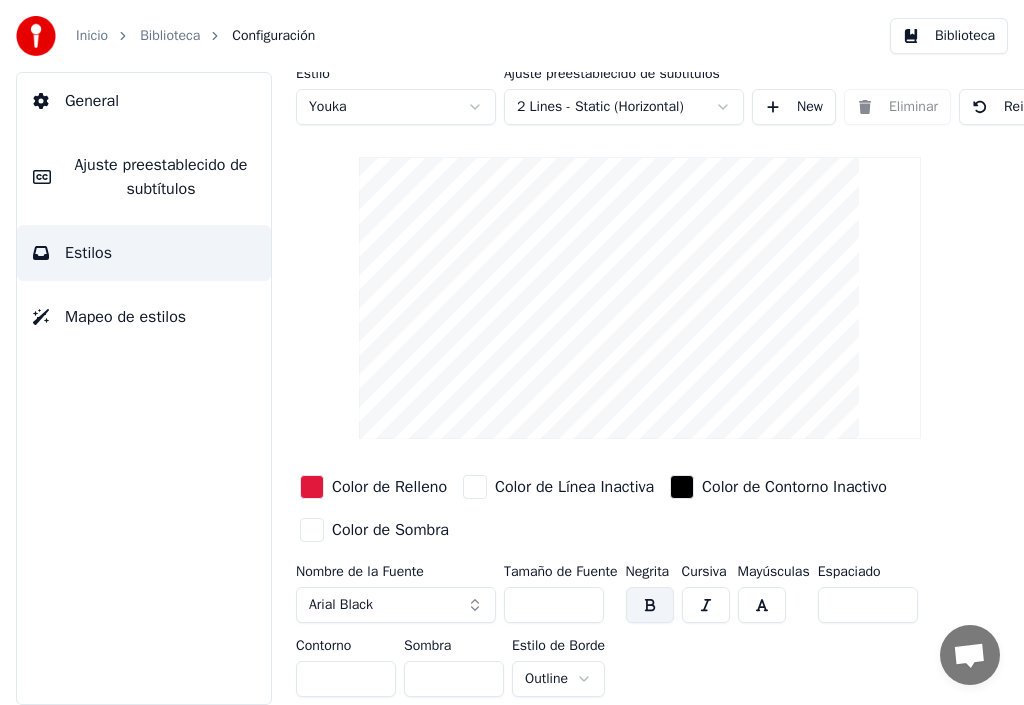 scroll, scrollTop: 20, scrollLeft: 0, axis: vertical 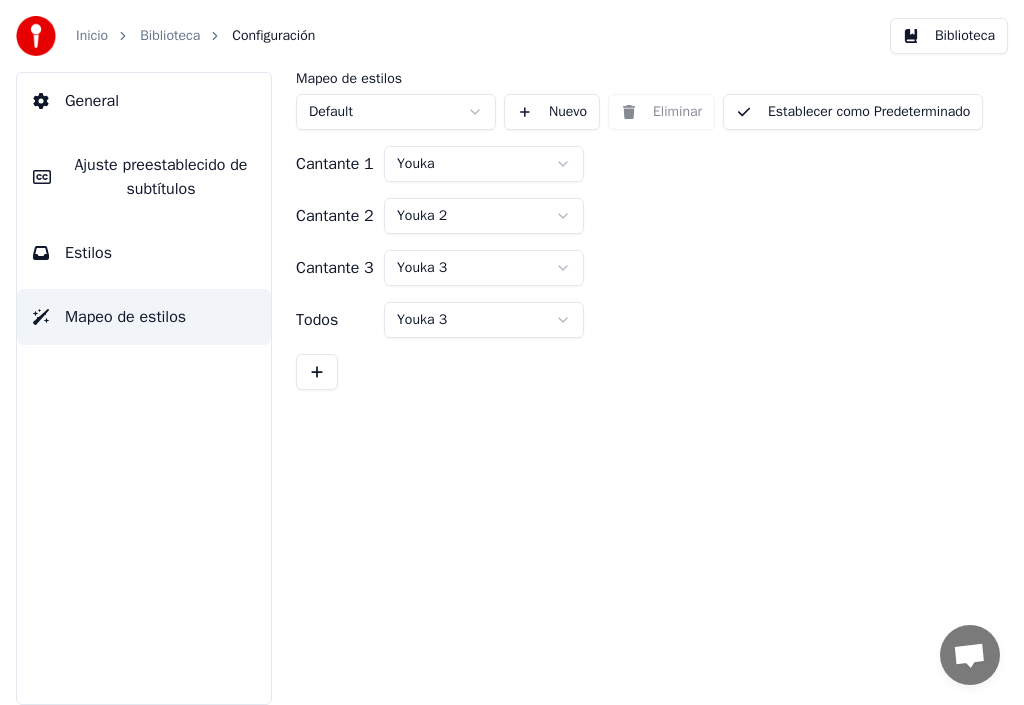 click on "Estilos" at bounding box center (88, 253) 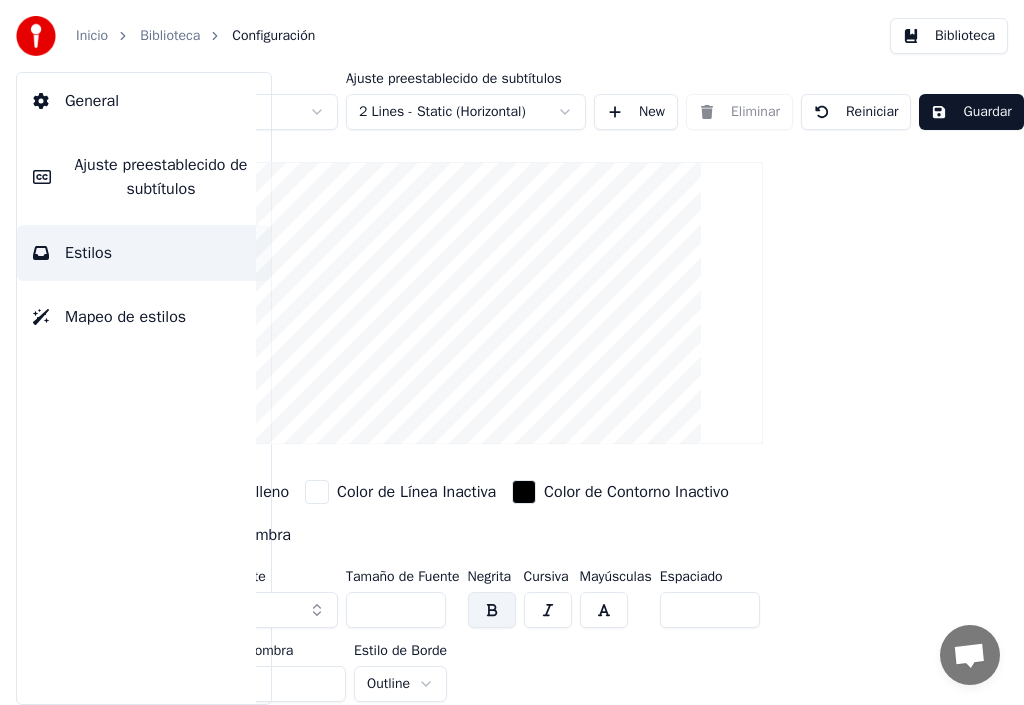 scroll, scrollTop: 0, scrollLeft: 183, axis: horizontal 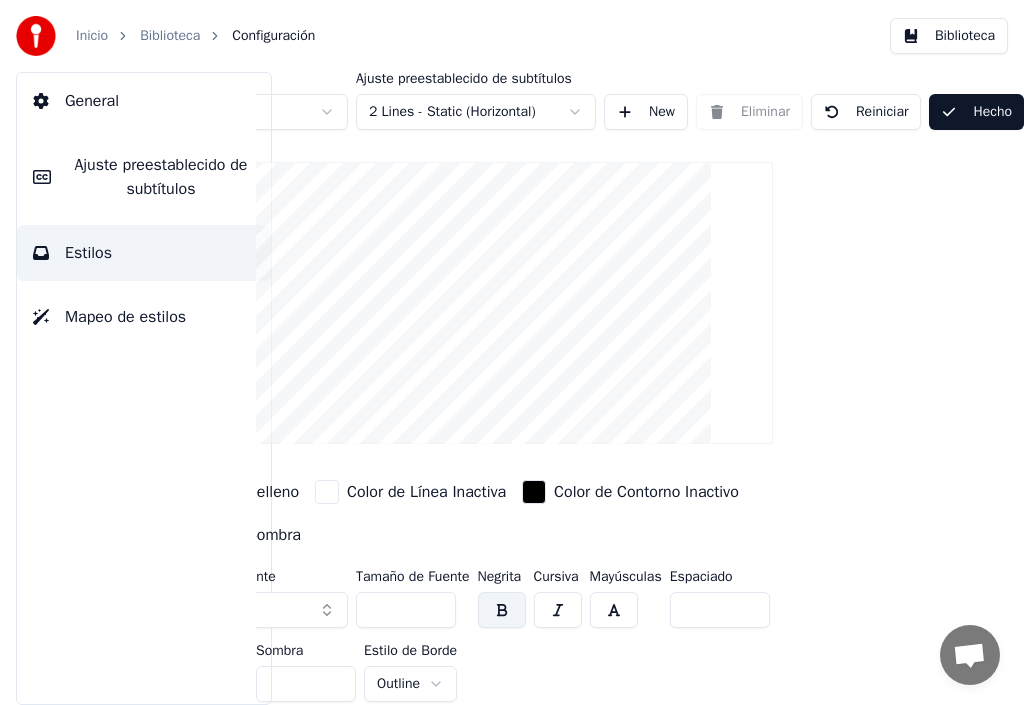 click on "Hecho" at bounding box center [976, 112] 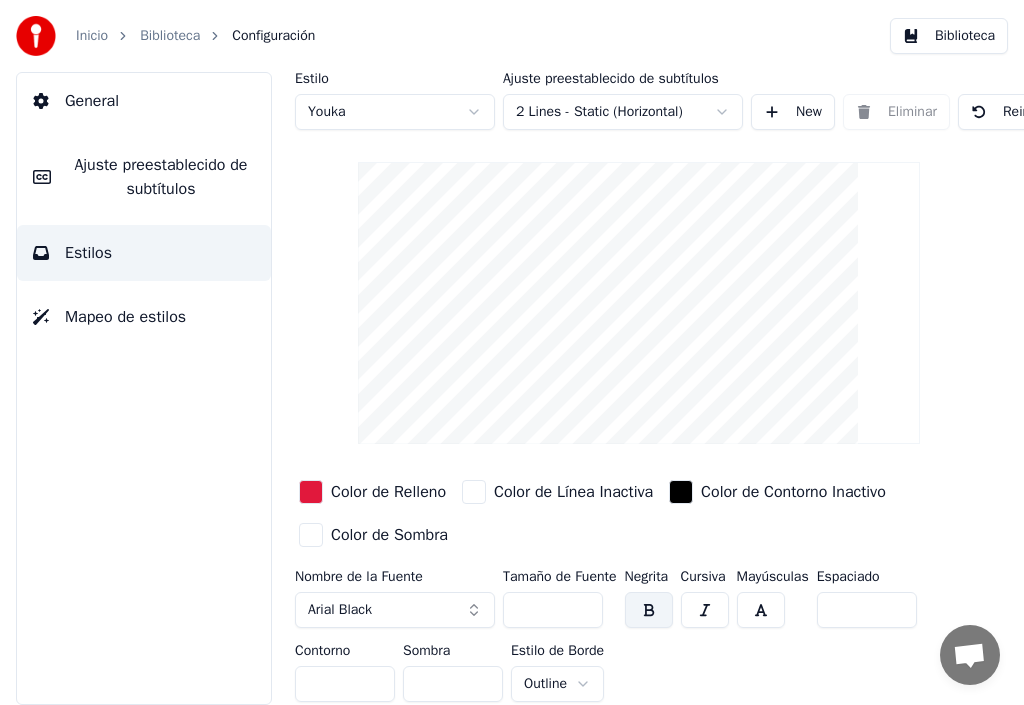 scroll, scrollTop: 0, scrollLeft: 0, axis: both 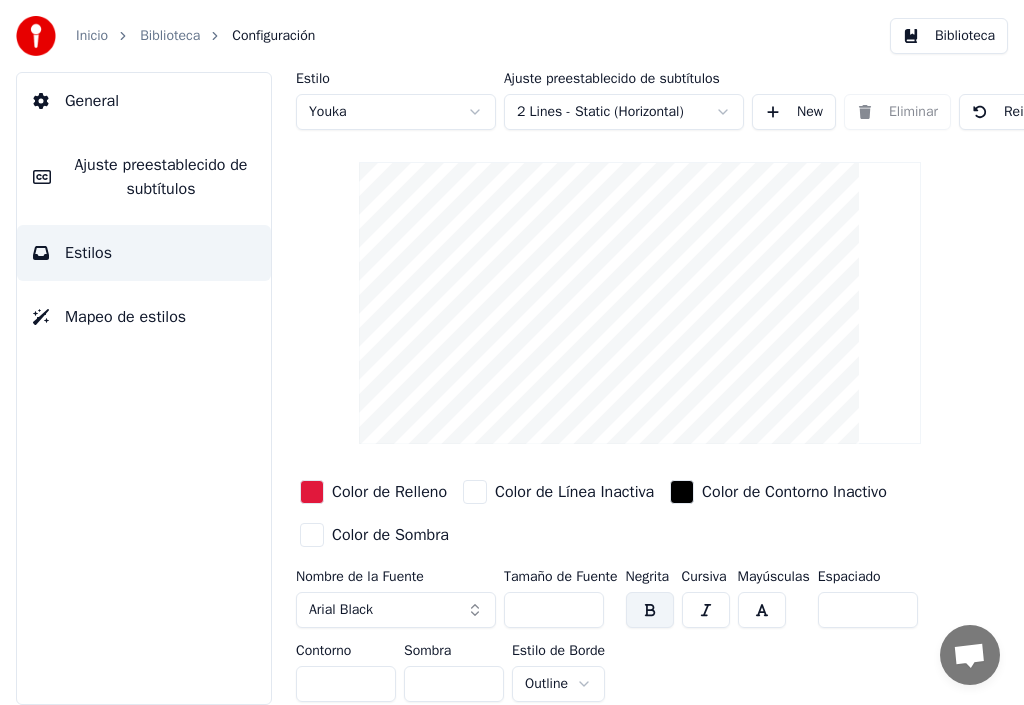 click at bounding box center [682, 492] 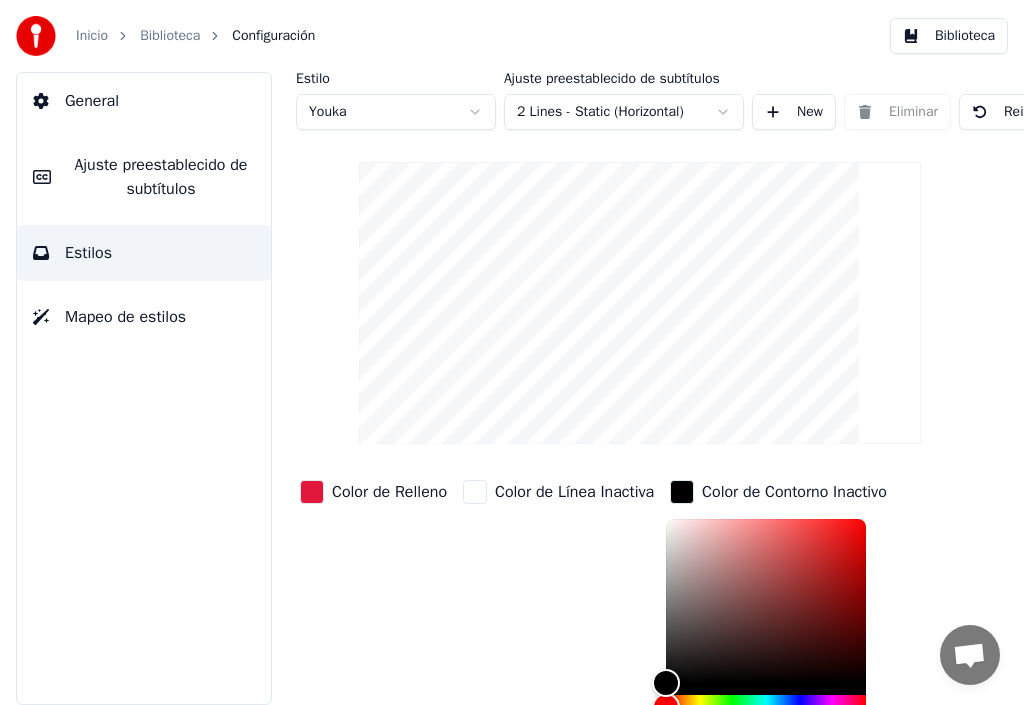 click at bounding box center (766, 607) 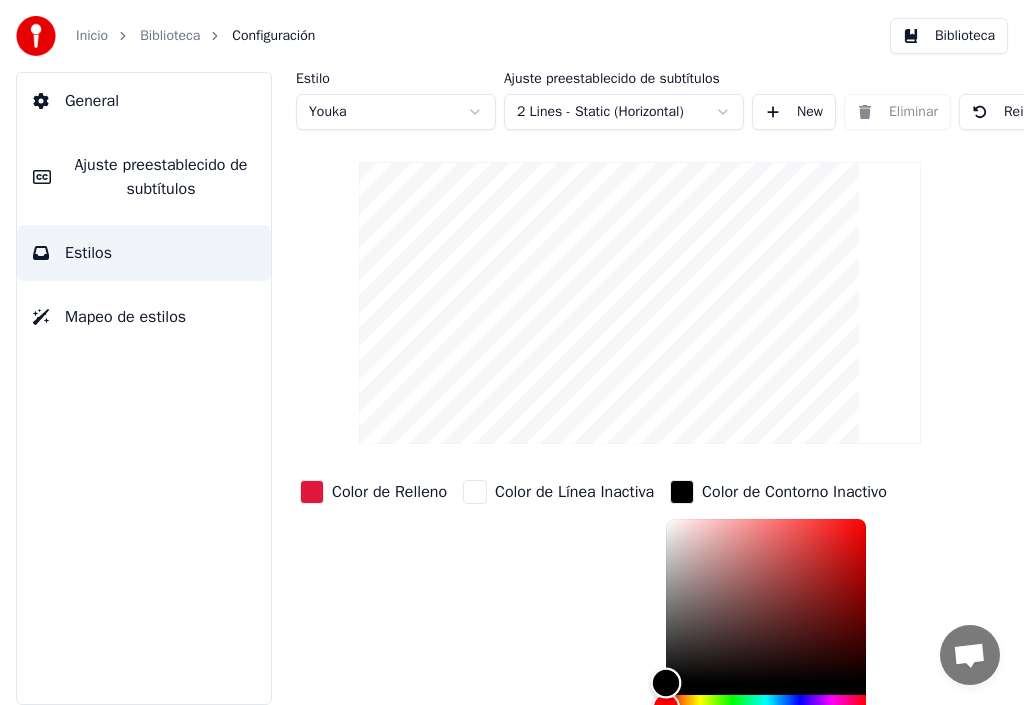 click at bounding box center (766, 601) 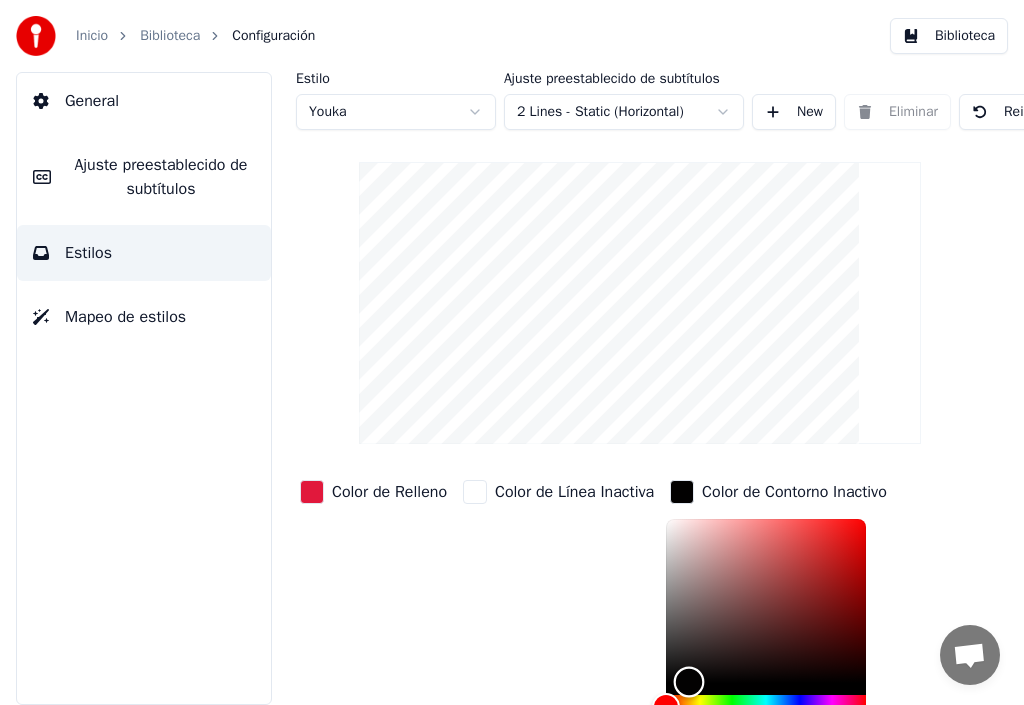 type on "*******" 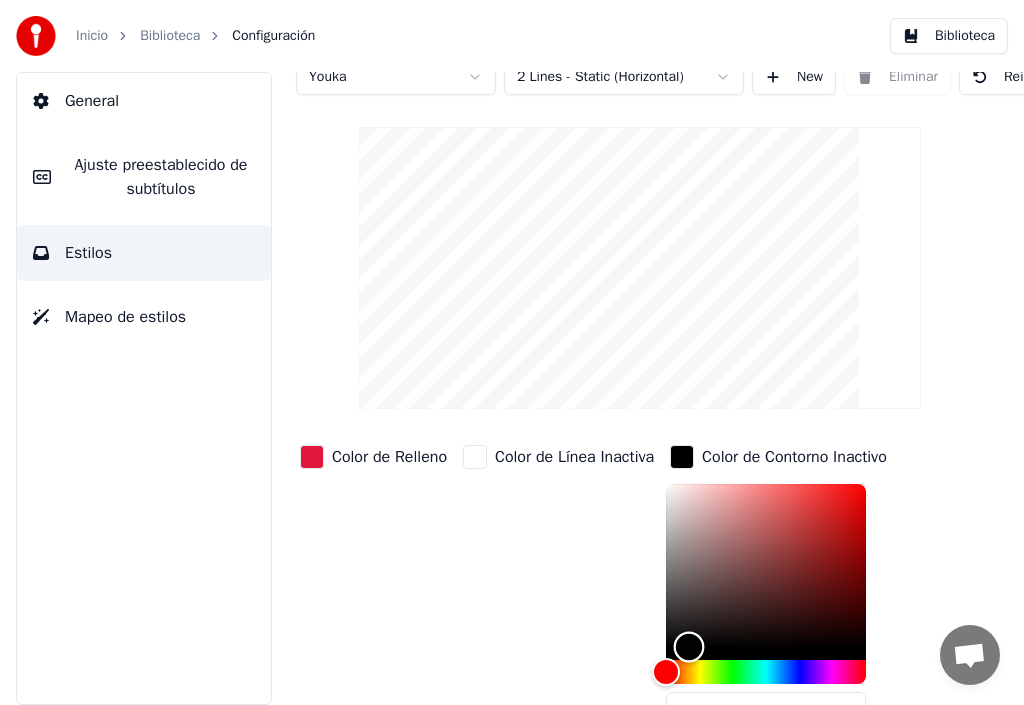 scroll, scrollTop: 0, scrollLeft: 0, axis: both 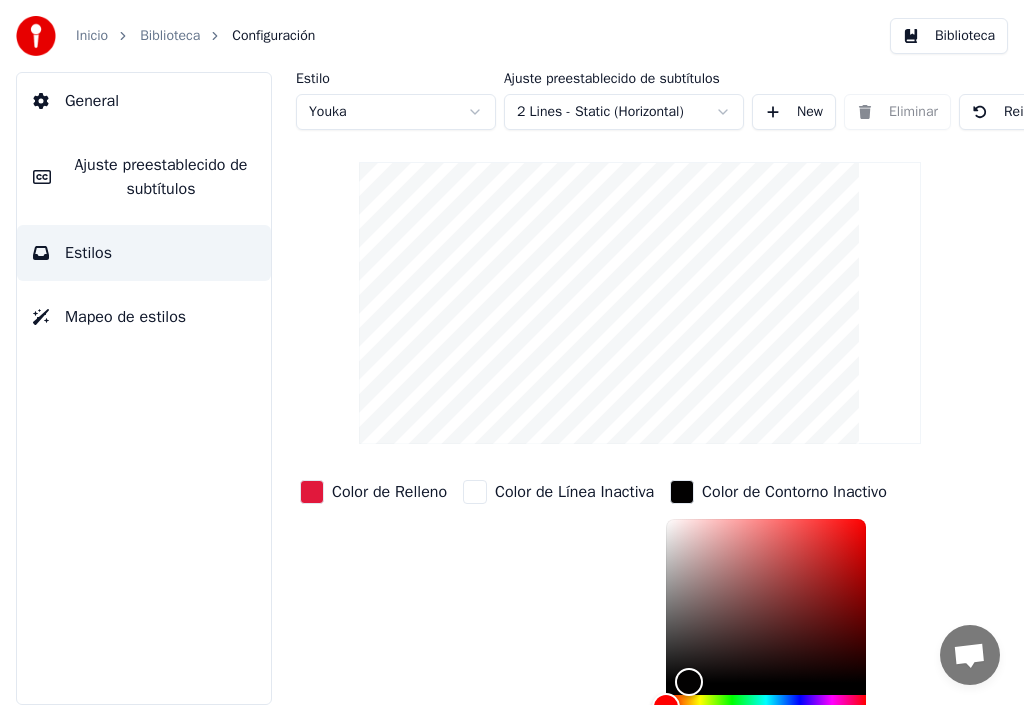 click on "Ajuste preestablecido de subtítulos" at bounding box center (161, 177) 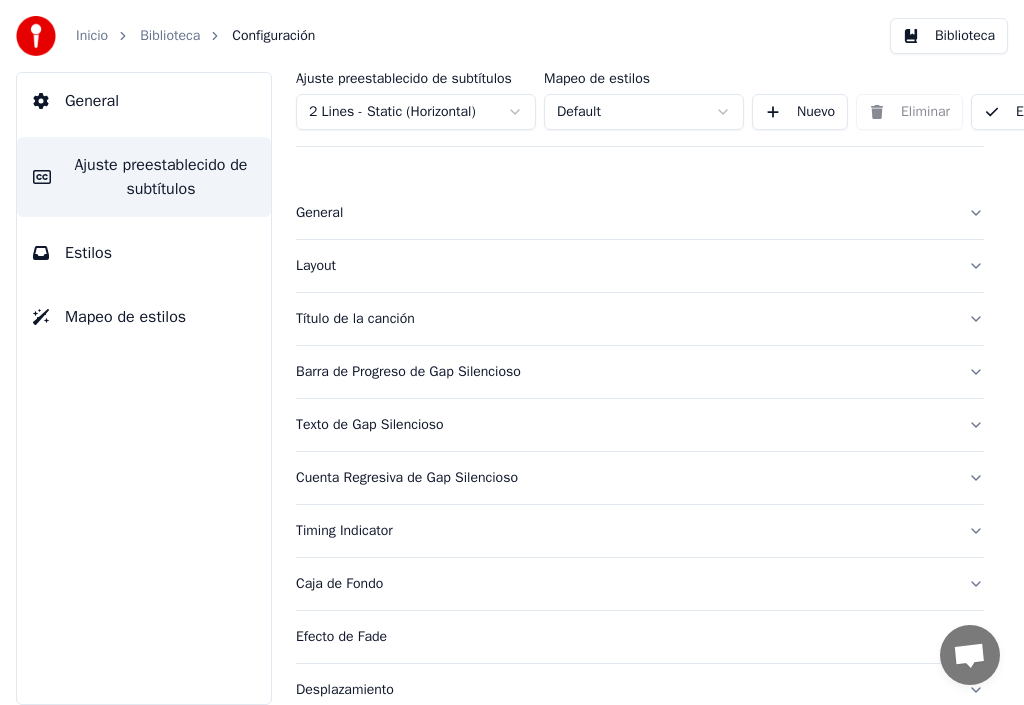 click on "Título de la canción" at bounding box center (624, 319) 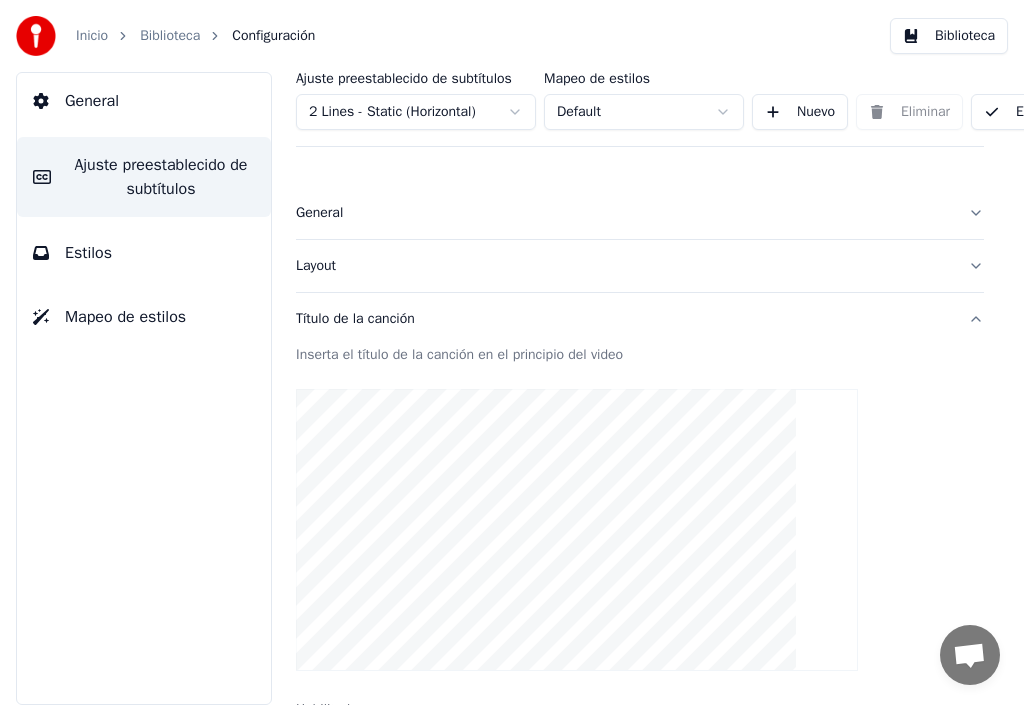 click on "Estilos" at bounding box center [144, 253] 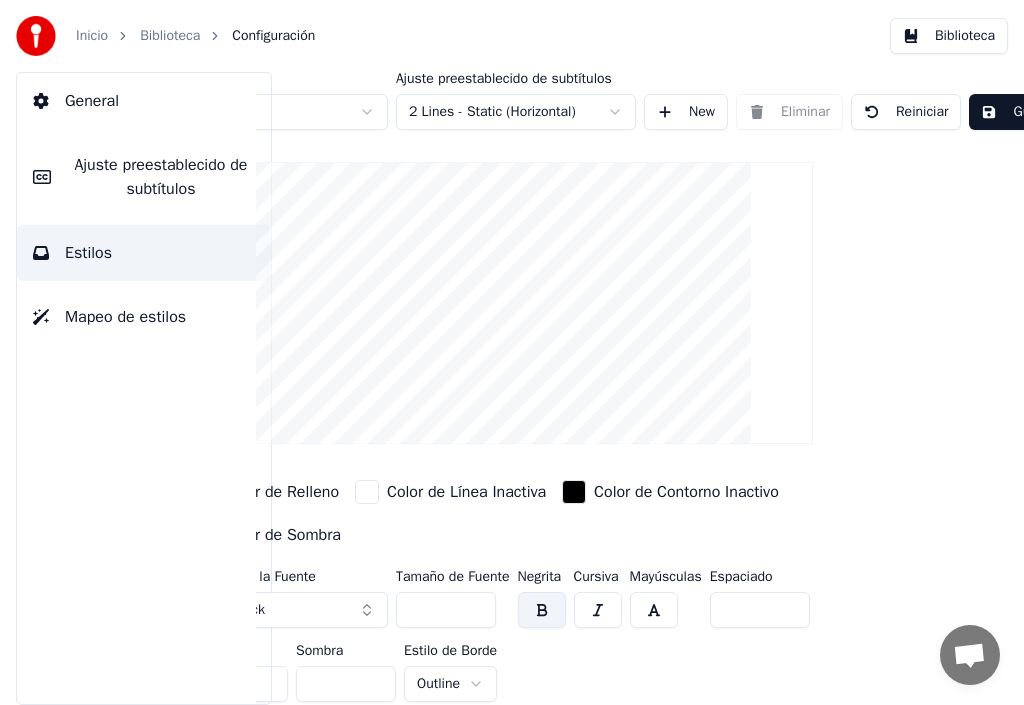 scroll, scrollTop: 0, scrollLeft: 184, axis: horizontal 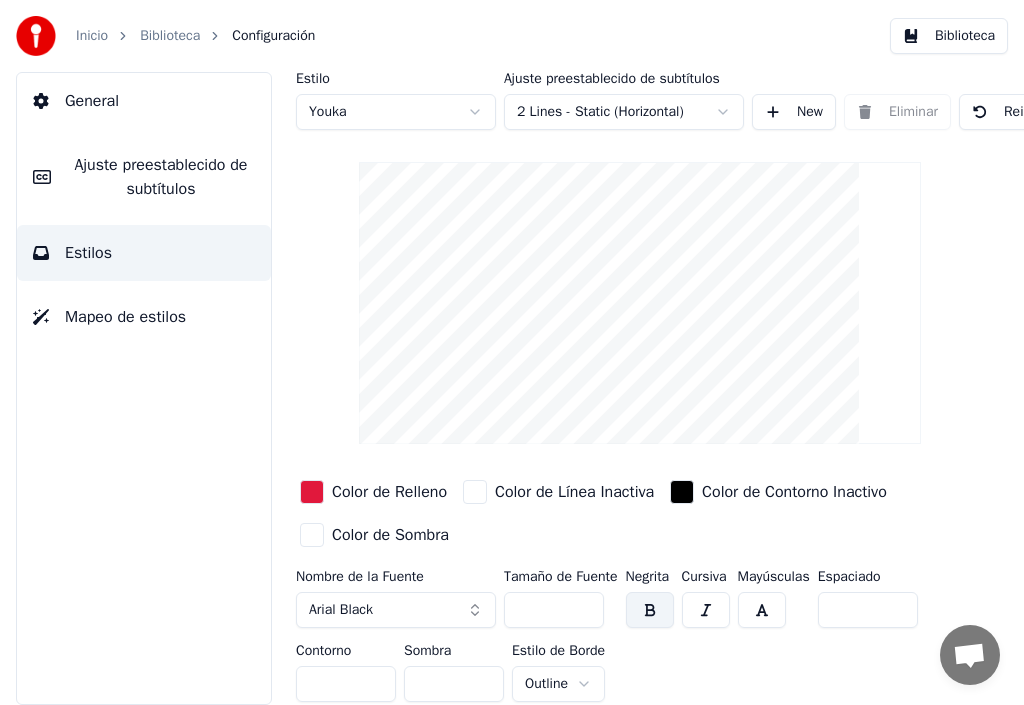 click on "Ajuste preestablecido de subtítulos" at bounding box center (161, 177) 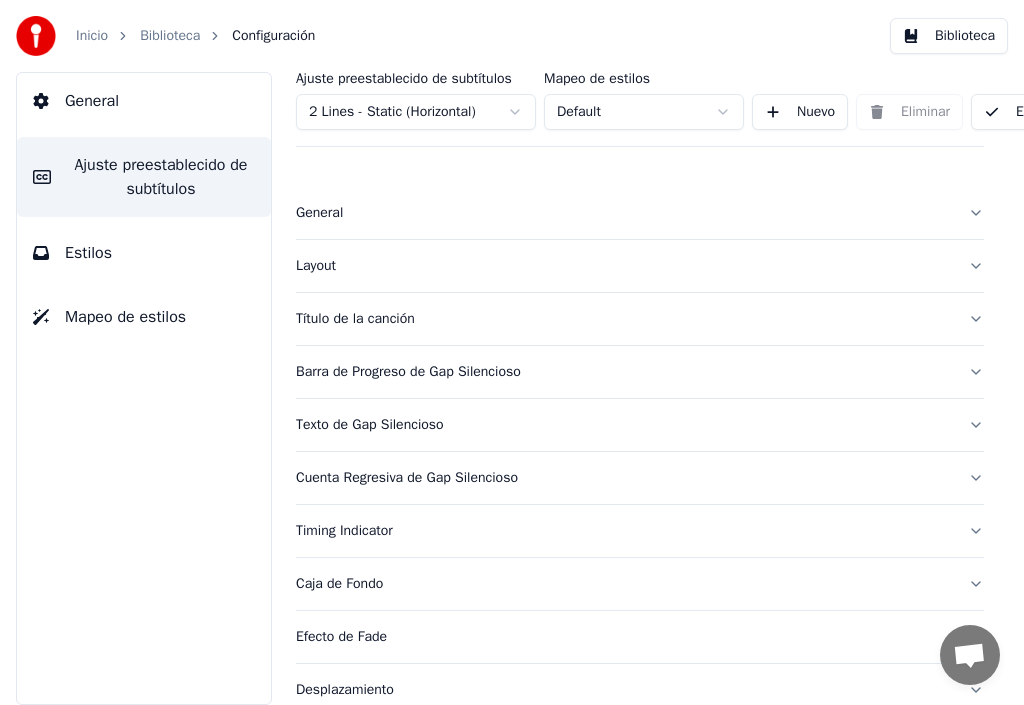 click on "Título de la canción" at bounding box center [624, 319] 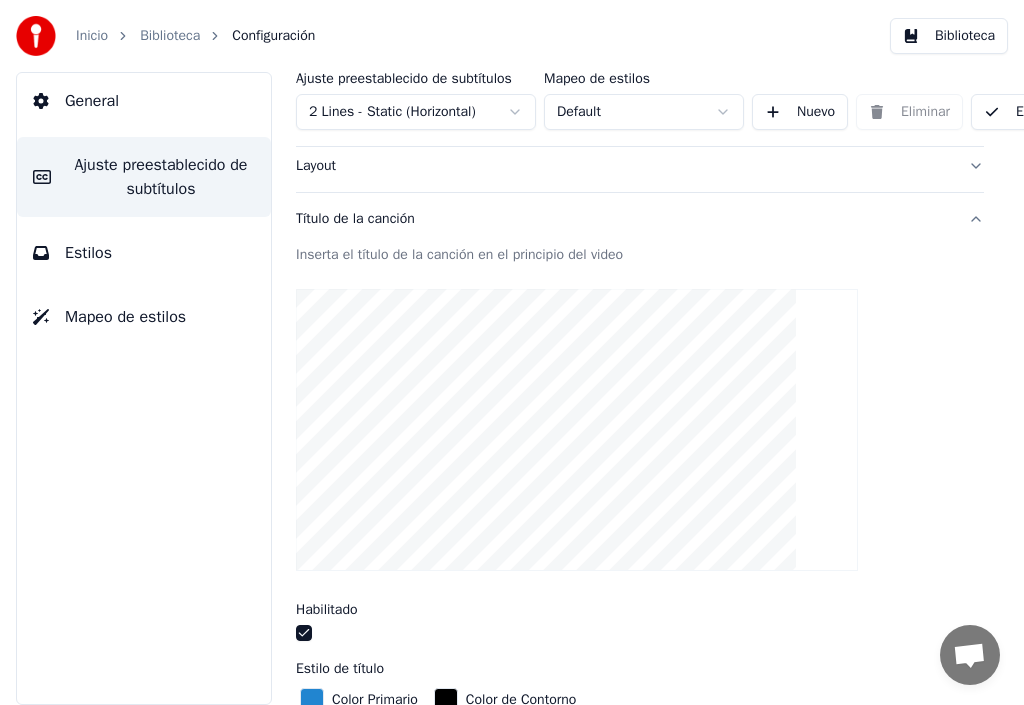 scroll, scrollTop: 200, scrollLeft: 0, axis: vertical 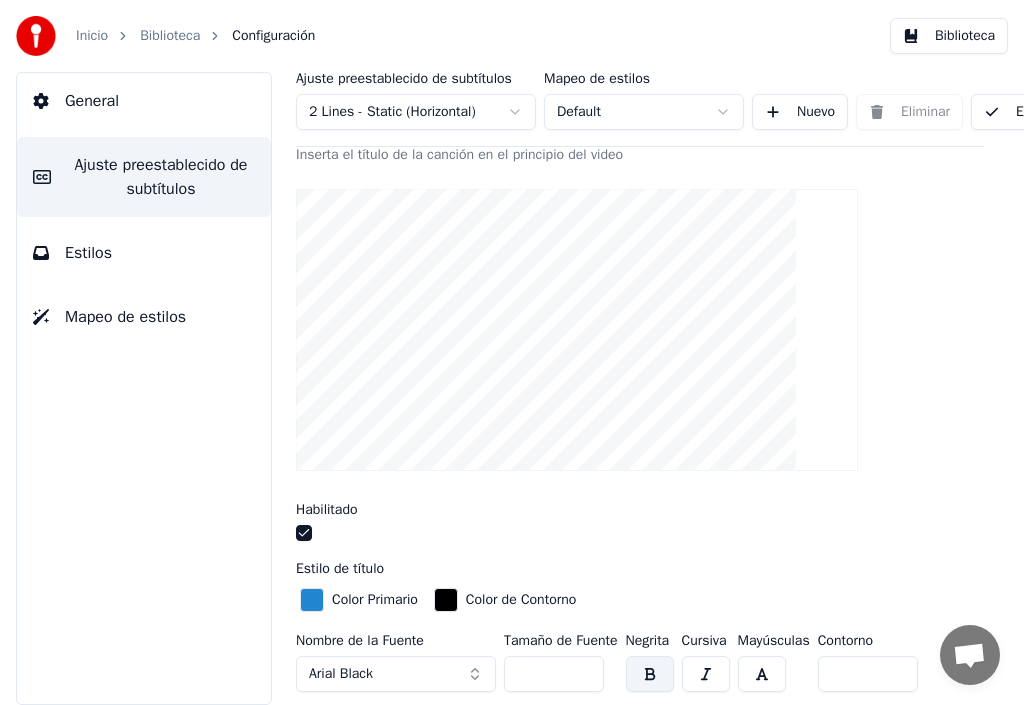 click at bounding box center (312, 600) 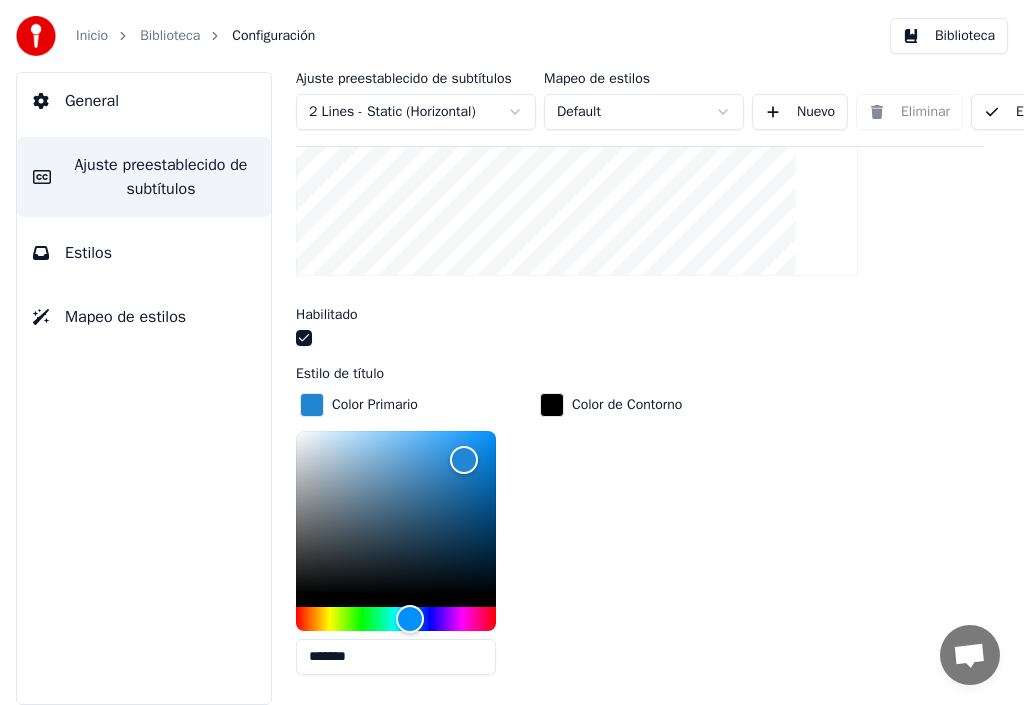 scroll, scrollTop: 400, scrollLeft: 0, axis: vertical 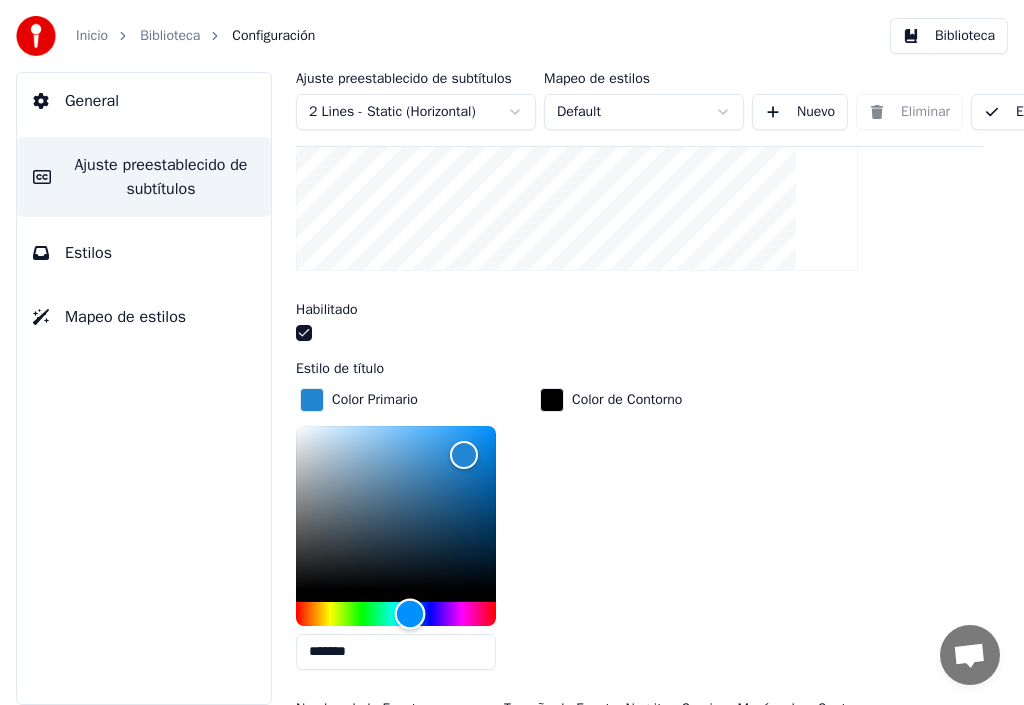 type on "*******" 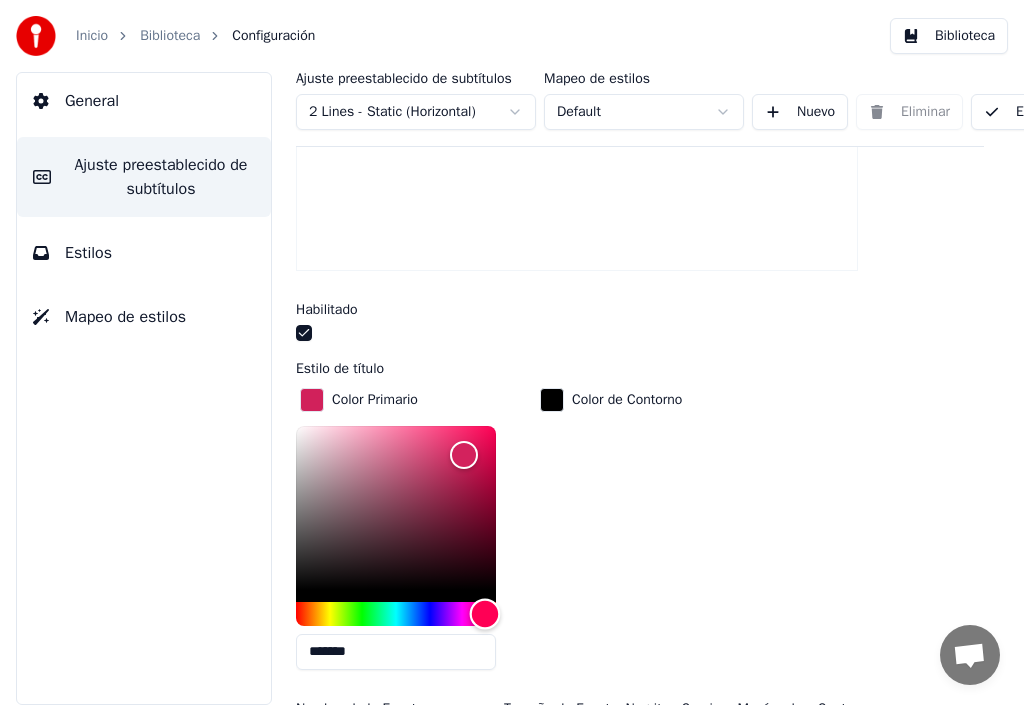 click at bounding box center (396, 614) 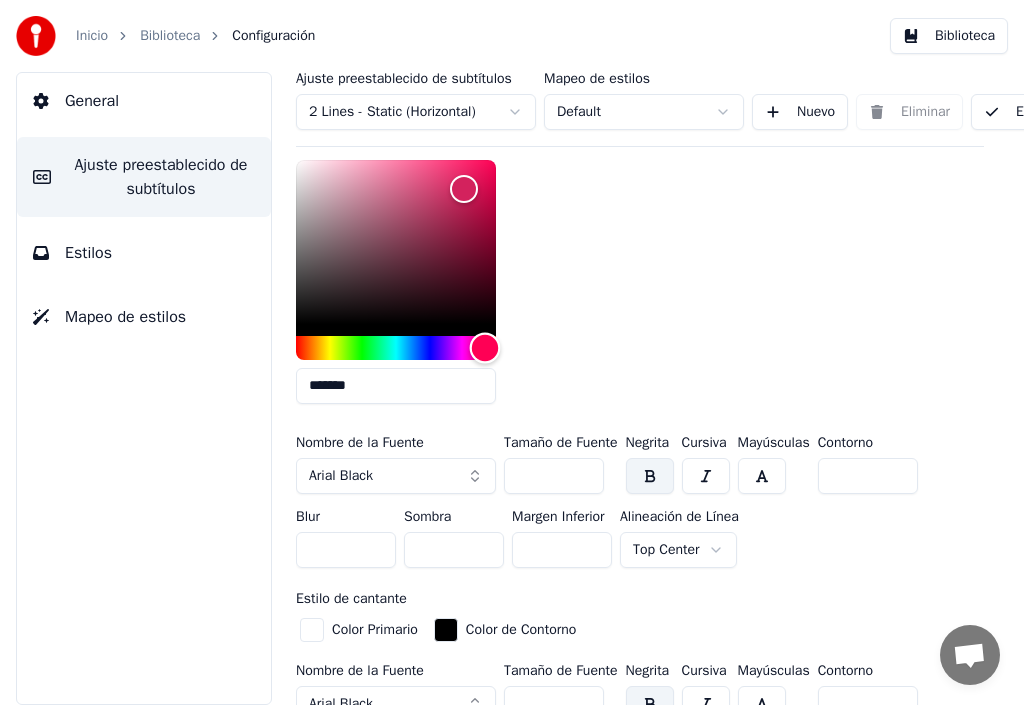 scroll, scrollTop: 700, scrollLeft: 0, axis: vertical 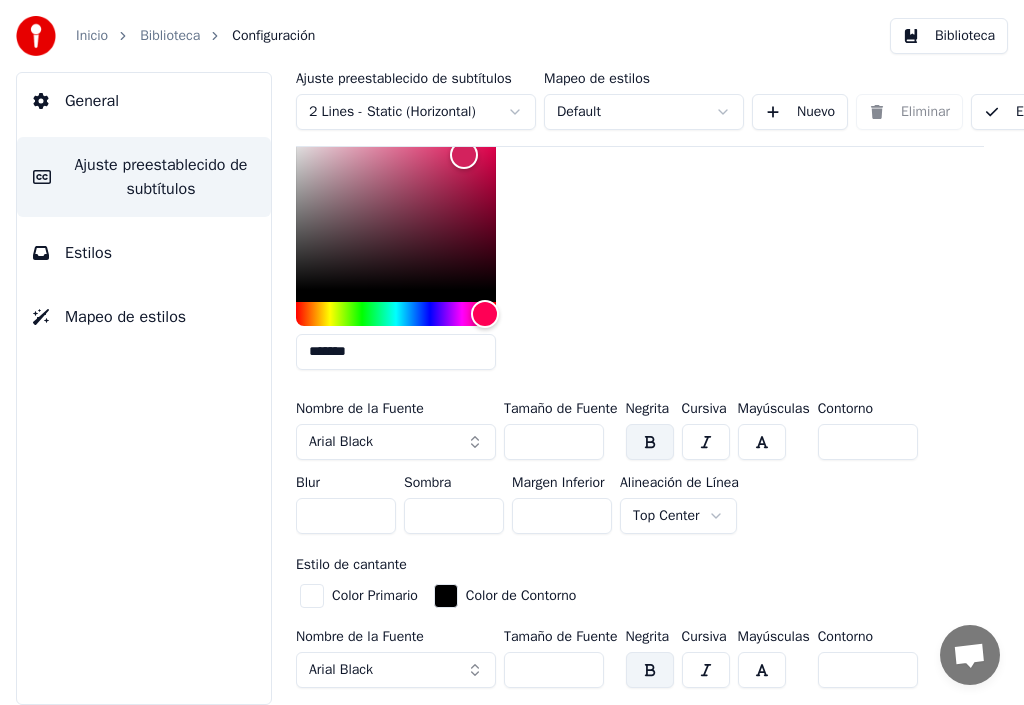 click on "***" at bounding box center [562, 516] 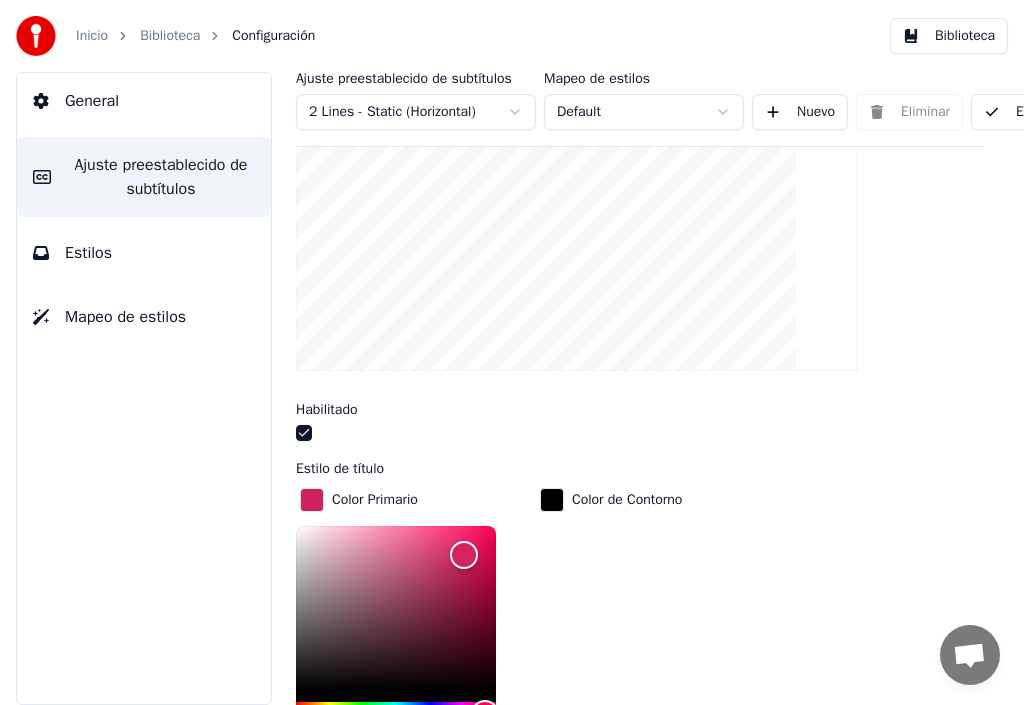 scroll, scrollTop: 300, scrollLeft: 238, axis: both 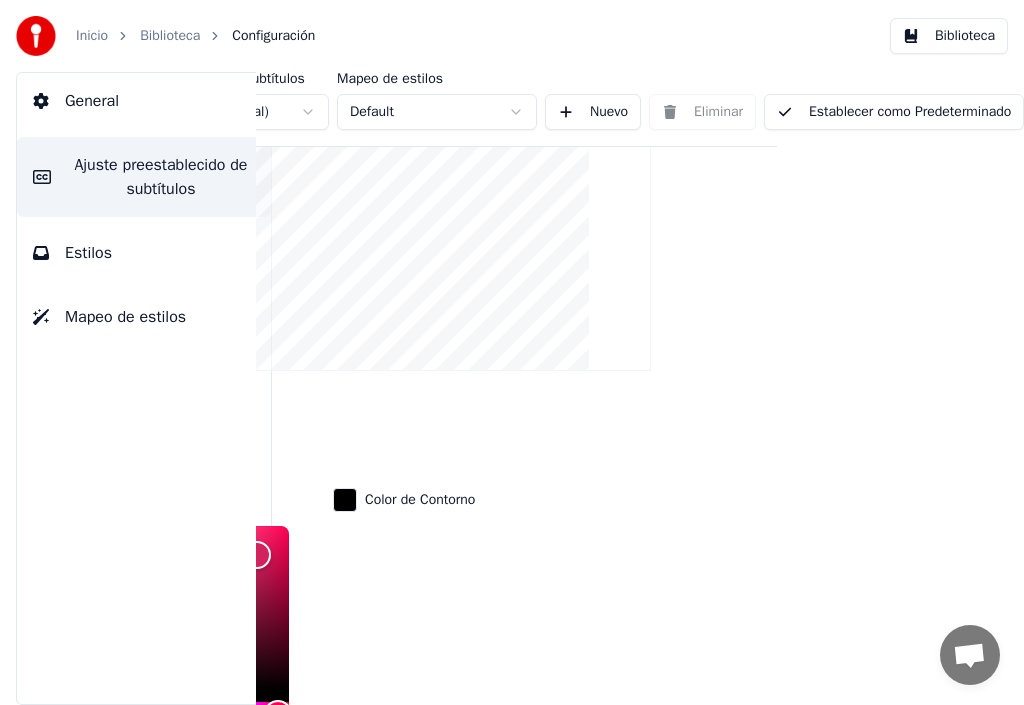 click on "Establecer como Predeterminado" at bounding box center [894, 112] 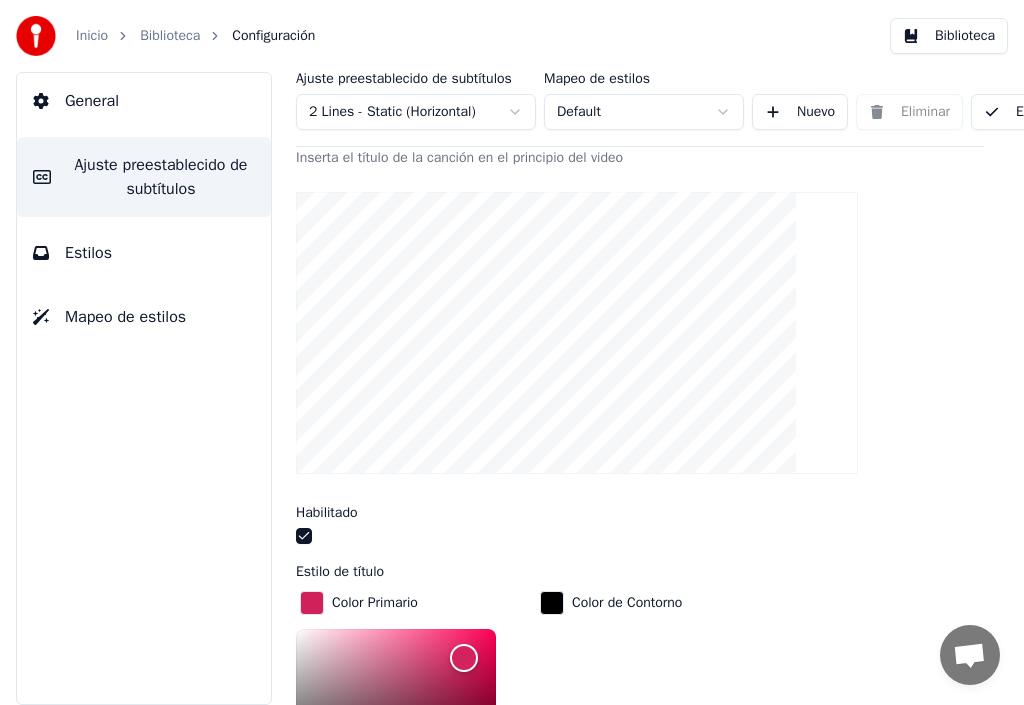 scroll, scrollTop: 200, scrollLeft: 0, axis: vertical 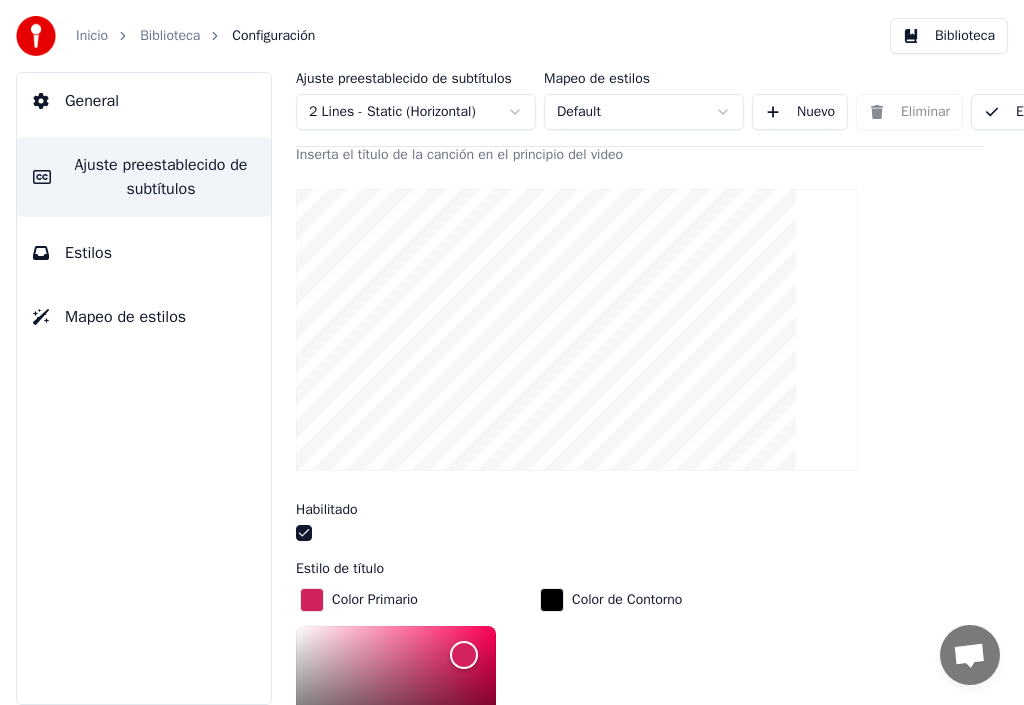 click on "Estilos" at bounding box center (88, 253) 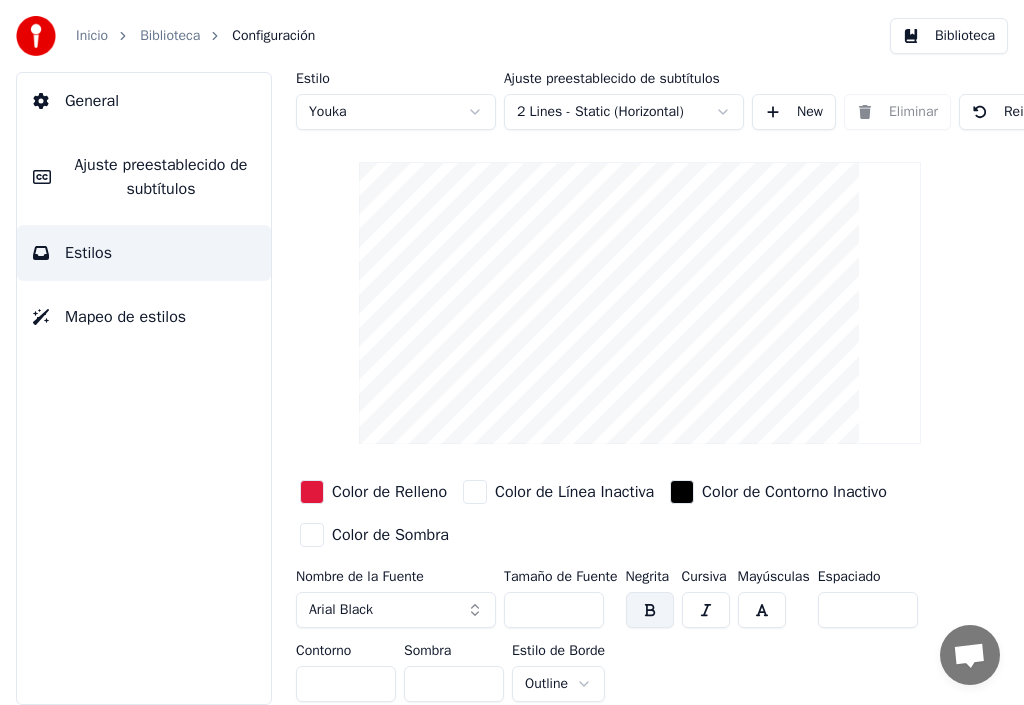 click at bounding box center [682, 492] 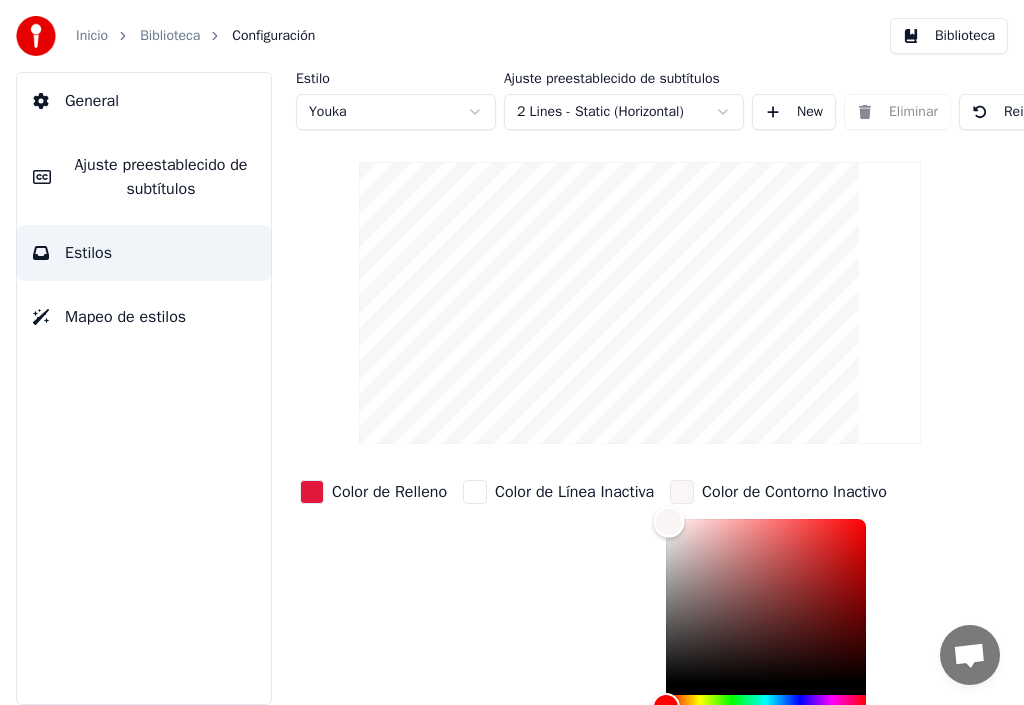 type on "*******" 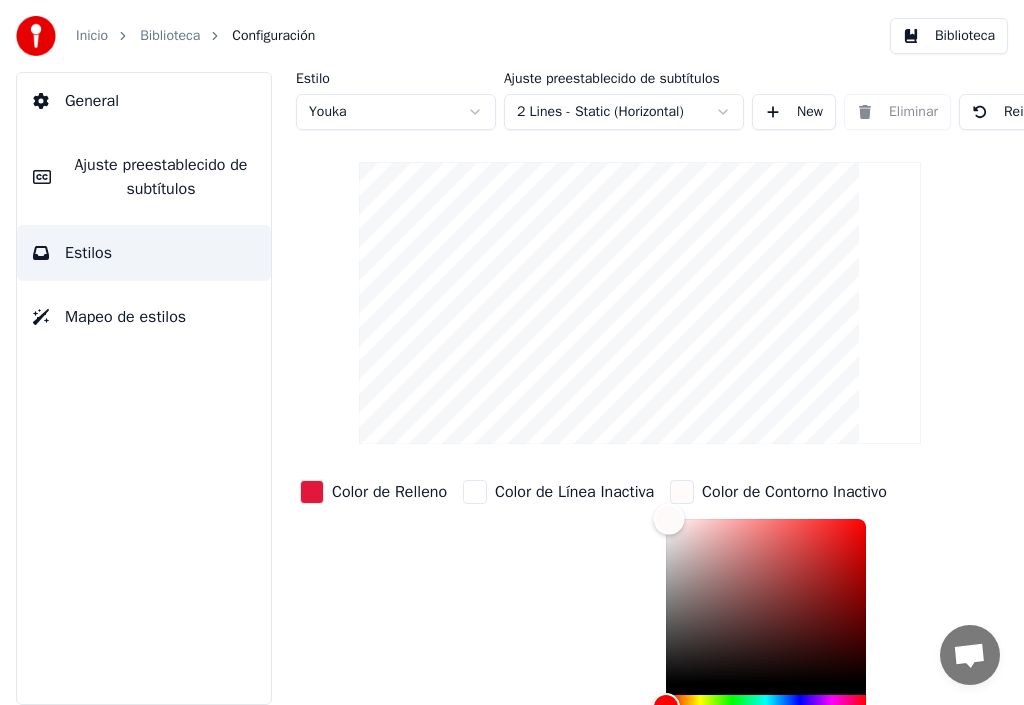 drag, startPoint x: 666, startPoint y: 678, endPoint x: 672, endPoint y: 510, distance: 168.1071 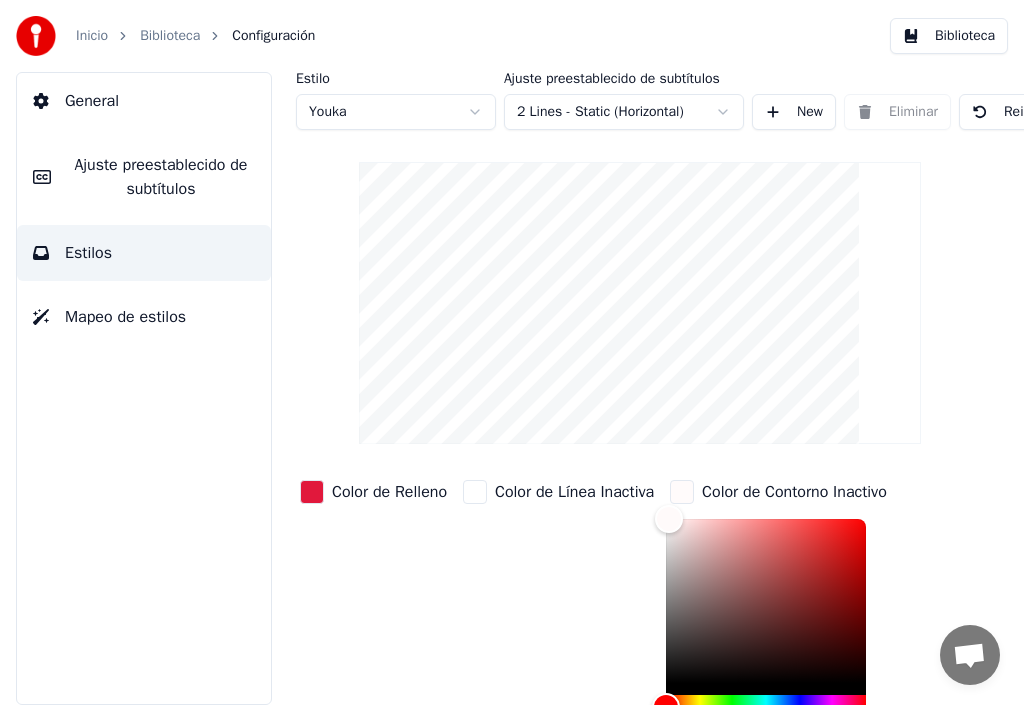 click at bounding box center (475, 492) 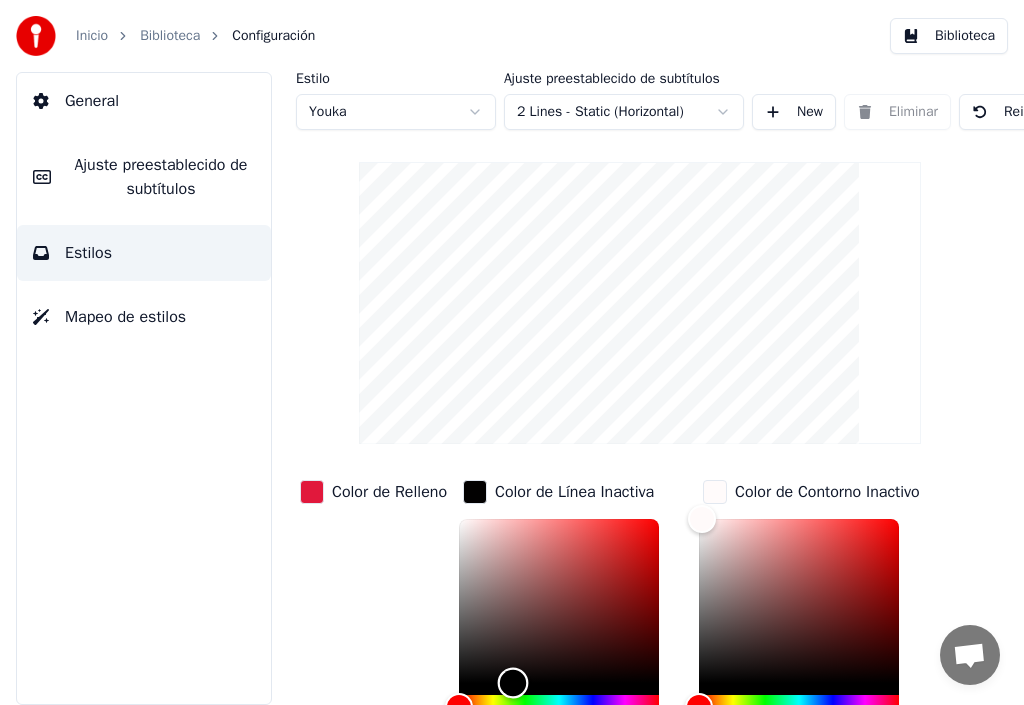 type on "*******" 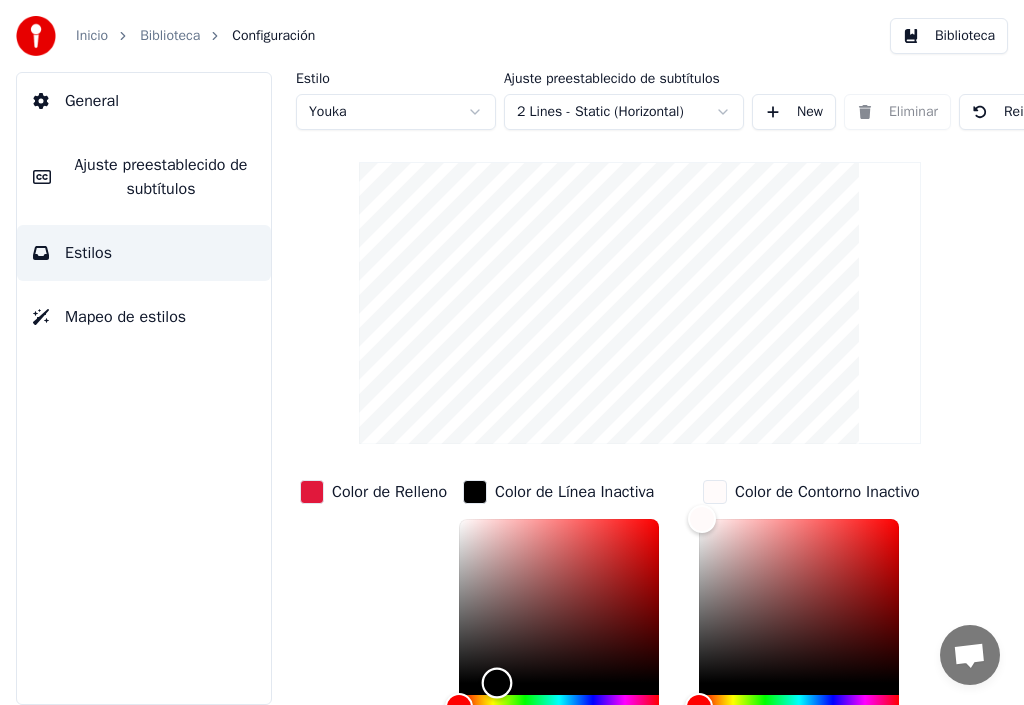 drag, startPoint x: 466, startPoint y: 521, endPoint x: 494, endPoint y: 688, distance: 169.33104 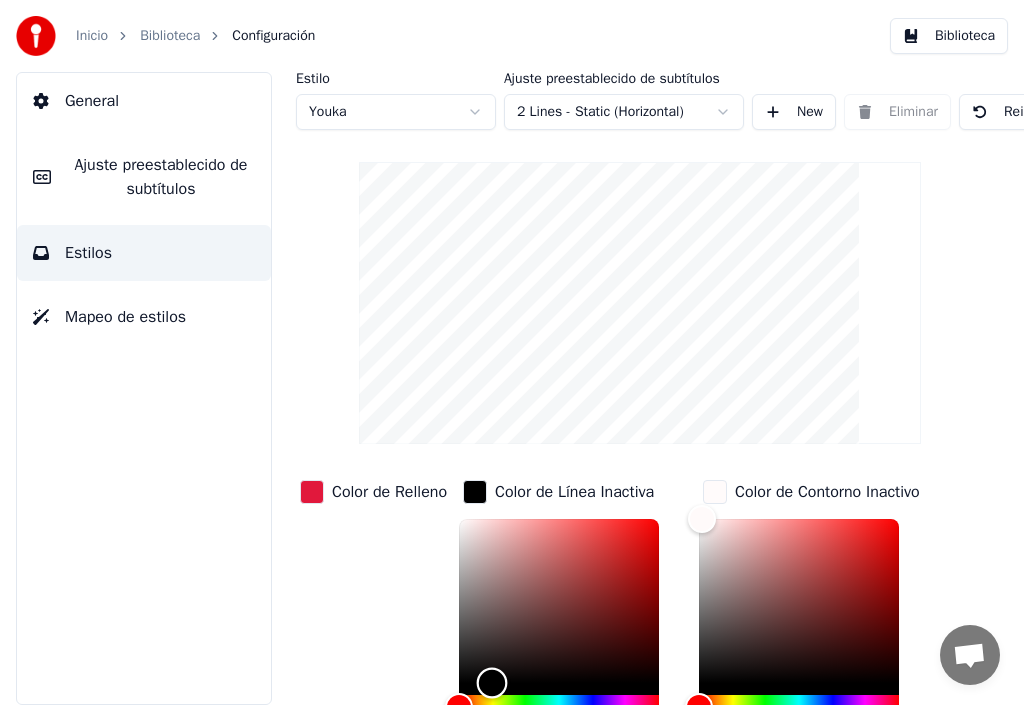 scroll, scrollTop: 100, scrollLeft: 0, axis: vertical 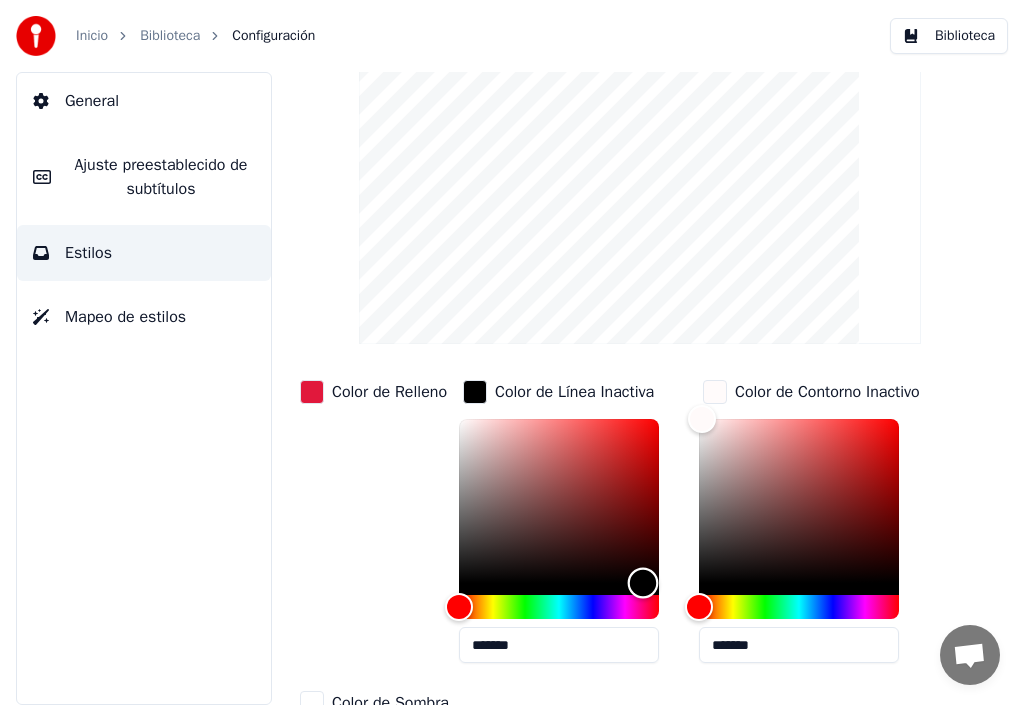 drag, startPoint x: 496, startPoint y: 588, endPoint x: 645, endPoint y: 607, distance: 150.20653 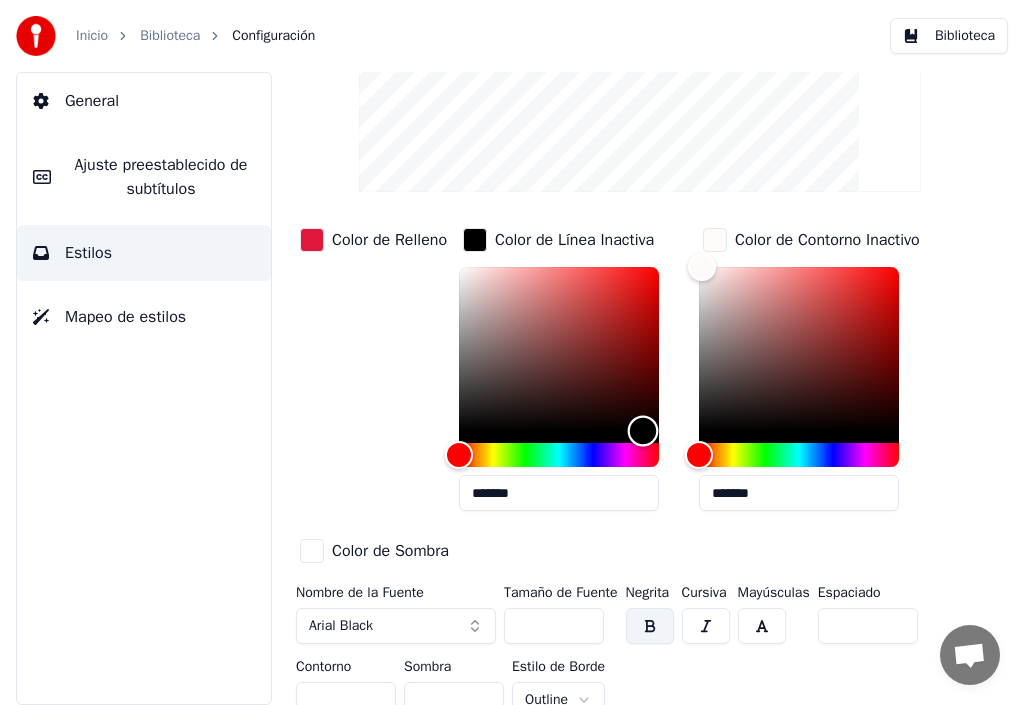scroll, scrollTop: 288, scrollLeft: 0, axis: vertical 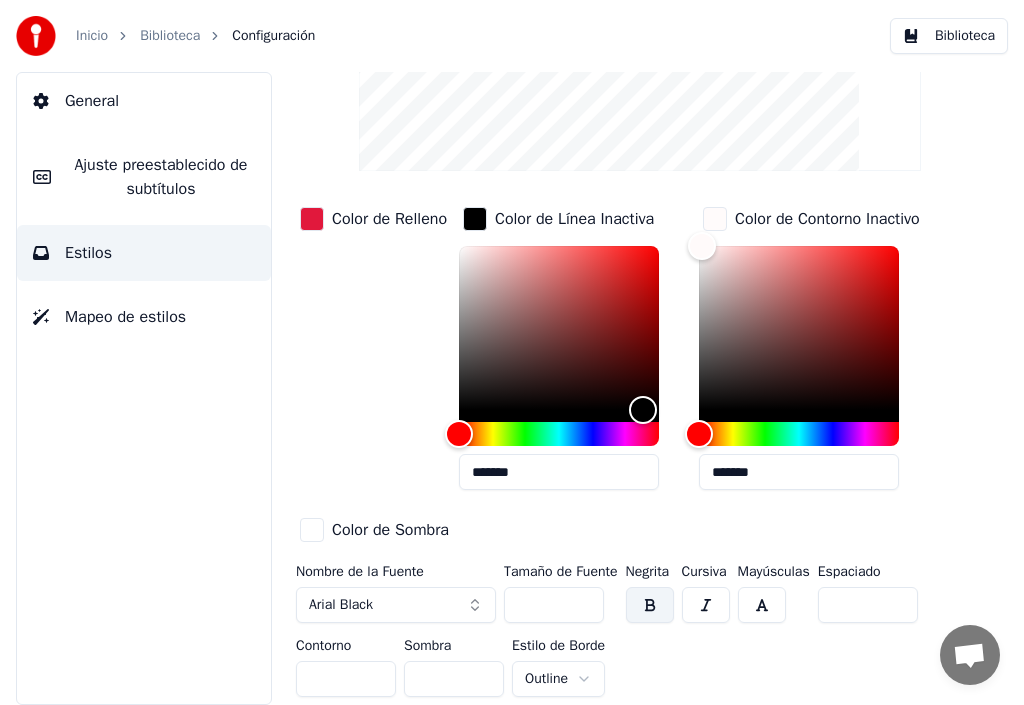 click on "**" at bounding box center [554, 605] 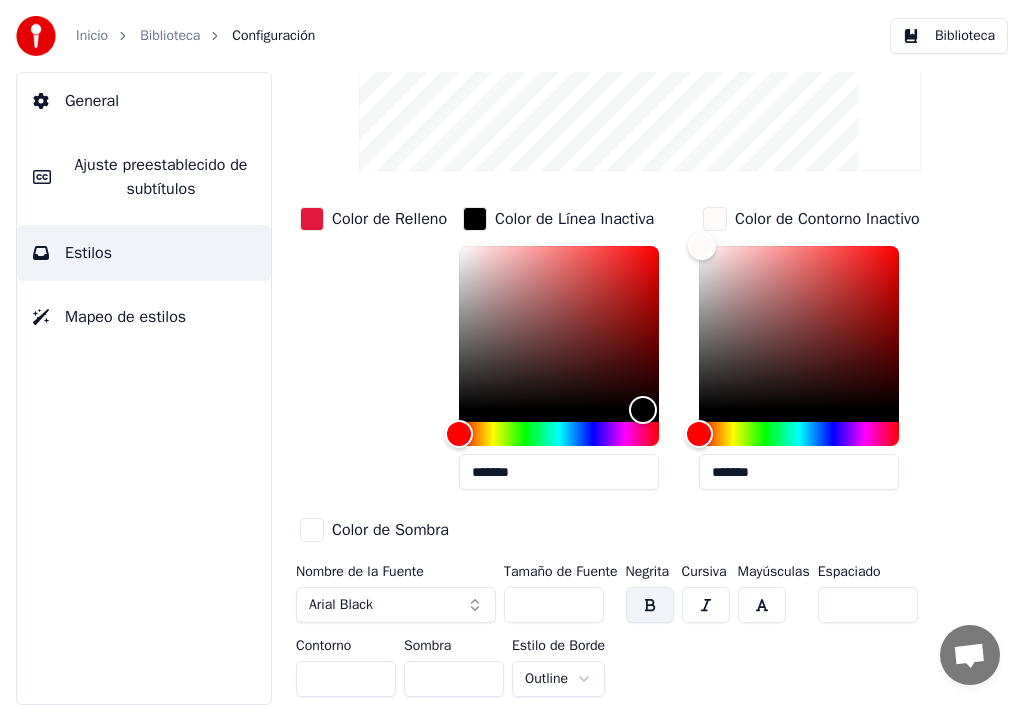 type on "**" 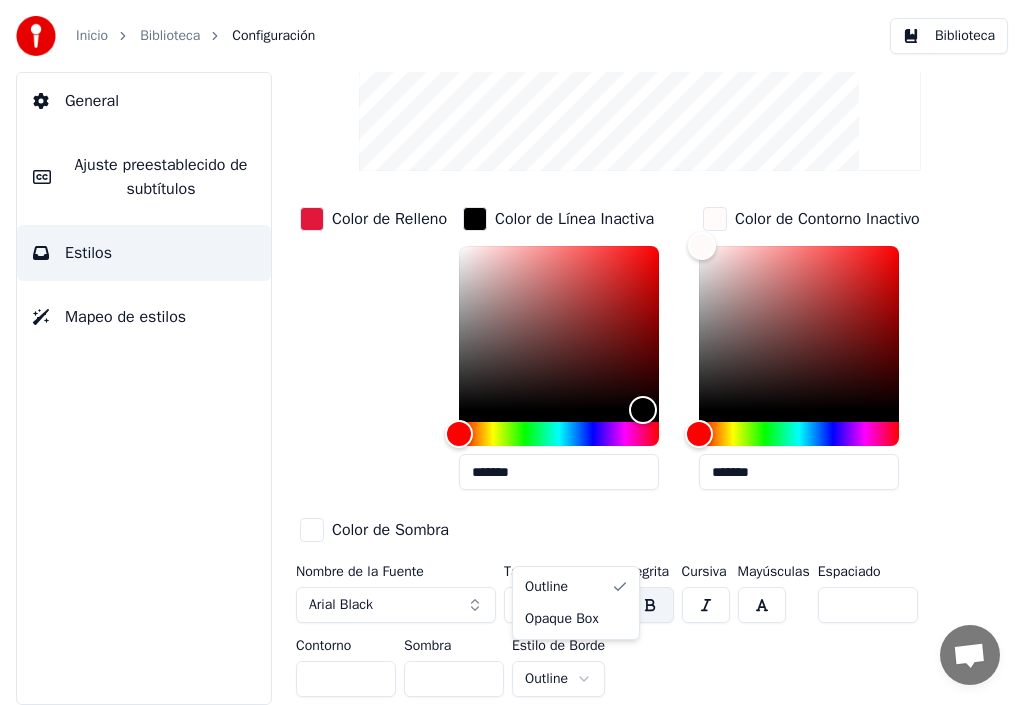 click on "Inicio Biblioteca Configuración Biblioteca General Ajuste preestablecido de subtítulos Estilos Mapeo de estilos Estilo Youka Ajuste preestablecido de subtítulos 2 Lines - Static (Horizontal) New Eliminar Reiniciar Guardar Color de Relleno Color de Línea Inactiva ******* Color de Contorno Inactivo ******* Color de Sombra Nombre de la Fuente Arial Black Tamaño de Fuente ** Negrita Cursiva Mayúsculas Espaciado * Contorno * Sombra * Estilo de Borde Outline Outline Opaque Box" at bounding box center (512, 352) 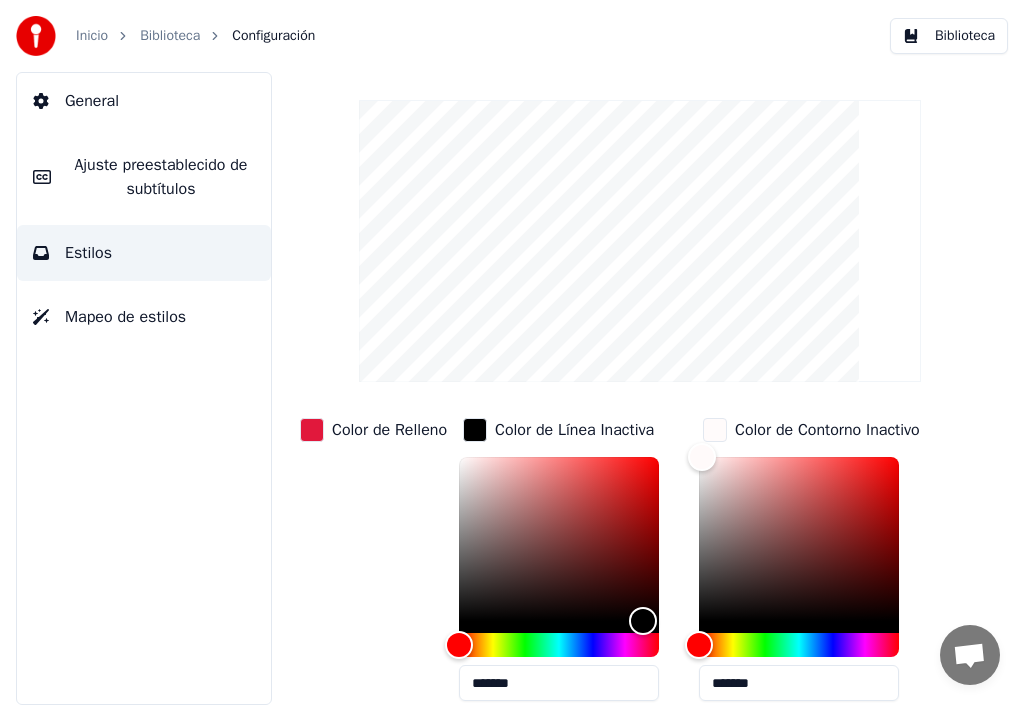 scroll, scrollTop: 0, scrollLeft: 0, axis: both 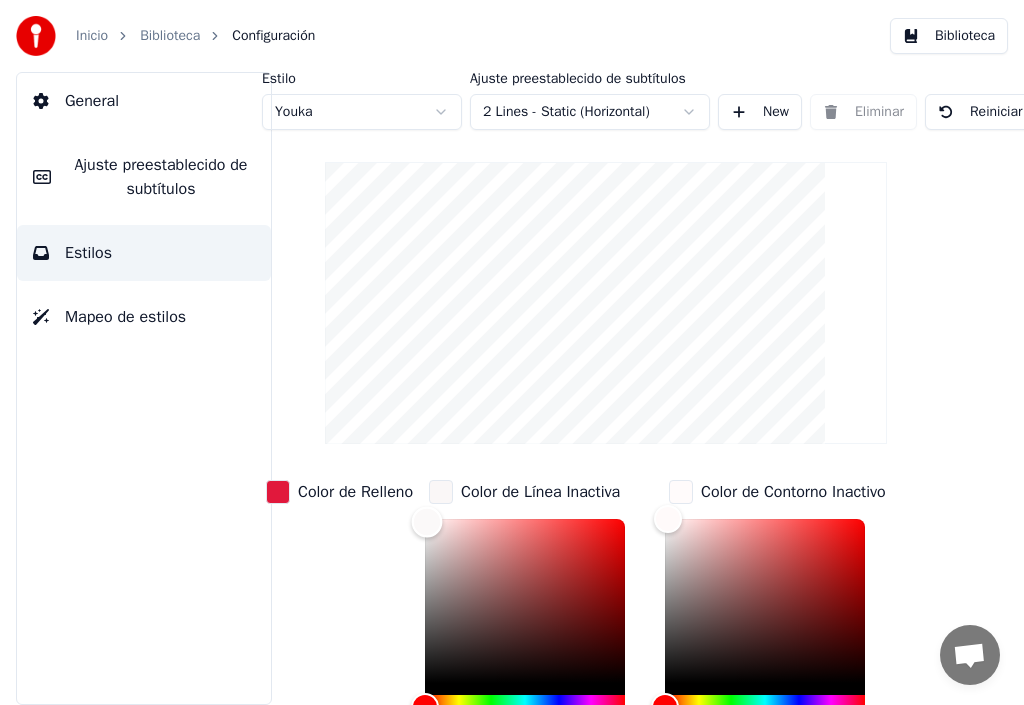drag, startPoint x: 604, startPoint y: 674, endPoint x: 429, endPoint y: 521, distance: 232.45215 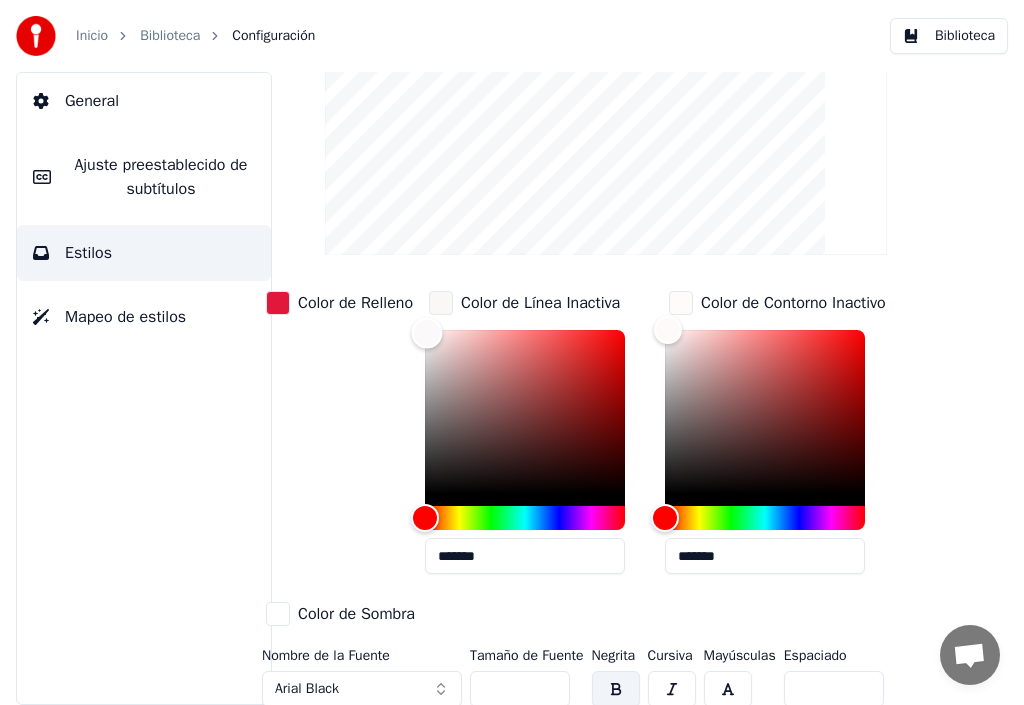 scroll, scrollTop: 188, scrollLeft: 34, axis: both 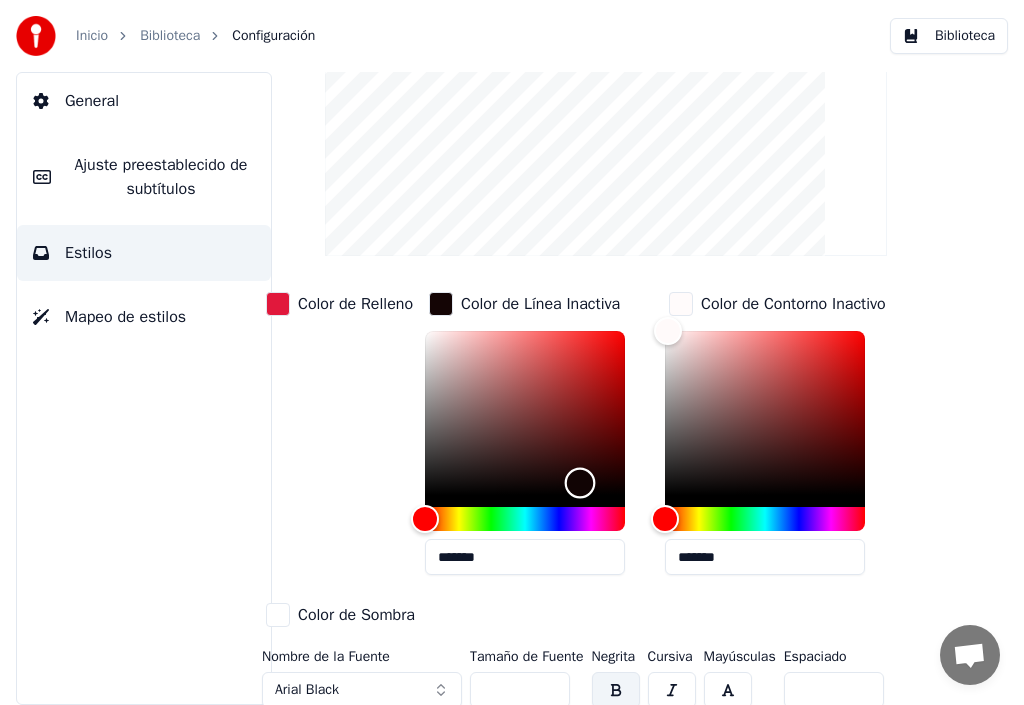 type on "*******" 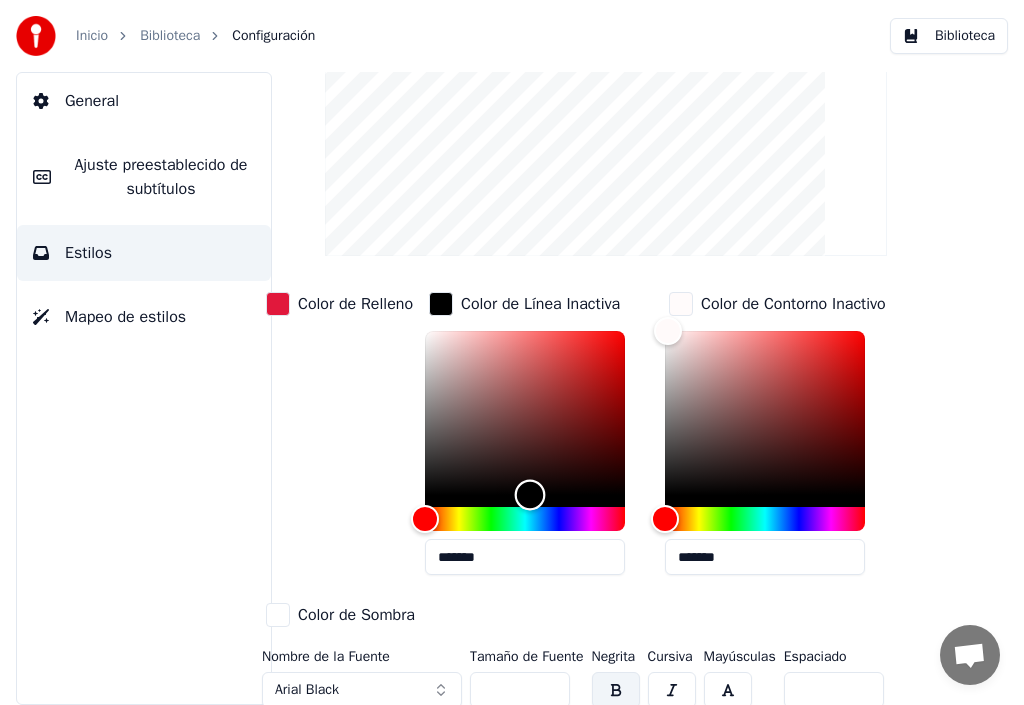 drag, startPoint x: 425, startPoint y: 336, endPoint x: 532, endPoint y: 504, distance: 199.18082 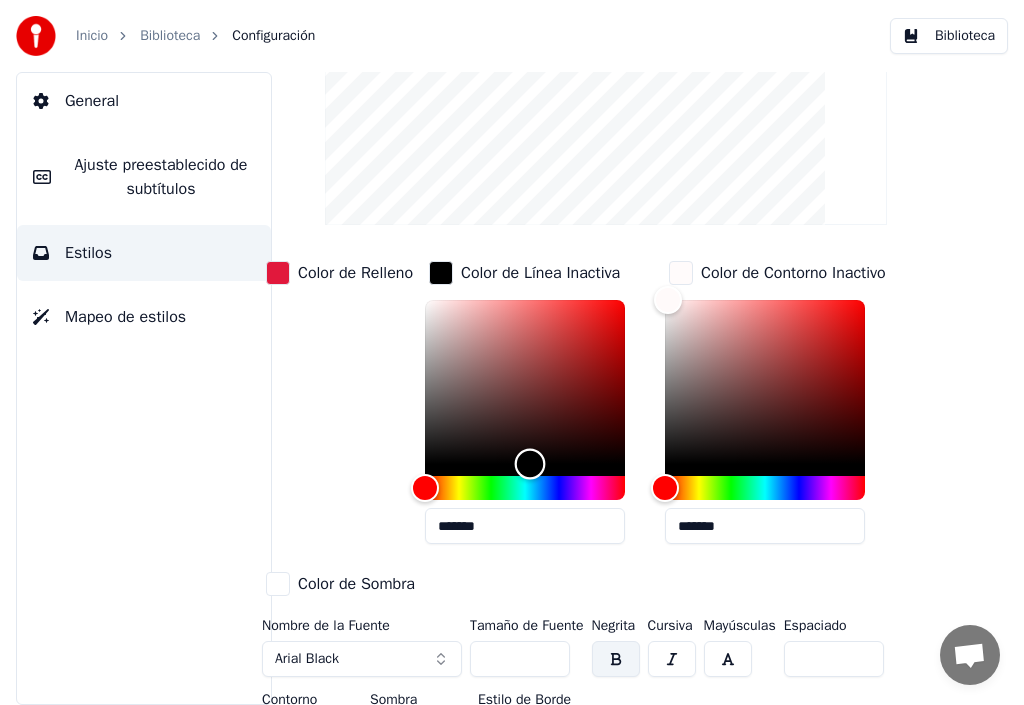 scroll, scrollTop: 0, scrollLeft: 34, axis: horizontal 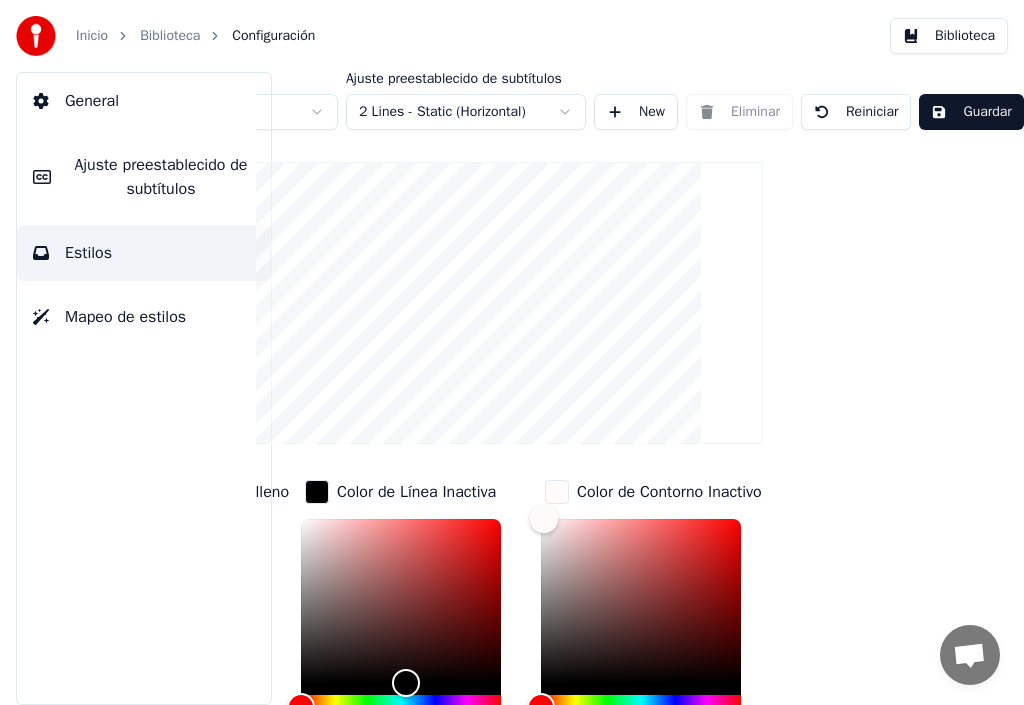 click on "Reiniciar" at bounding box center [856, 112] 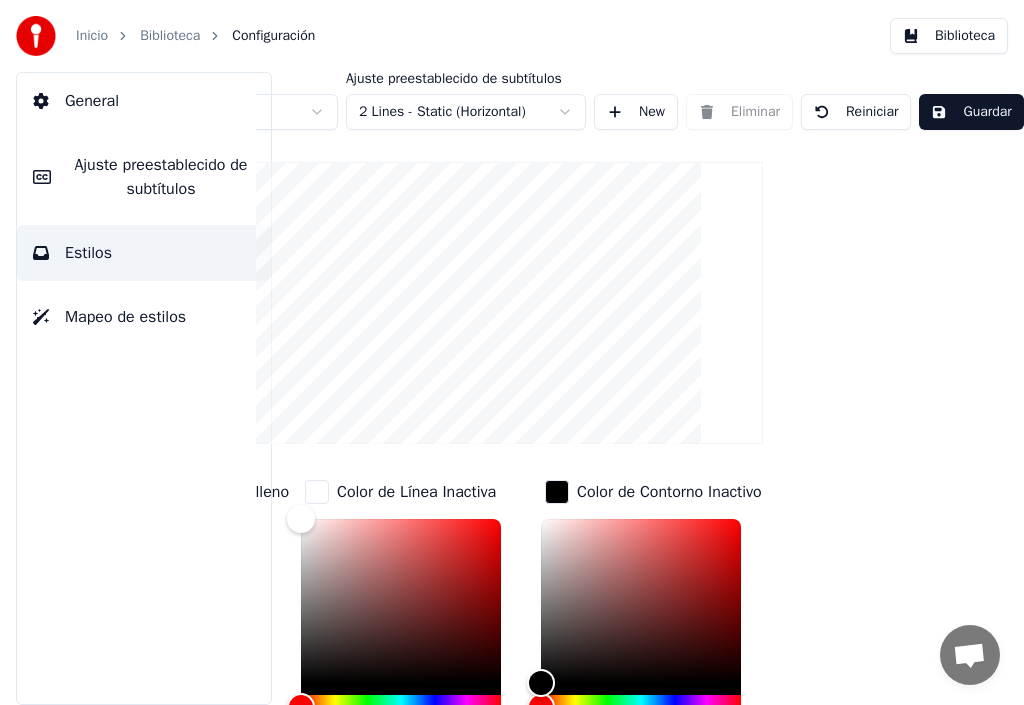 scroll, scrollTop: 288, scrollLeft: 171, axis: both 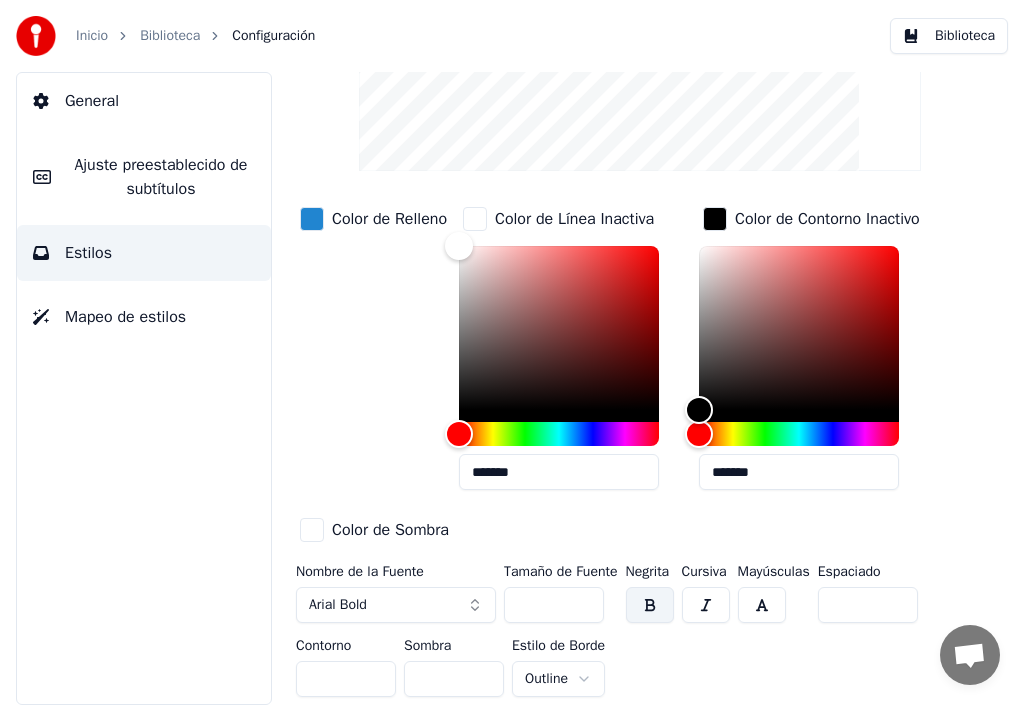 click at bounding box center [312, 219] 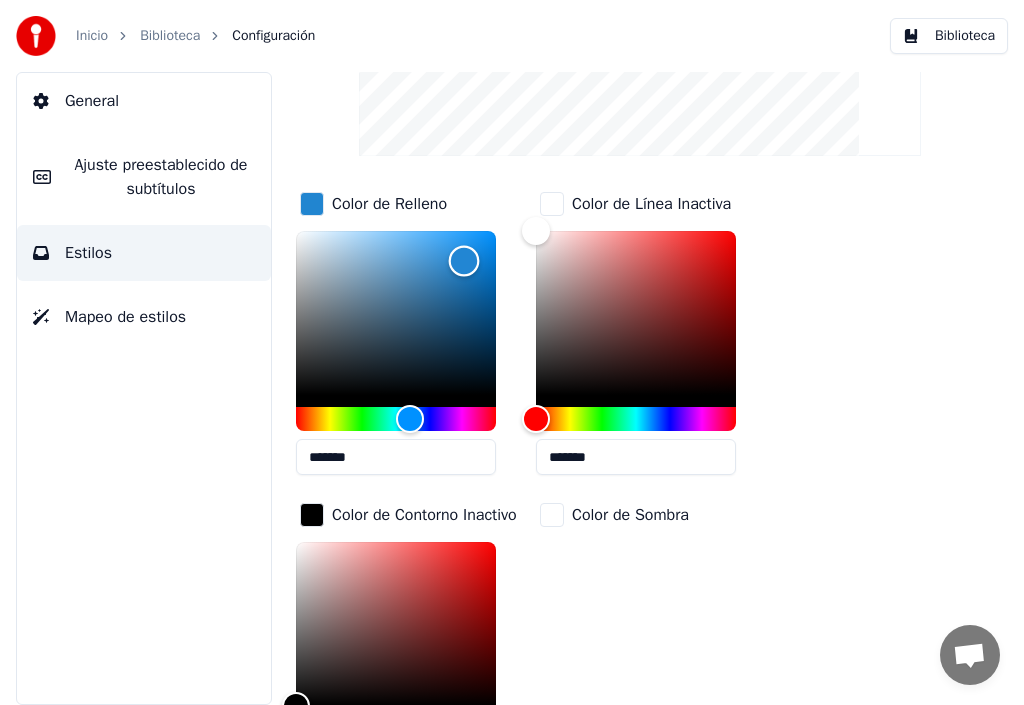 click at bounding box center (464, 260) 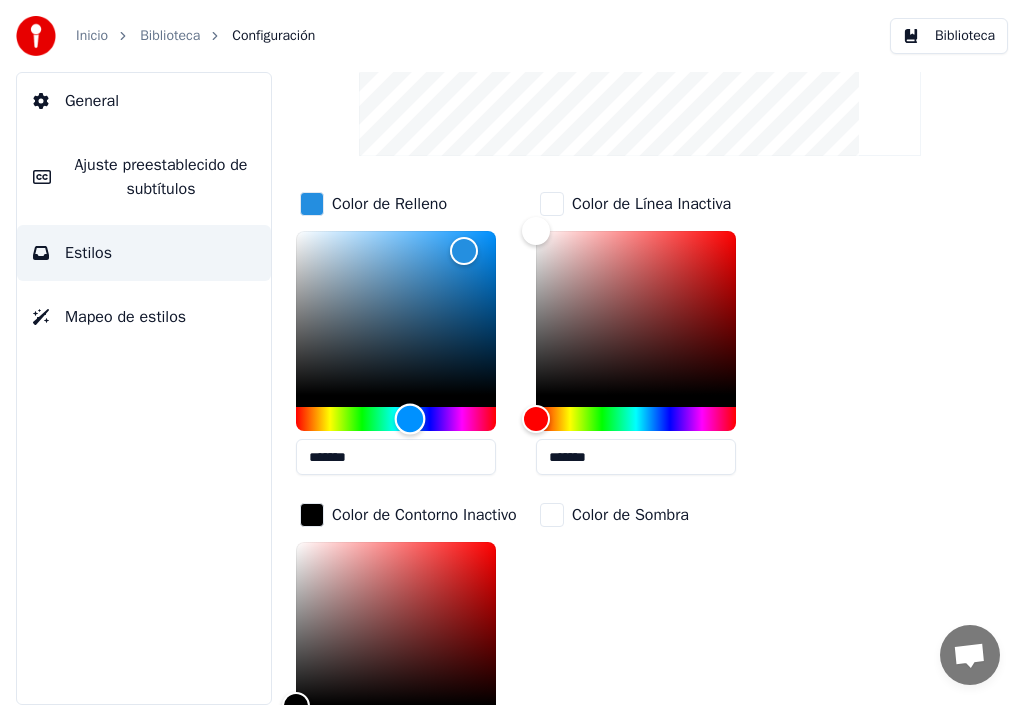 click at bounding box center (396, 419) 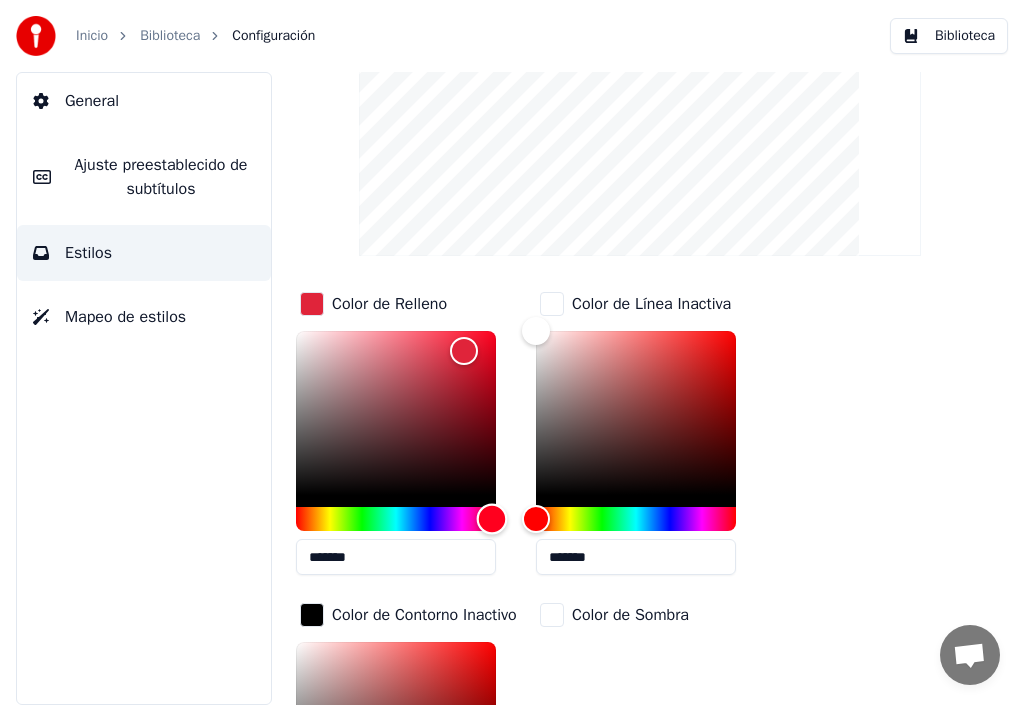 scroll, scrollTop: 88, scrollLeft: 0, axis: vertical 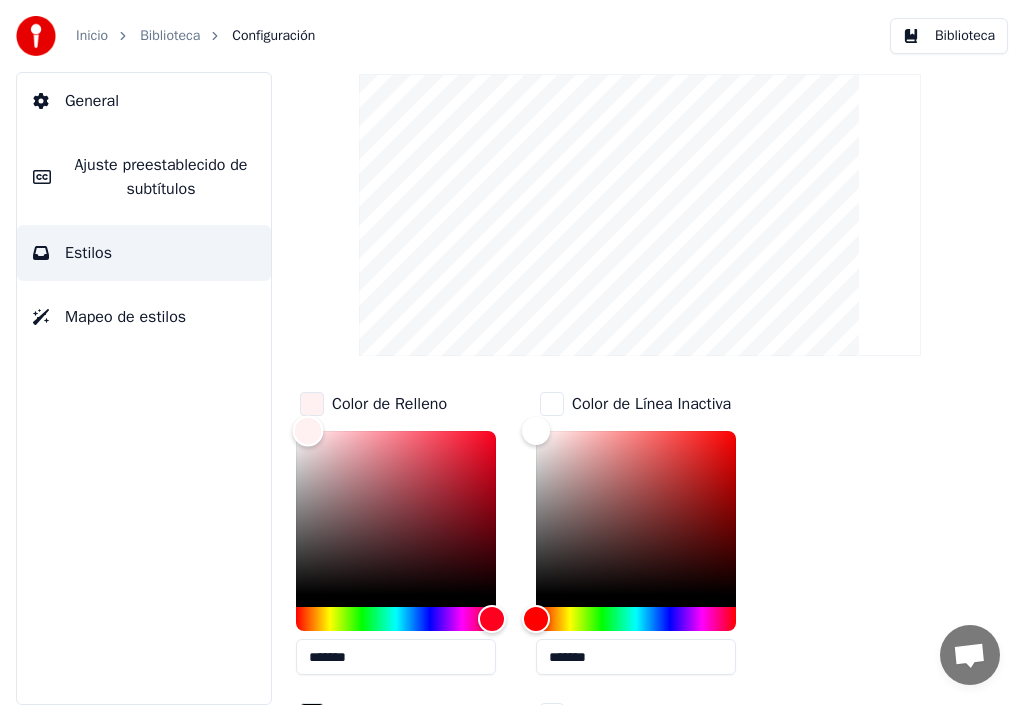 type on "*******" 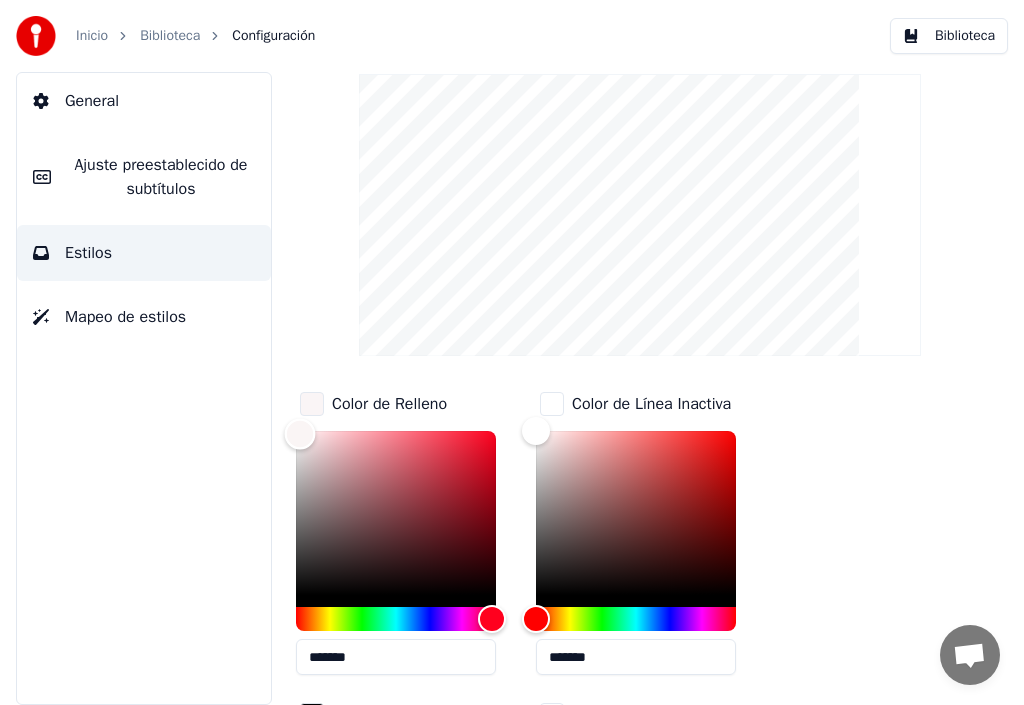 drag, startPoint x: 462, startPoint y: 446, endPoint x: 300, endPoint y: 433, distance: 162.52077 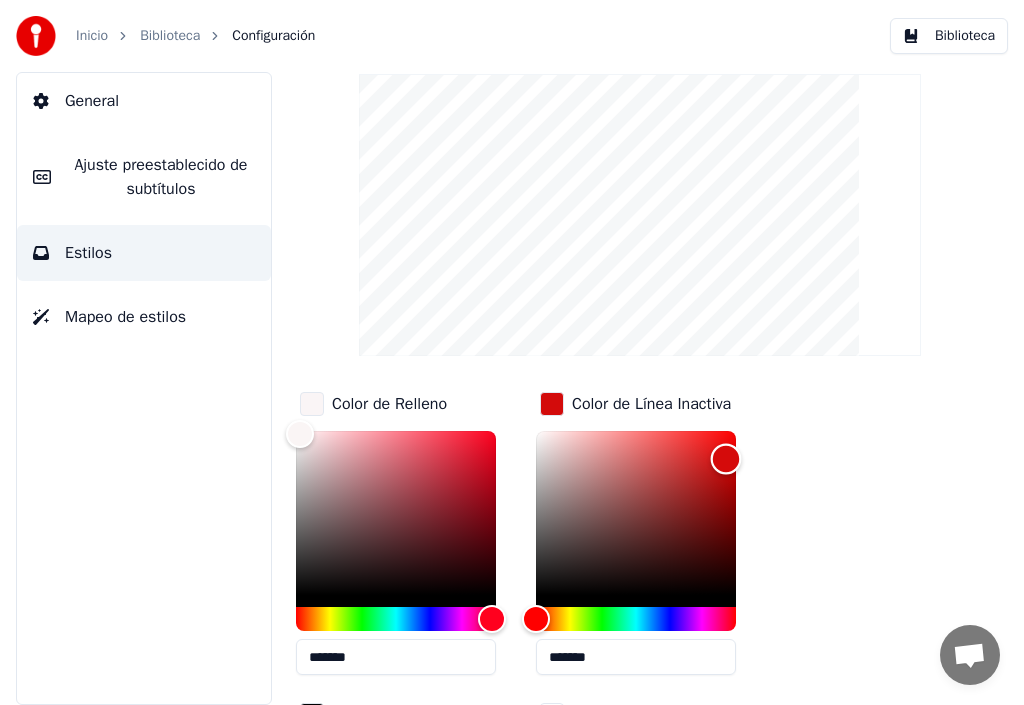 type on "*******" 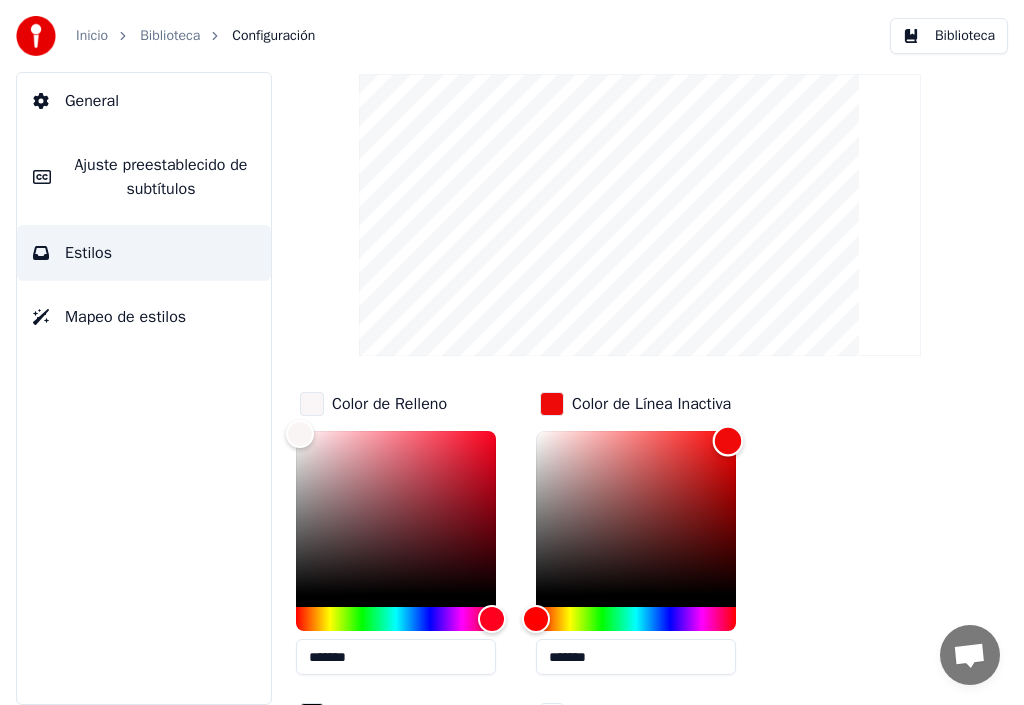 drag, startPoint x: 541, startPoint y: 432, endPoint x: 728, endPoint y: 440, distance: 187.17105 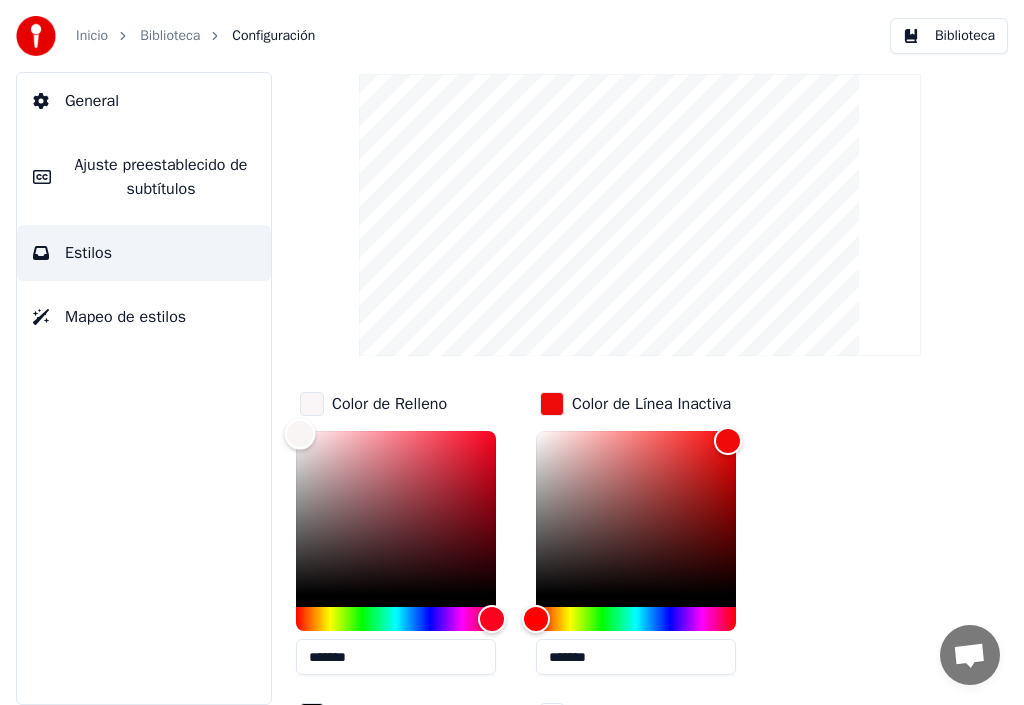 type on "*******" 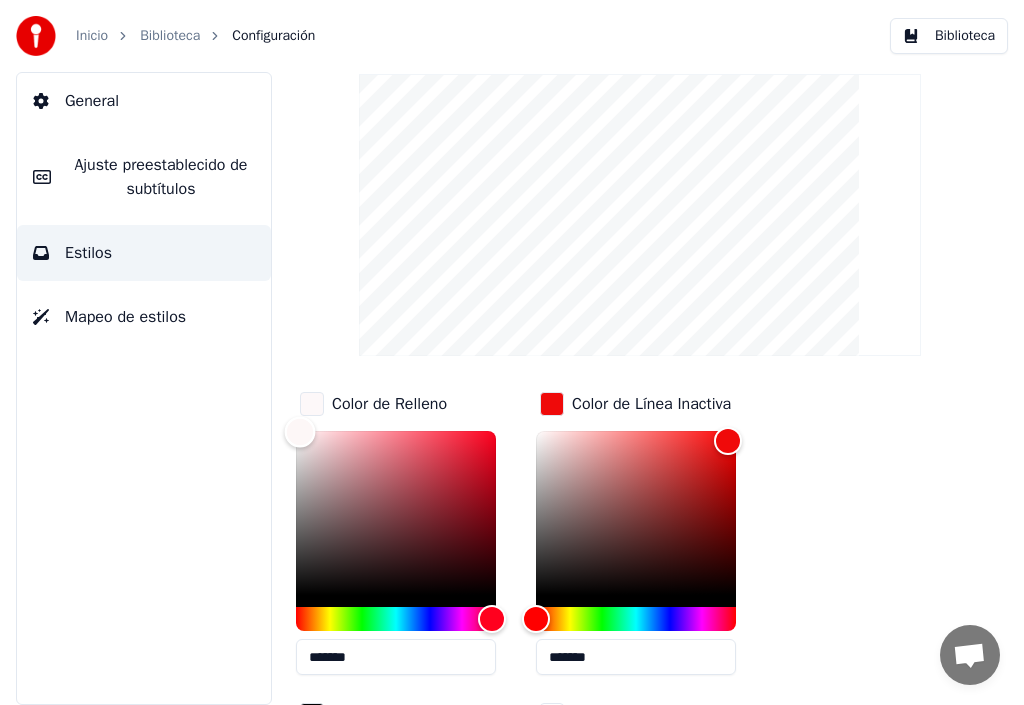 click at bounding box center [300, 432] 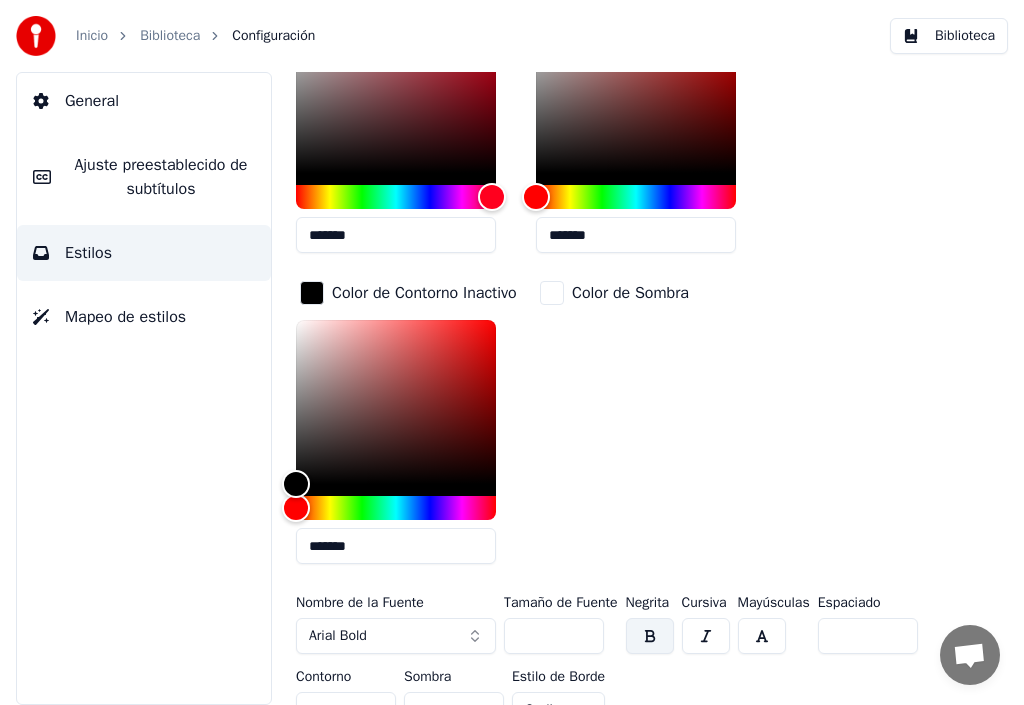 scroll, scrollTop: 556, scrollLeft: 0, axis: vertical 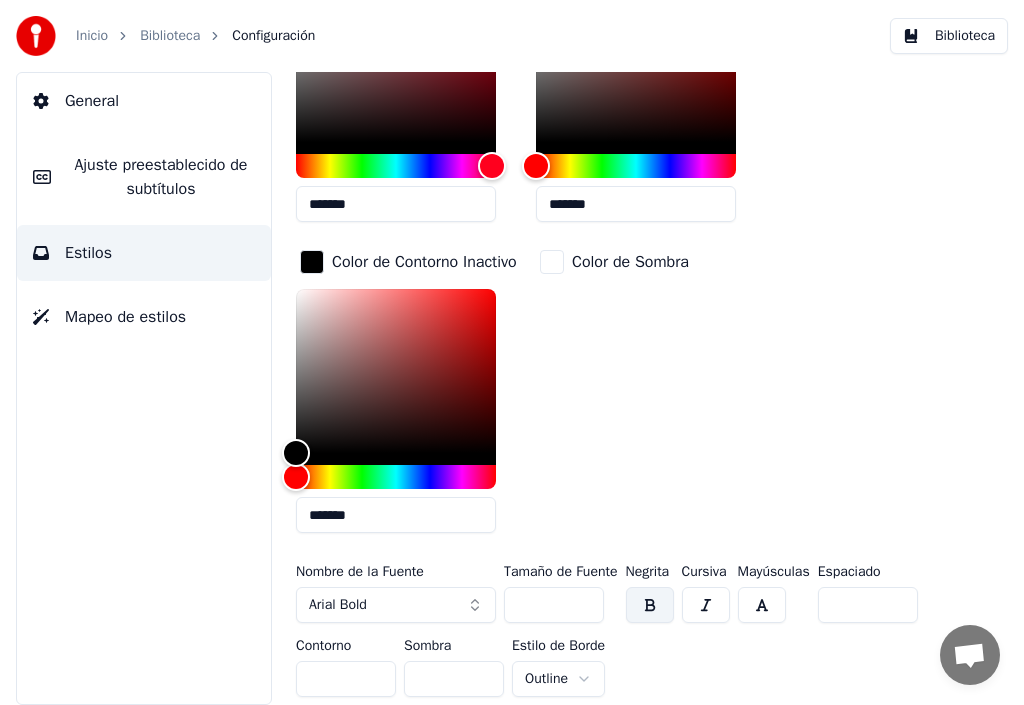 click on "**" at bounding box center (554, 605) 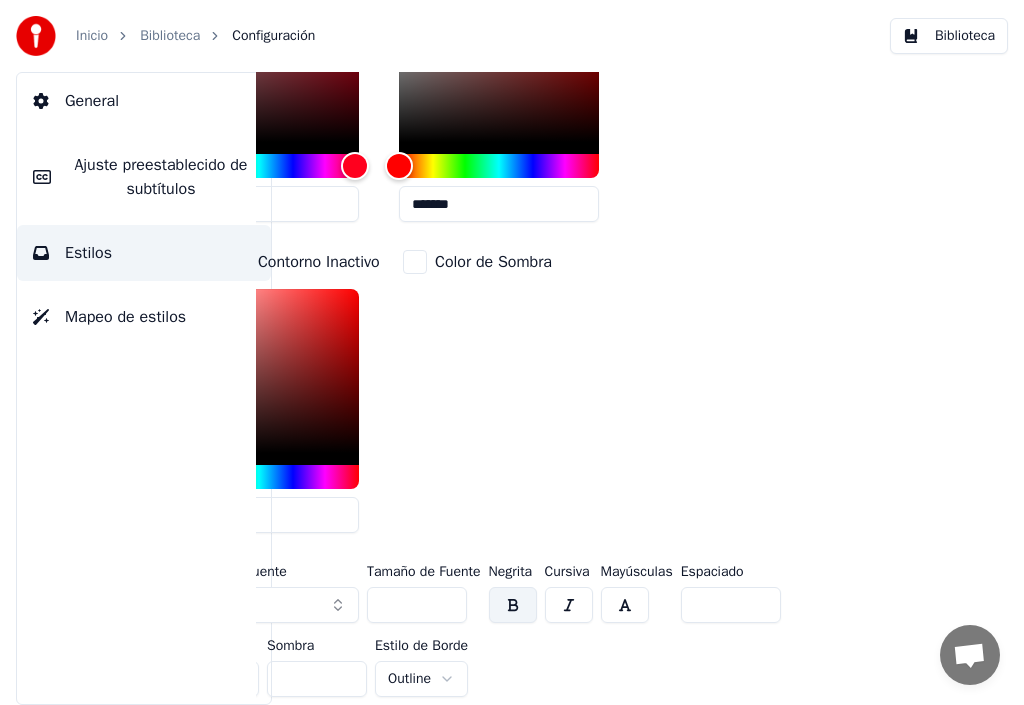 scroll, scrollTop: 556, scrollLeft: 184, axis: both 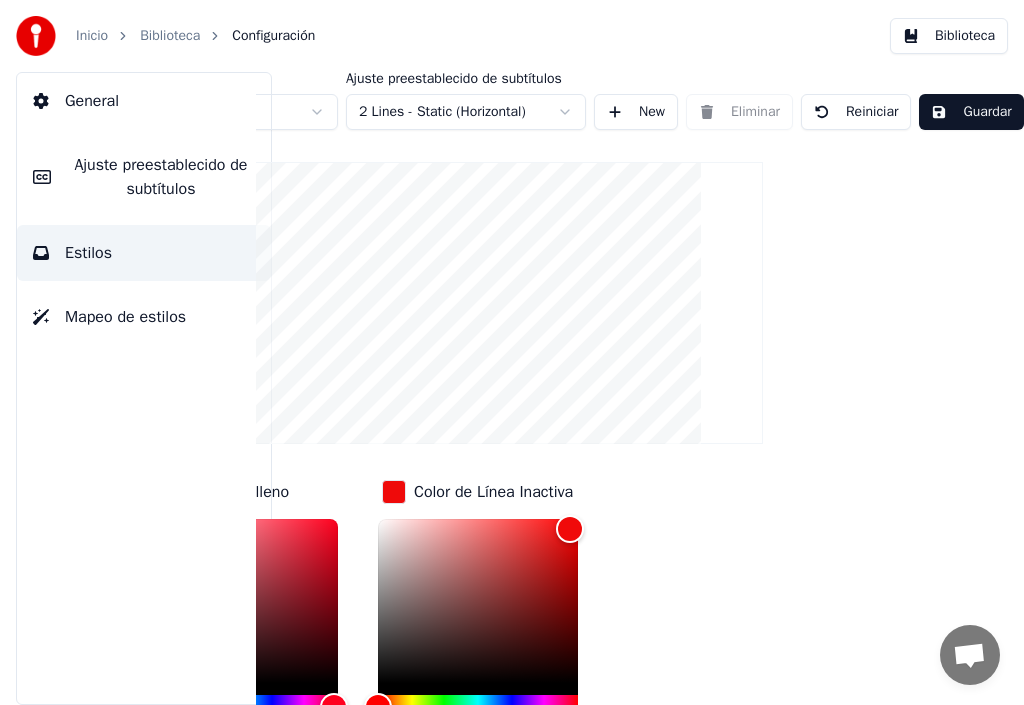 click on "Guardar" at bounding box center [971, 112] 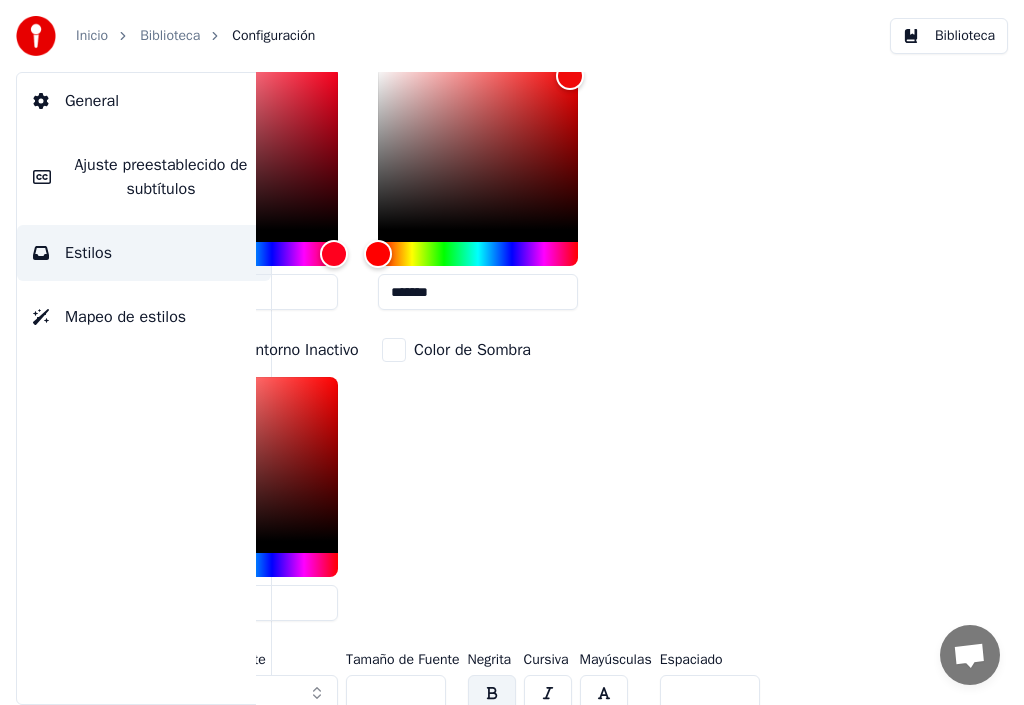 scroll, scrollTop: 500, scrollLeft: 174, axis: both 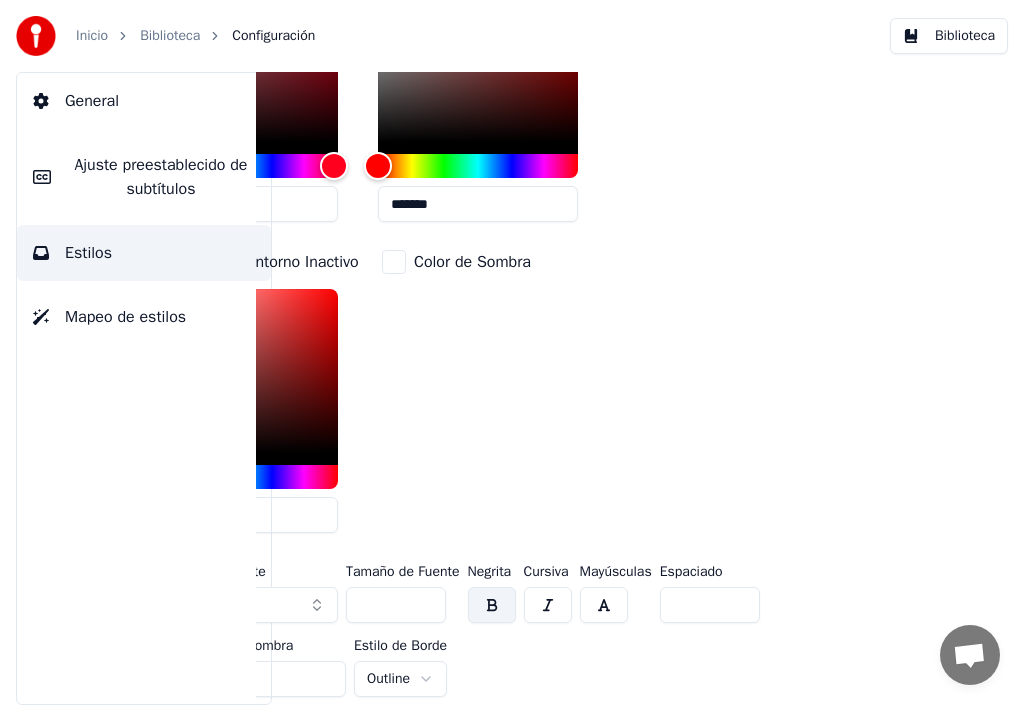 click on "Ajuste preestablecido de subtítulos" at bounding box center (161, 177) 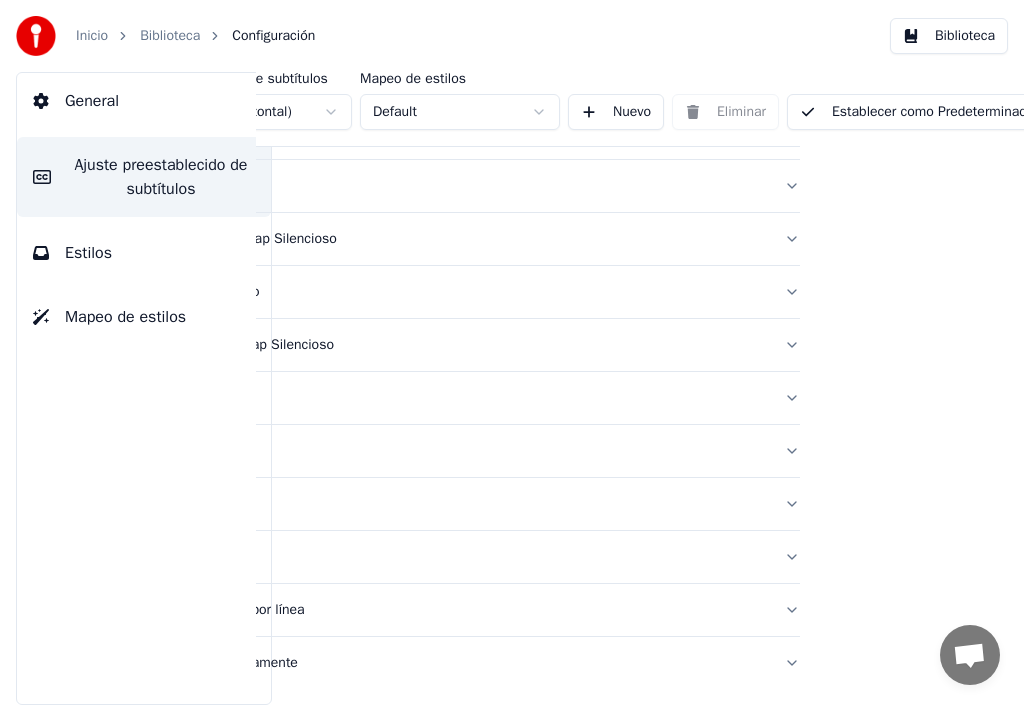 scroll, scrollTop: 150, scrollLeft: 0, axis: vertical 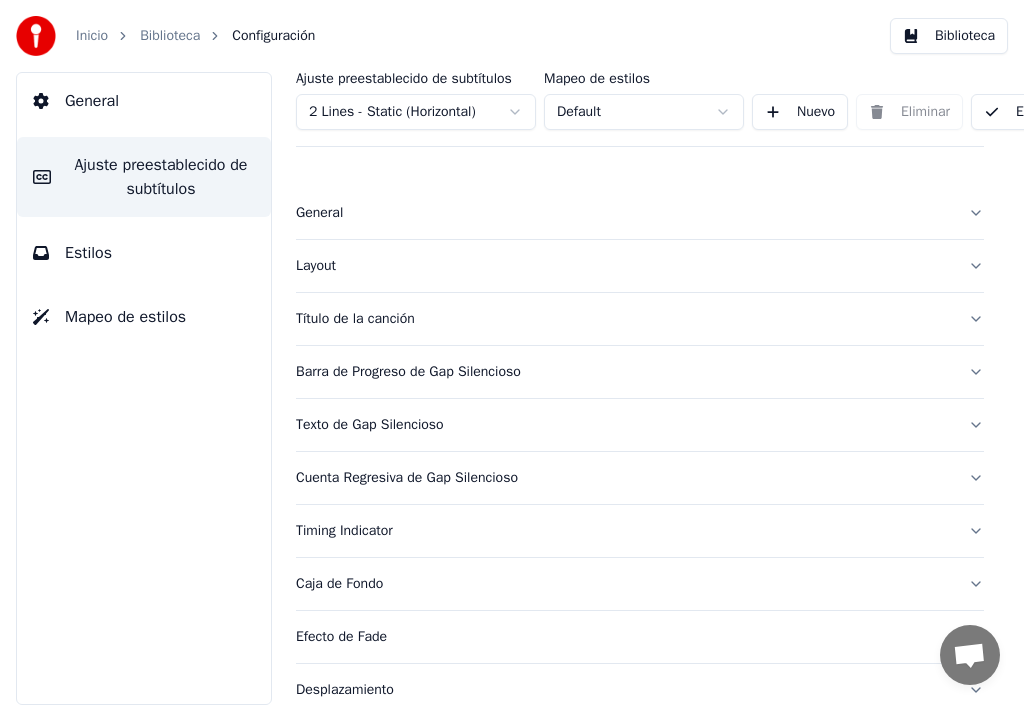 click on "Título de la canción" at bounding box center (624, 319) 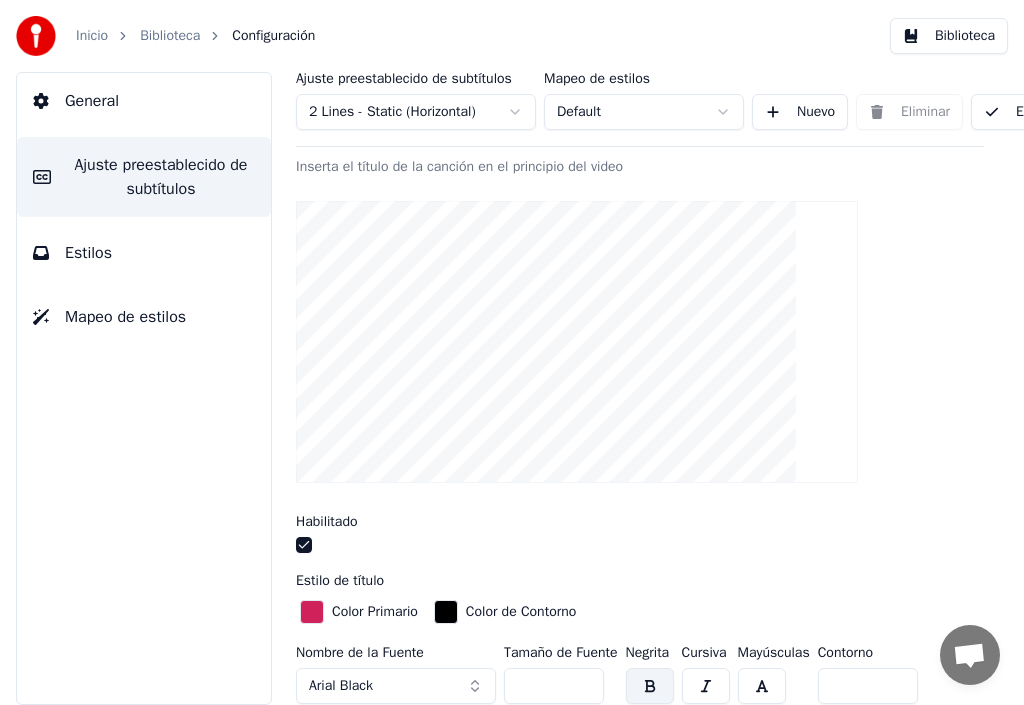 scroll, scrollTop: 200, scrollLeft: 0, axis: vertical 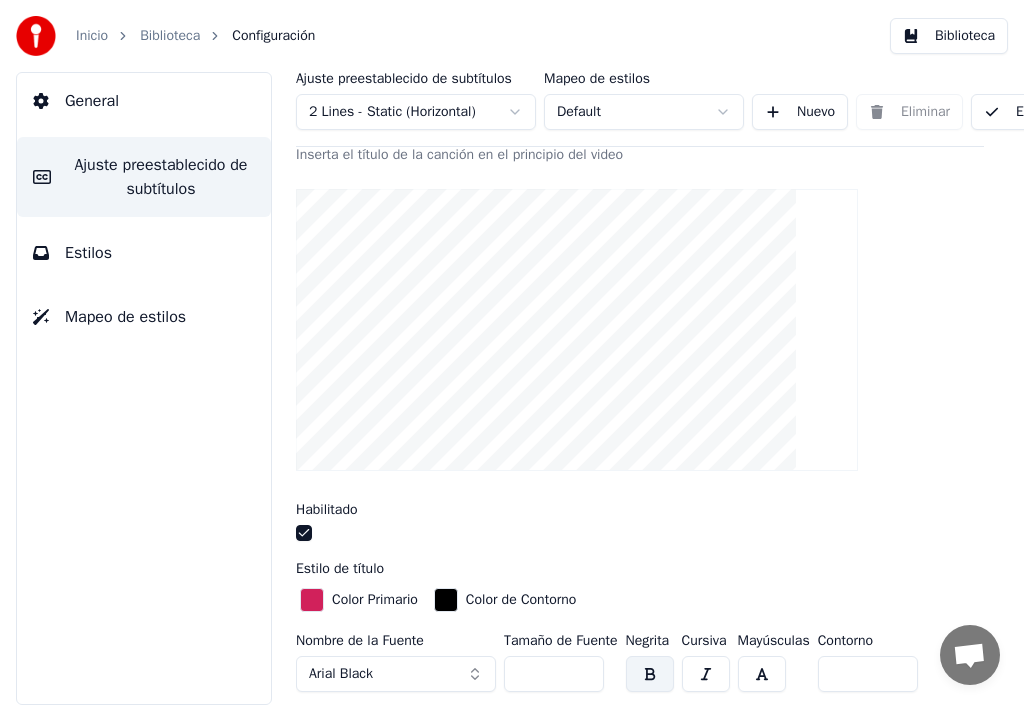 click at bounding box center [304, 533] 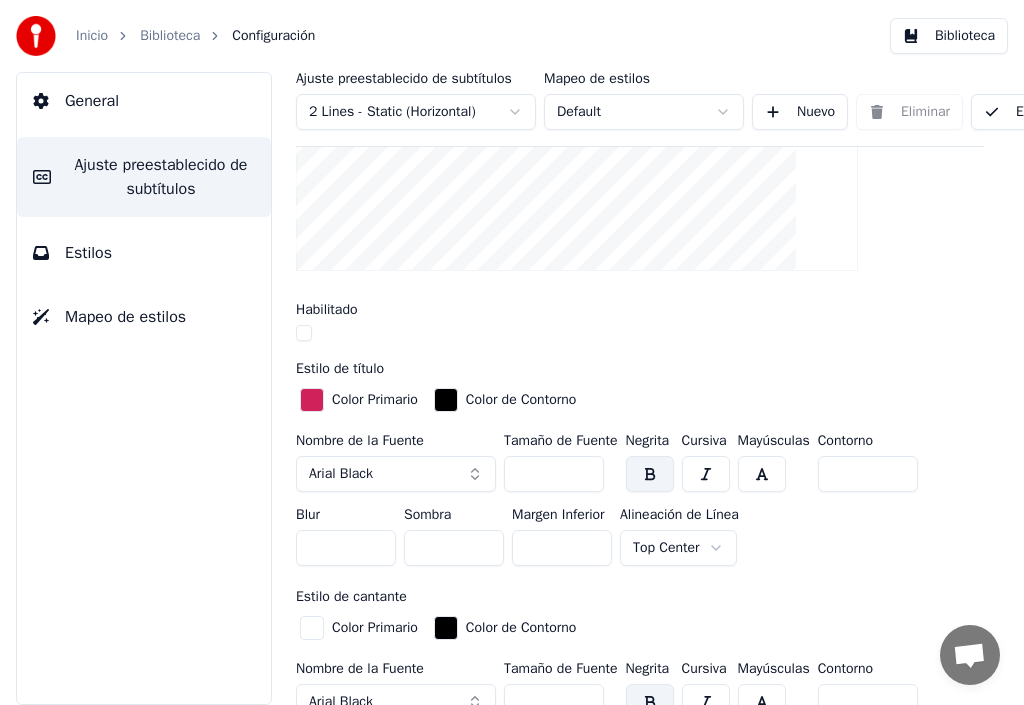 scroll, scrollTop: 500, scrollLeft: 0, axis: vertical 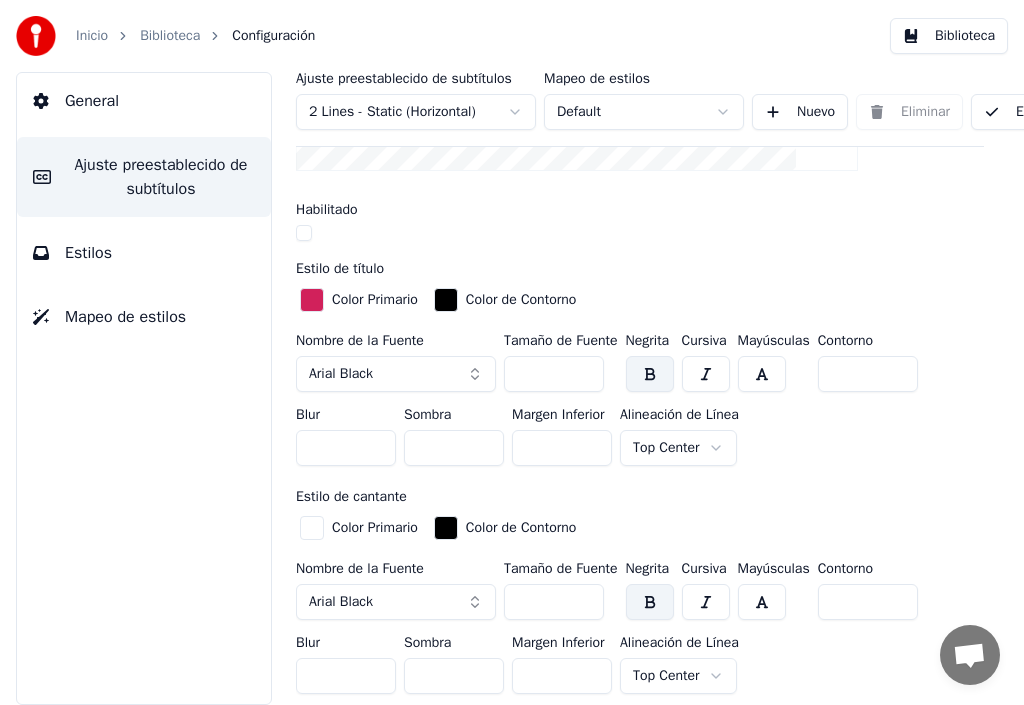 click on "Estilo de cantante Color Primario Color de Contorno Nombre de la Fuente Arial Black Tamaño de Fuente *** Negrita Cursiva Mayúsculas Contorno * Blur * Sombra * Margen Inferior *** Alineación de Línea Top Center" at bounding box center [640, 596] 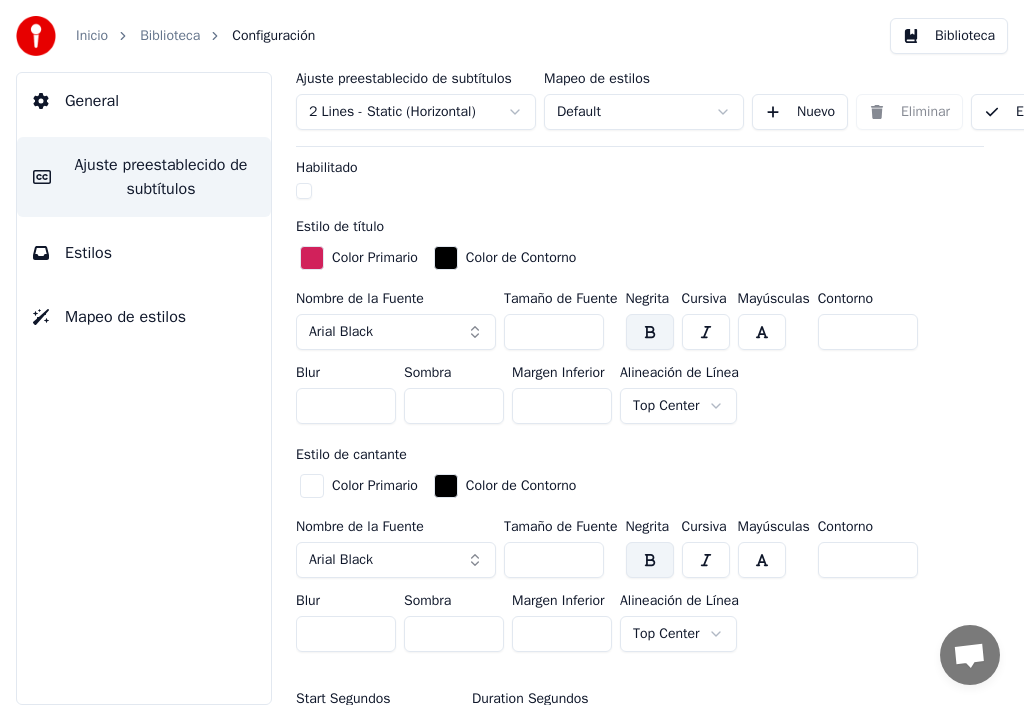 scroll, scrollTop: 500, scrollLeft: 0, axis: vertical 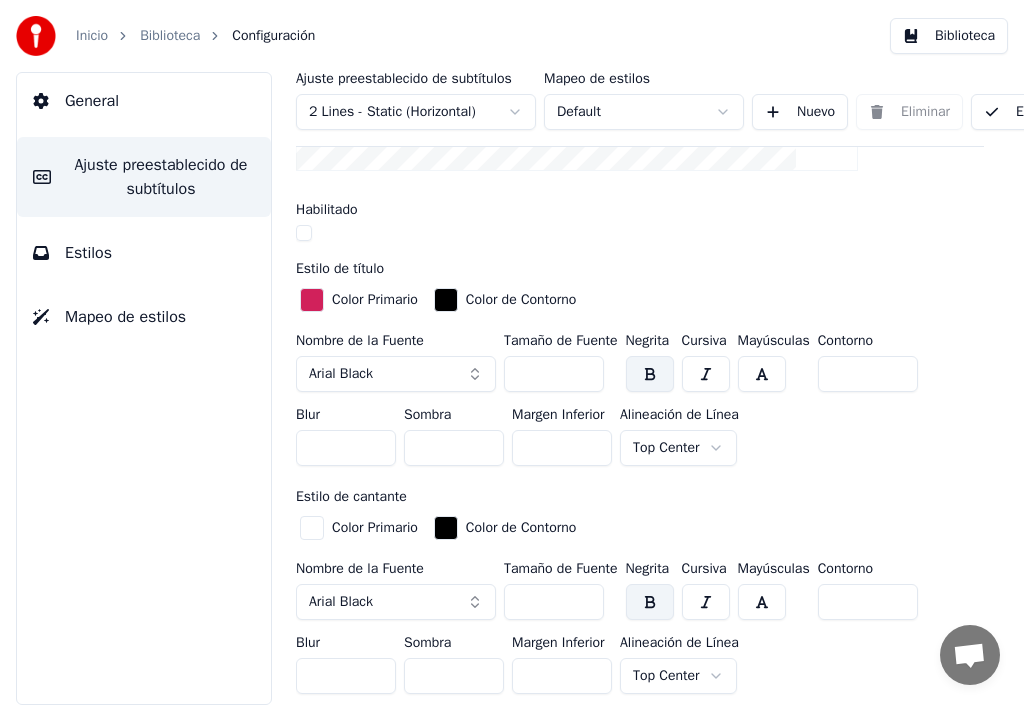 click at bounding box center (446, 528) 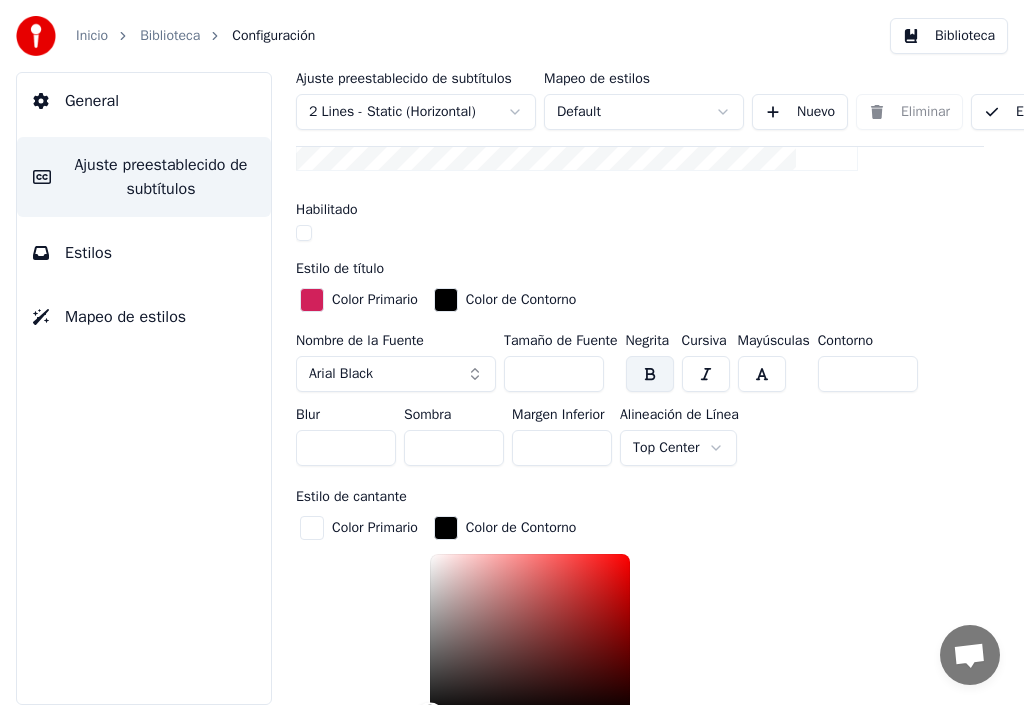 type on "*******" 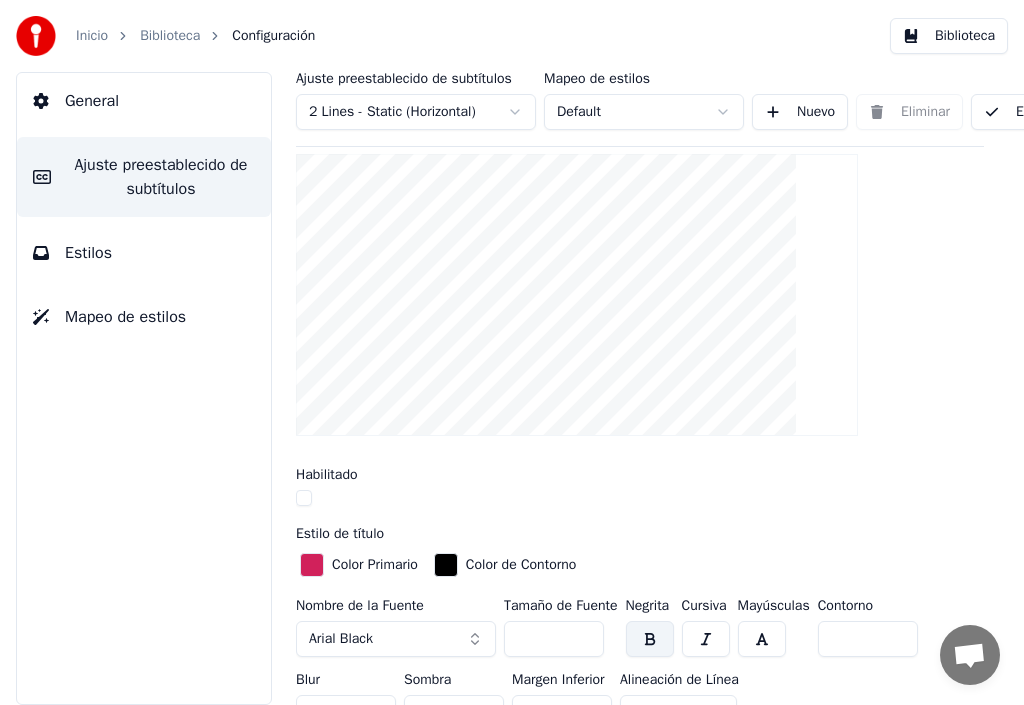 scroll, scrollTop: 227, scrollLeft: 0, axis: vertical 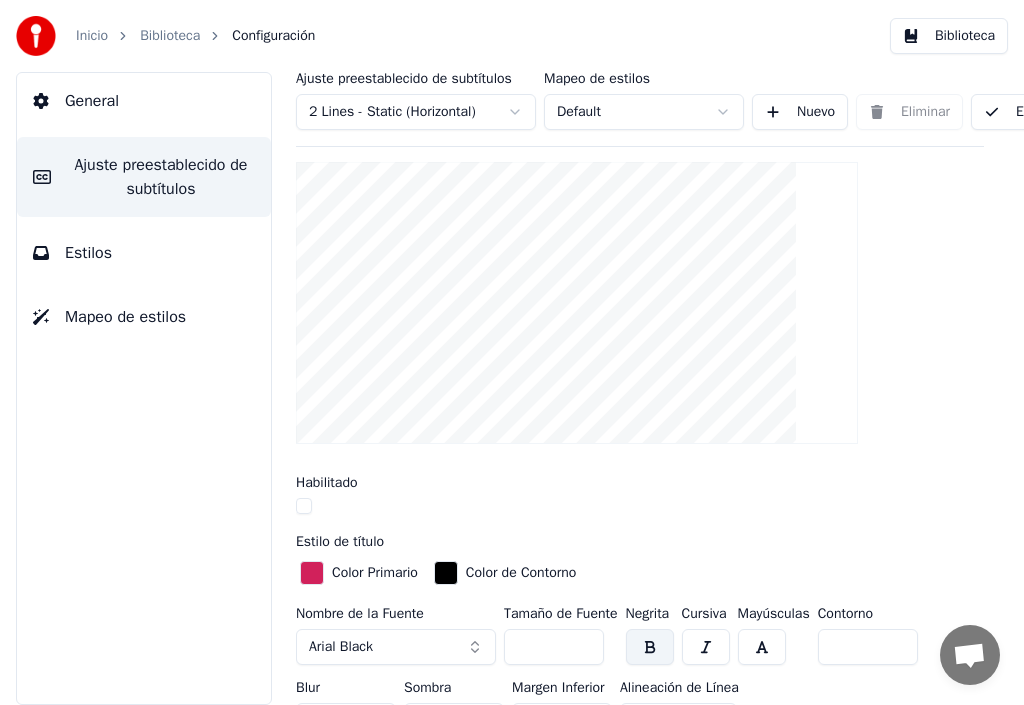 click at bounding box center (446, 573) 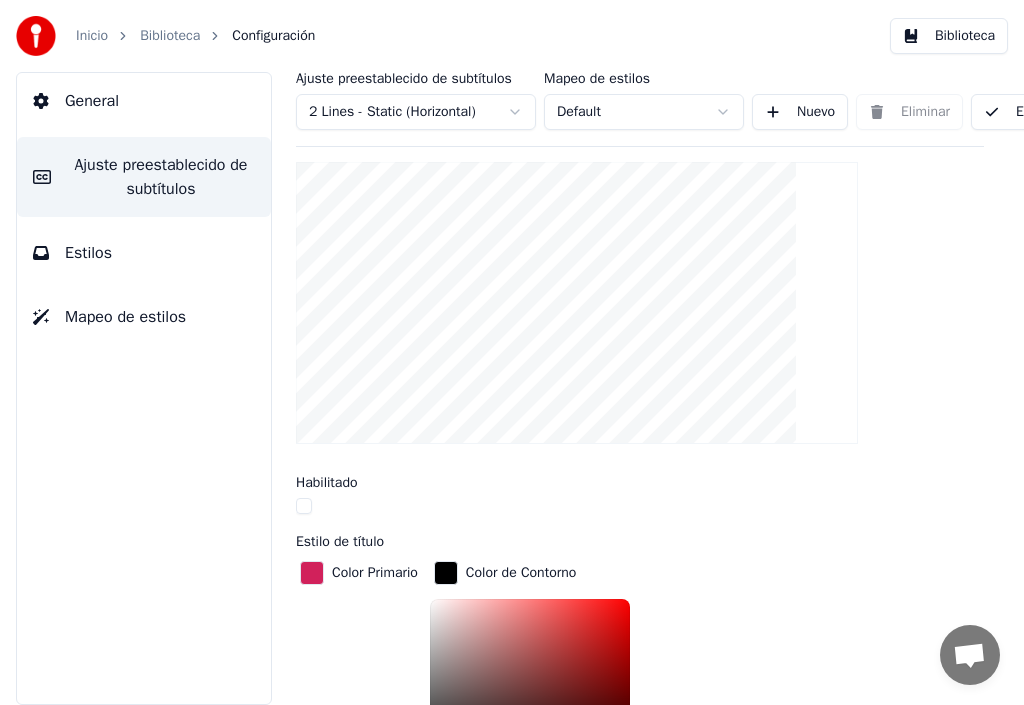 click at bounding box center (530, 681) 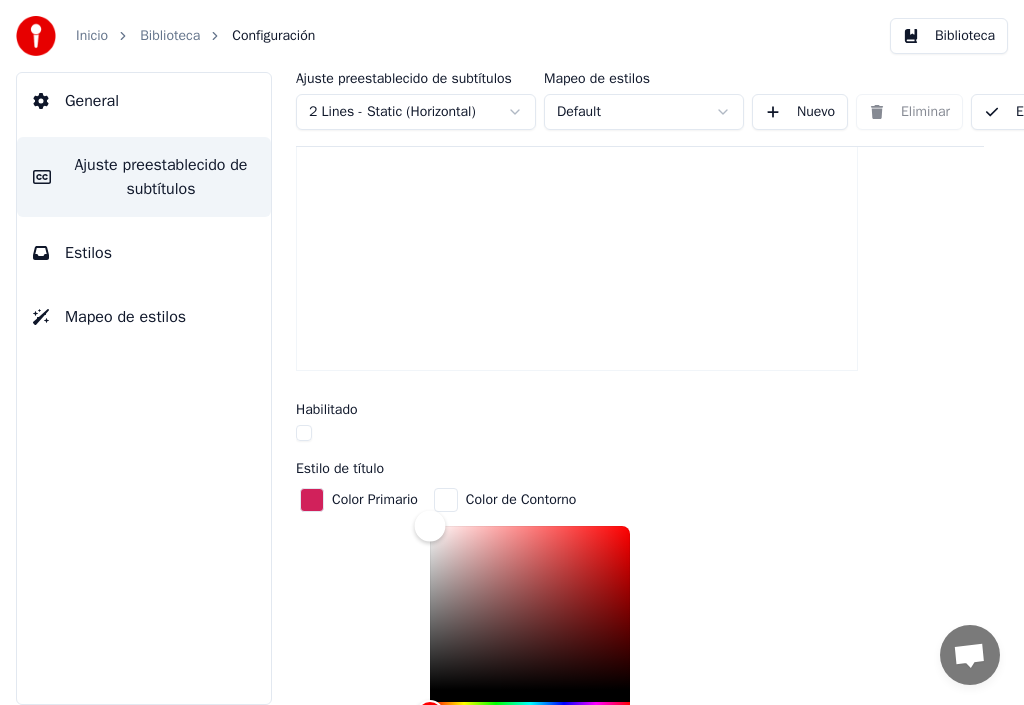 type on "*******" 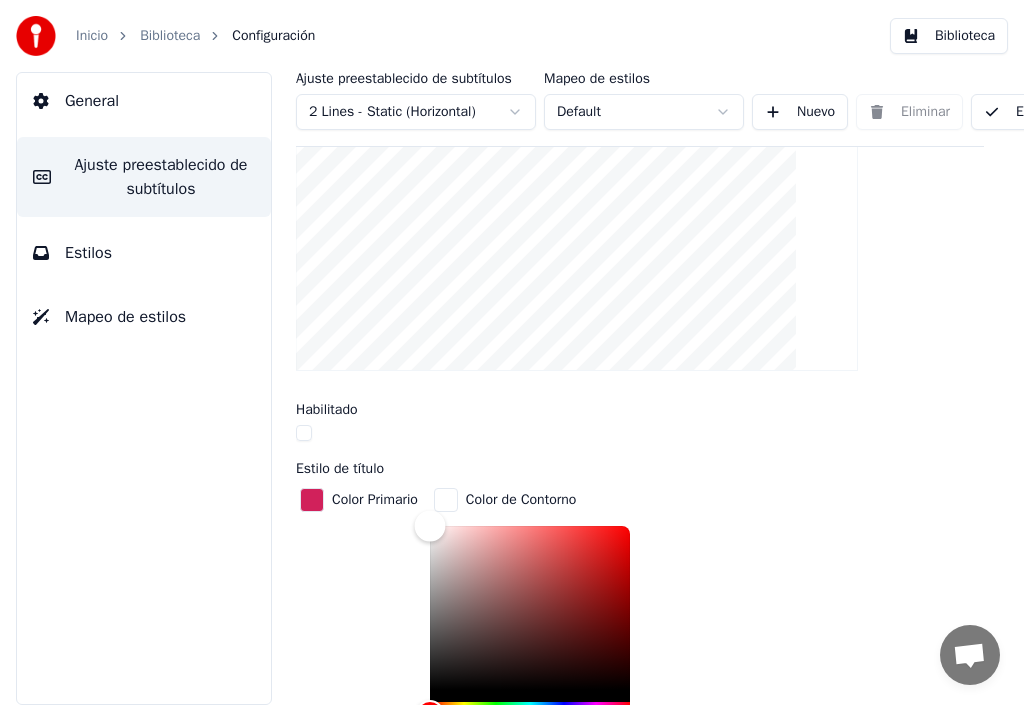 drag, startPoint x: 439, startPoint y: 598, endPoint x: 432, endPoint y: 508, distance: 90.27181 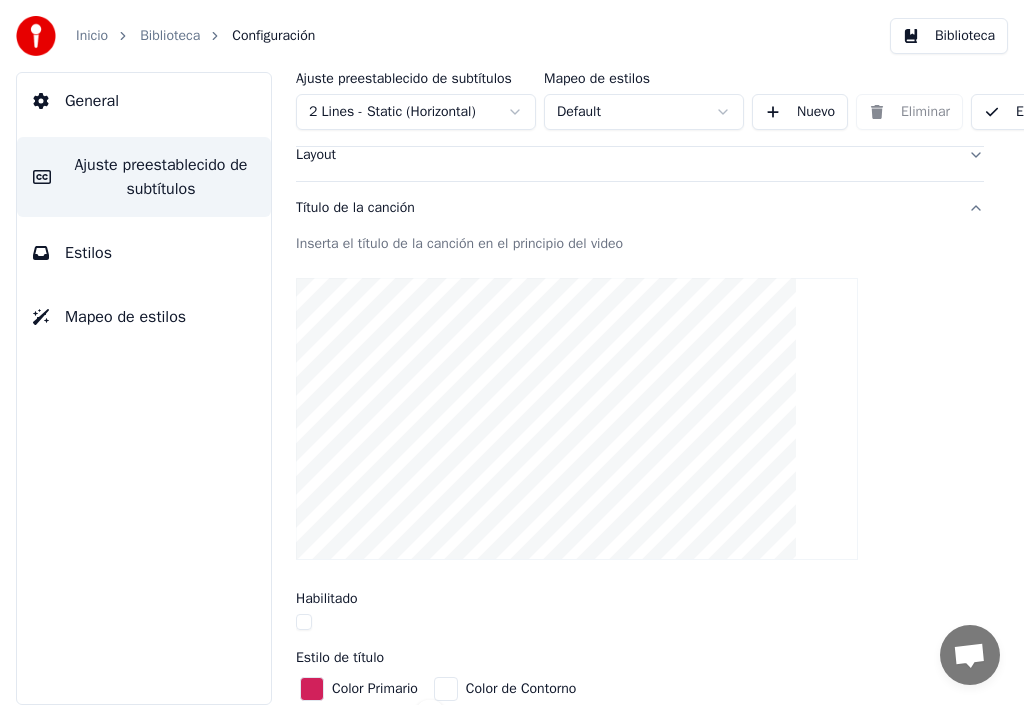 scroll, scrollTop: 100, scrollLeft: 0, axis: vertical 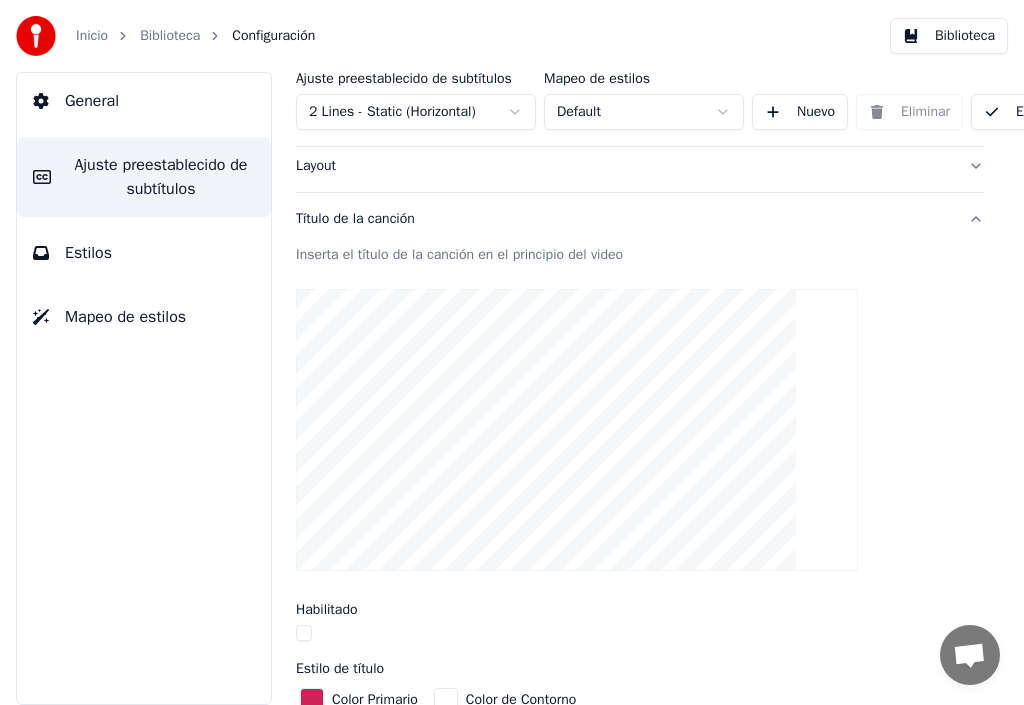 click at bounding box center [304, 633] 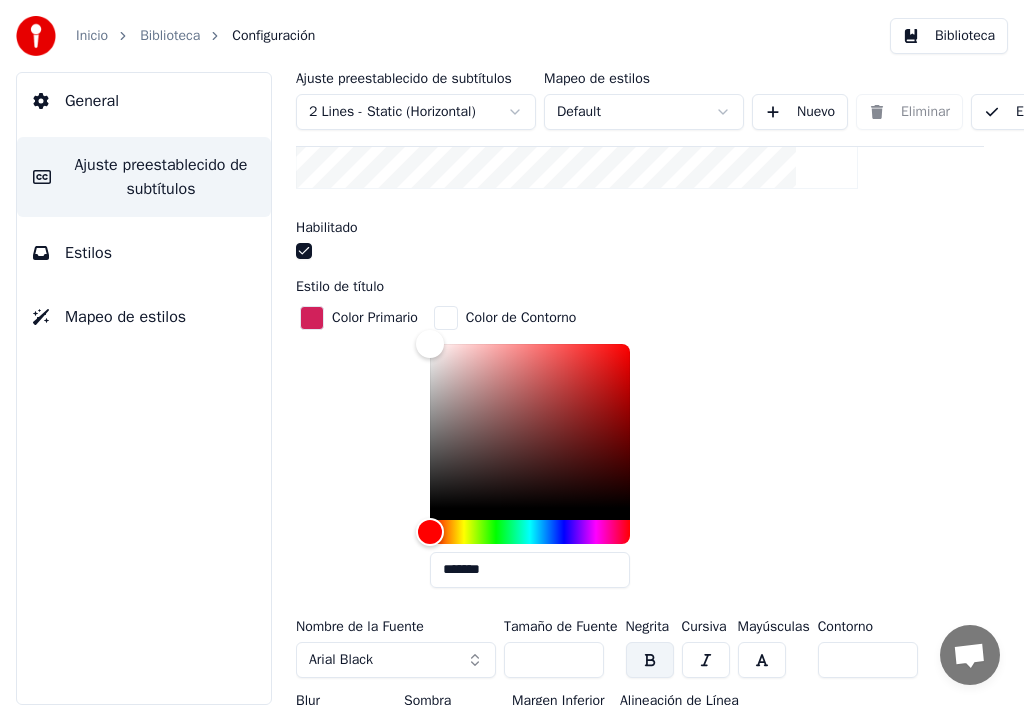 scroll, scrollTop: 600, scrollLeft: 0, axis: vertical 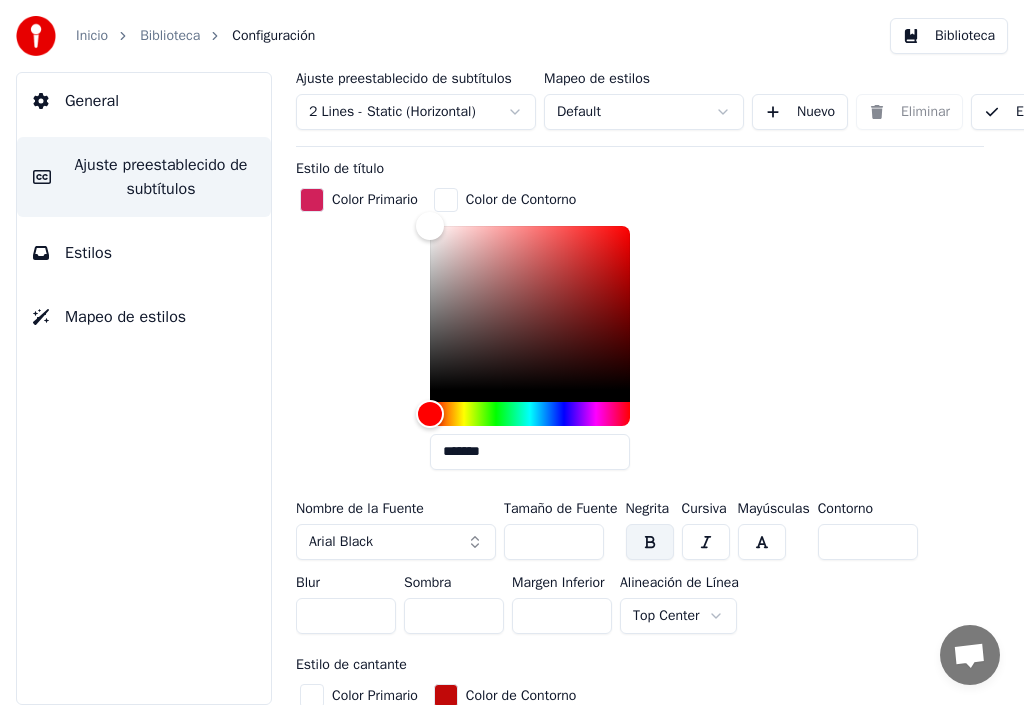 click on "Inicio Biblioteca Configuración Biblioteca General Ajuste preestablecido de subtítulos Estilos Mapeo de estilos Ajuste preestablecido de subtítulos 2 Lines - Static (Horizontal) Mapeo de estilos Default Nuevo Eliminar Establecer como Predeterminado General Layout Título de la canción Inserta el título de la canción en el principio del video Habilitado Estilo de título Color Primario Color de Contorno ******* Nombre de la Fuente Arial Black Tamaño de Fuente *** Negrita Cursiva Mayúsculas Contorno * Blur * Sombra * Margen Inferior *** Alineación de Línea Top Center Estilo de cantante Color Primario Color de Contorno ******* Nombre de la Fuente Arial Black Tamaño de Fuente *** Negrita Cursiva Mayúsculas Contorno * Blur * Sombra * Margen Inferior *** Alineación de Línea Top Center Start Segundos * Duration Segundos * Fade In (Milisegundos) *** Fade Out (Milisegundos) *** Reiniciar Barra de Progreso de Gap Silencioso Texto de Gap Silencioso Cuenta Regresiva de Gap Silencioso Timing Indicator" at bounding box center (512, 352) 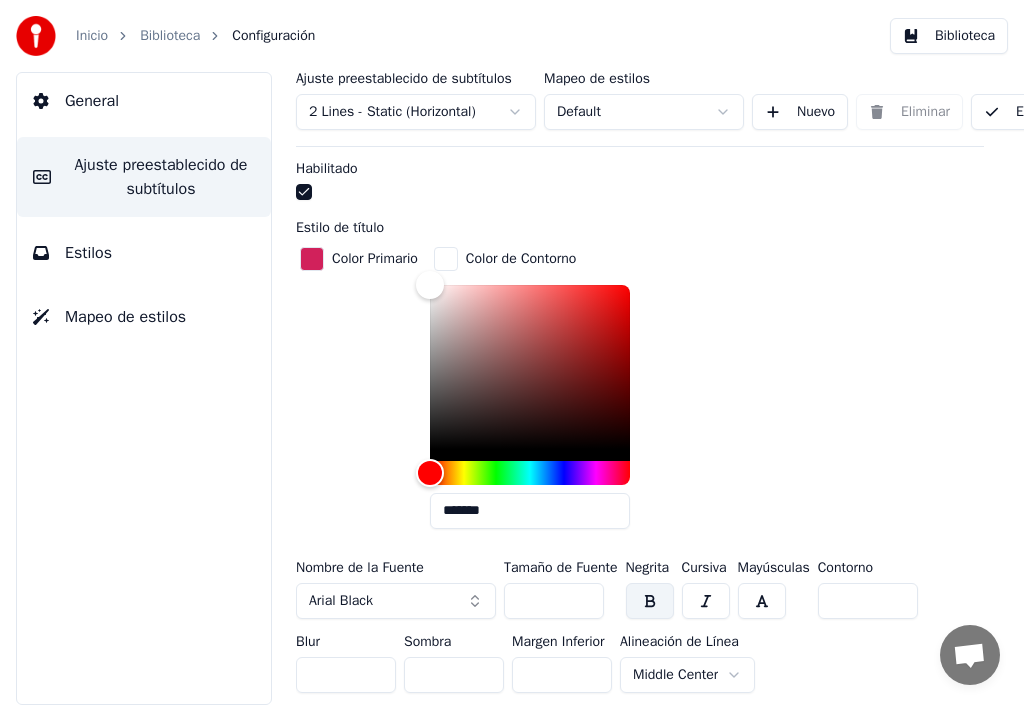 scroll, scrollTop: 500, scrollLeft: 0, axis: vertical 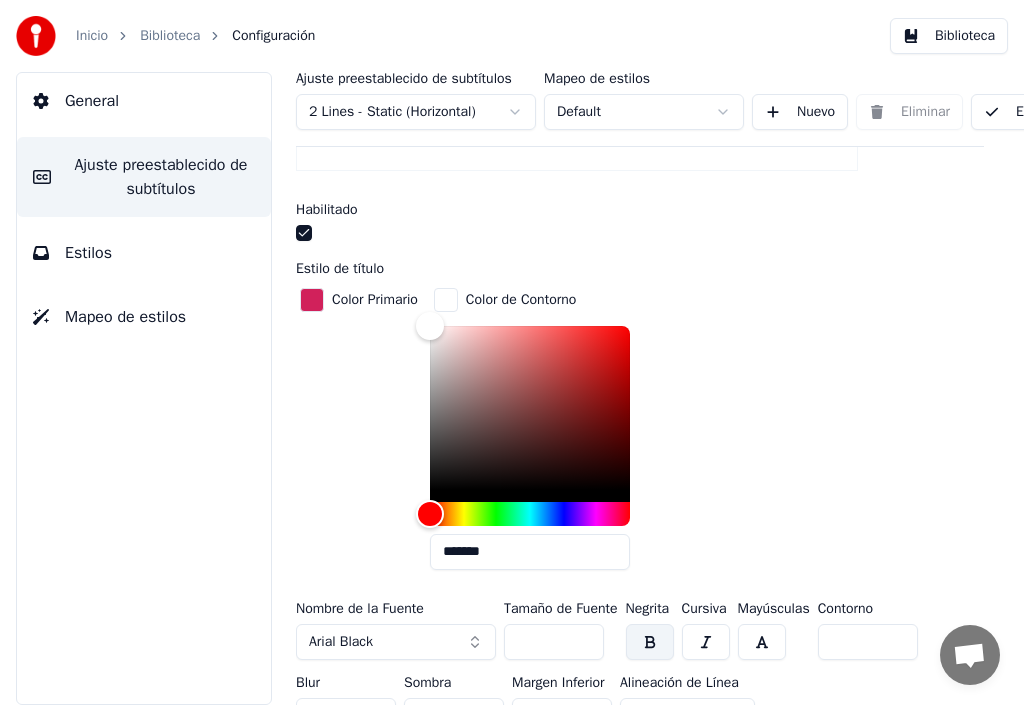 click on "***" at bounding box center [554, 642] 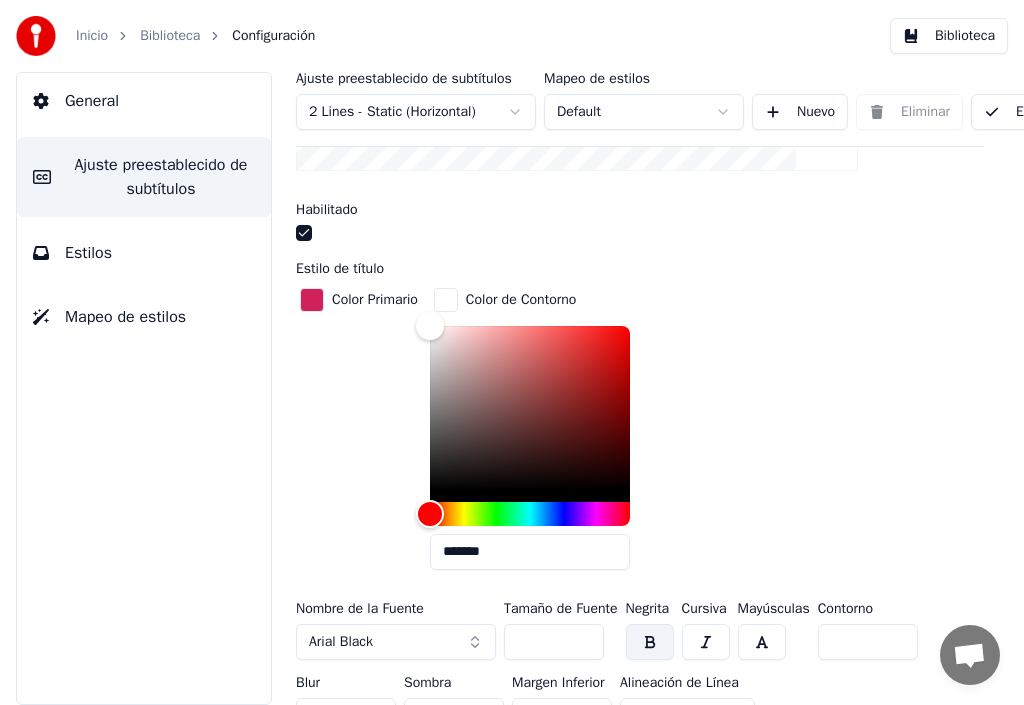 click on "***" at bounding box center (554, 642) 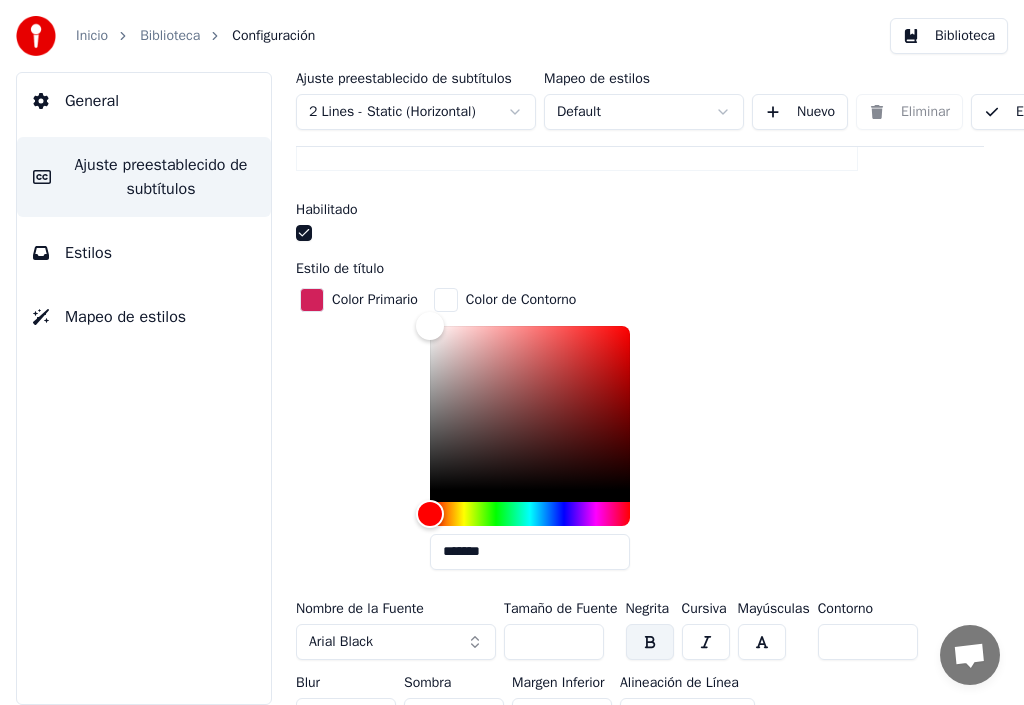click on "***" at bounding box center (554, 642) 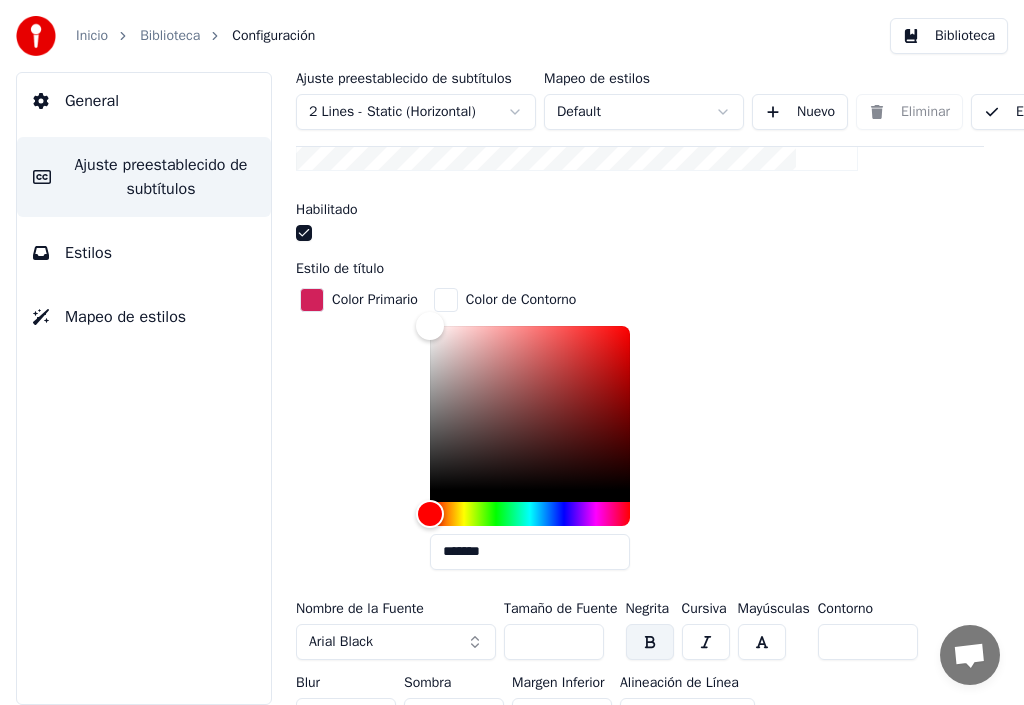 click on "***" at bounding box center (554, 642) 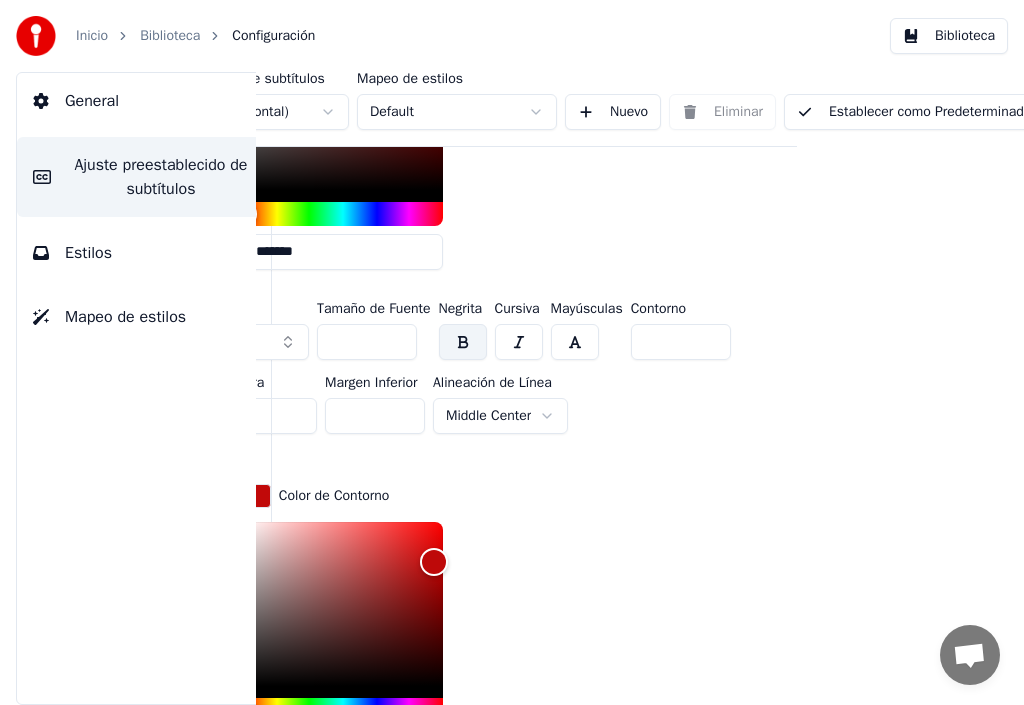 scroll, scrollTop: 800, scrollLeft: 238, axis: both 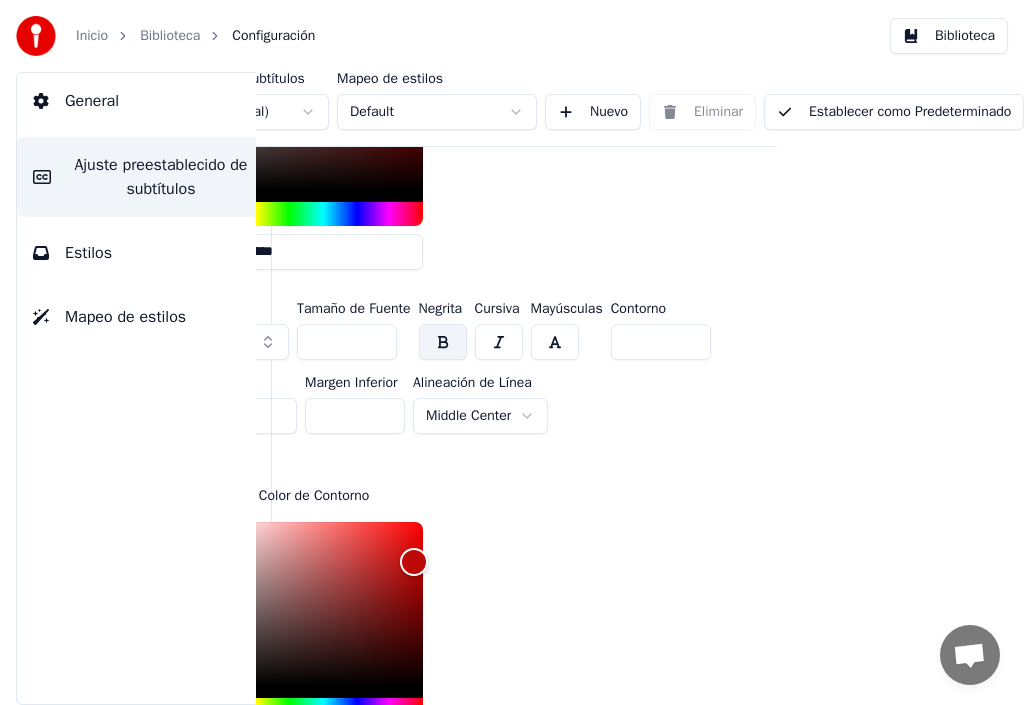click on "Establecer como Predeterminado" at bounding box center [894, 112] 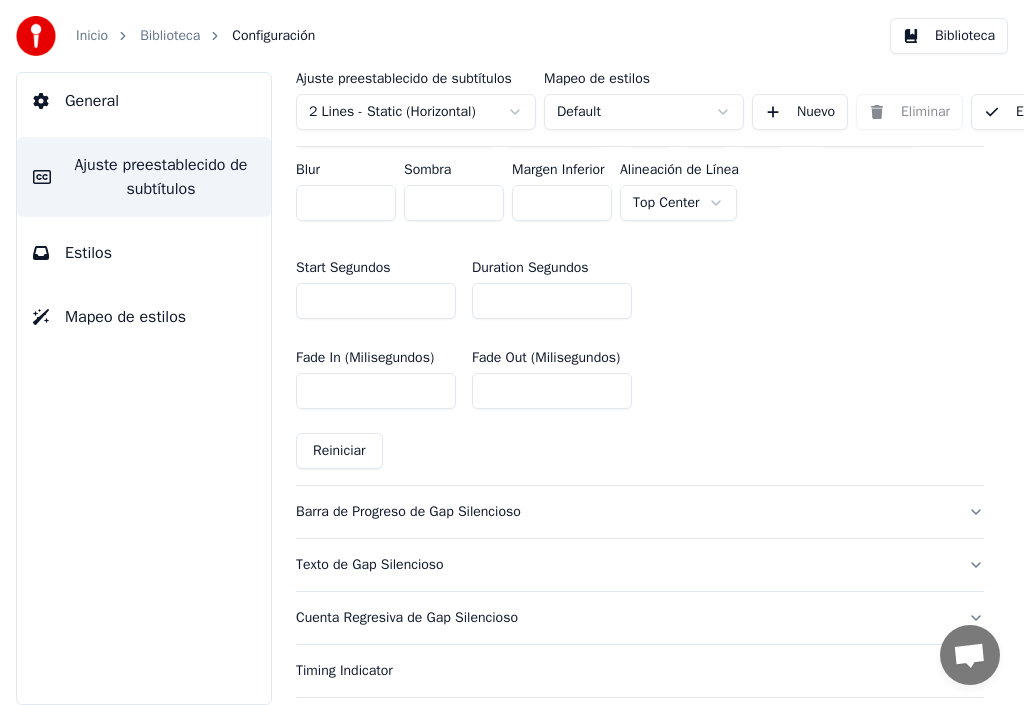 scroll, scrollTop: 1600, scrollLeft: 0, axis: vertical 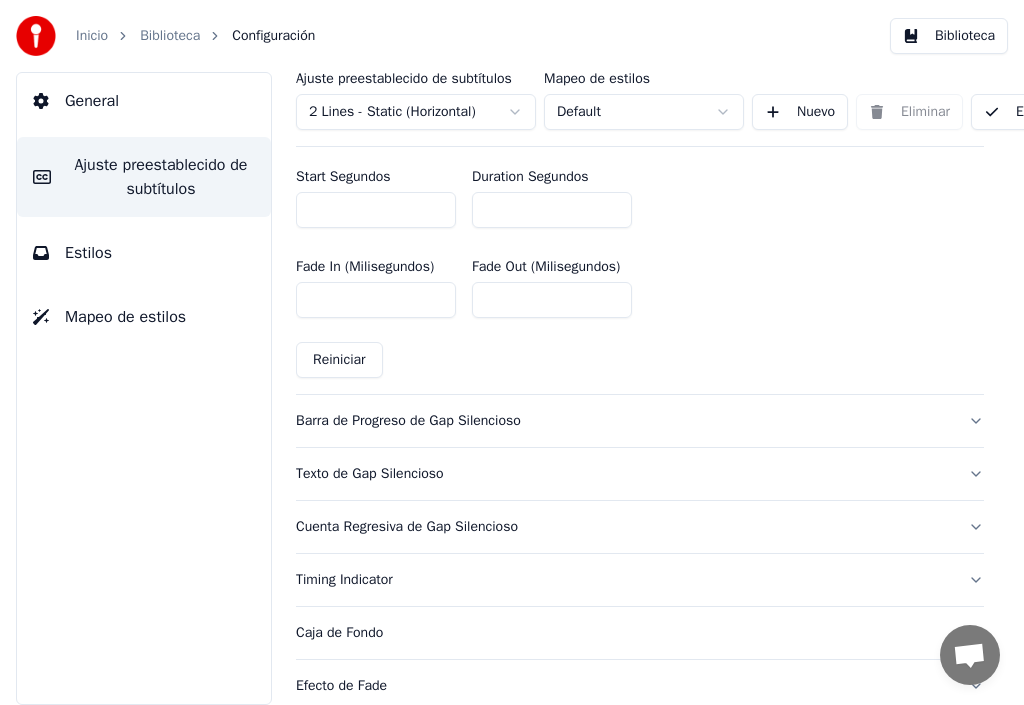 click on "Barra de Progreso de Gap Silencioso" at bounding box center [624, 421] 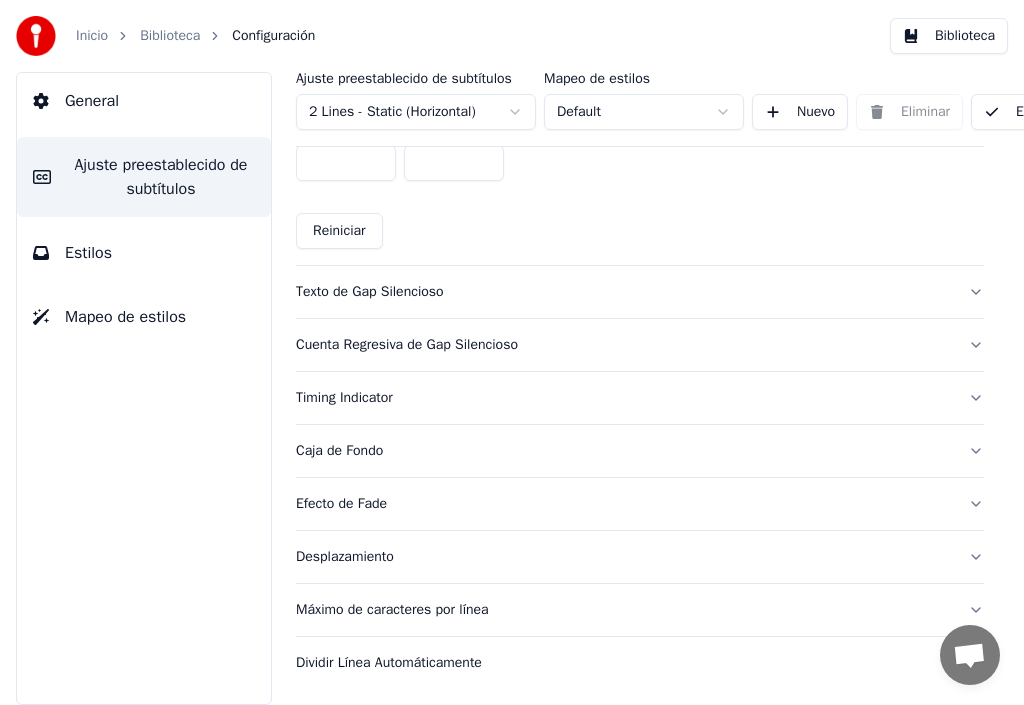 scroll, scrollTop: 1639, scrollLeft: 238, axis: both 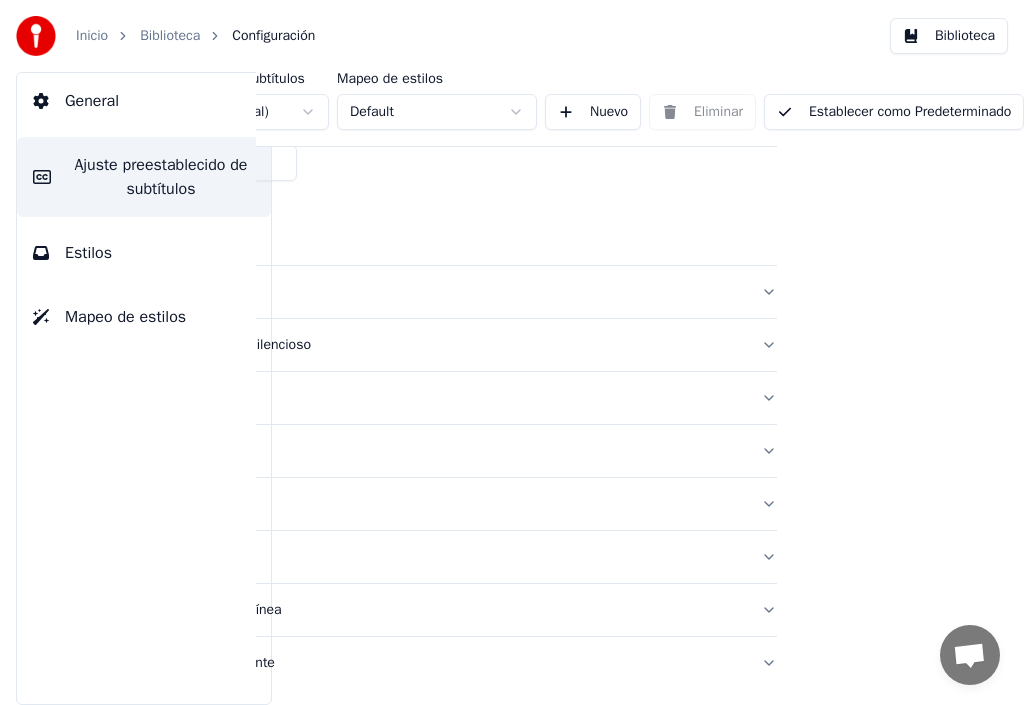 click on "Establecer como Predeterminado" at bounding box center [894, 112] 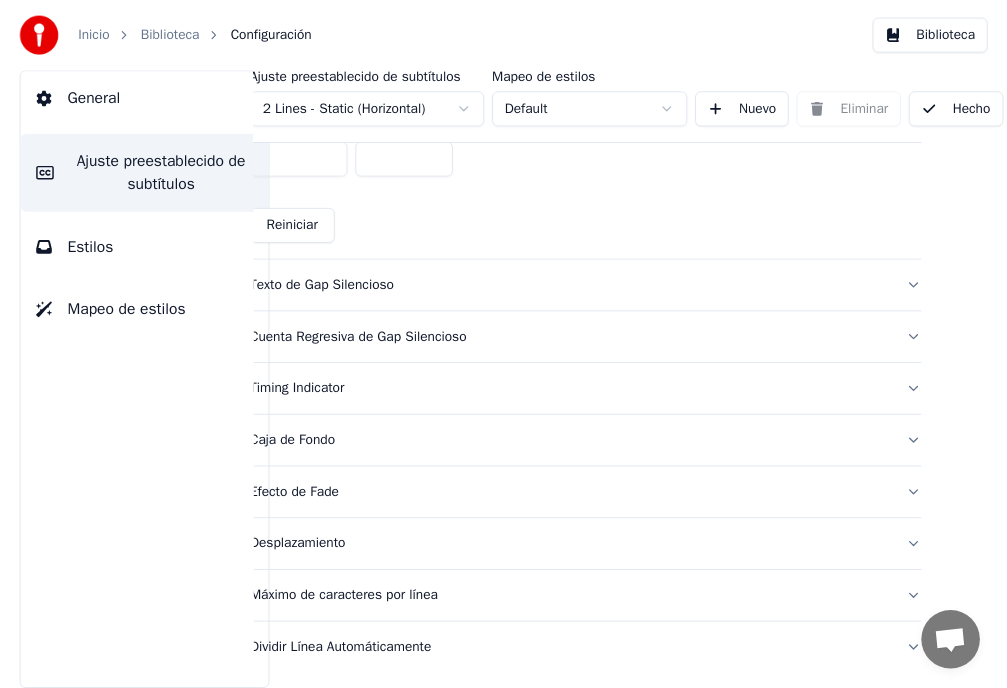 scroll, scrollTop: 1639, scrollLeft: 69, axis: both 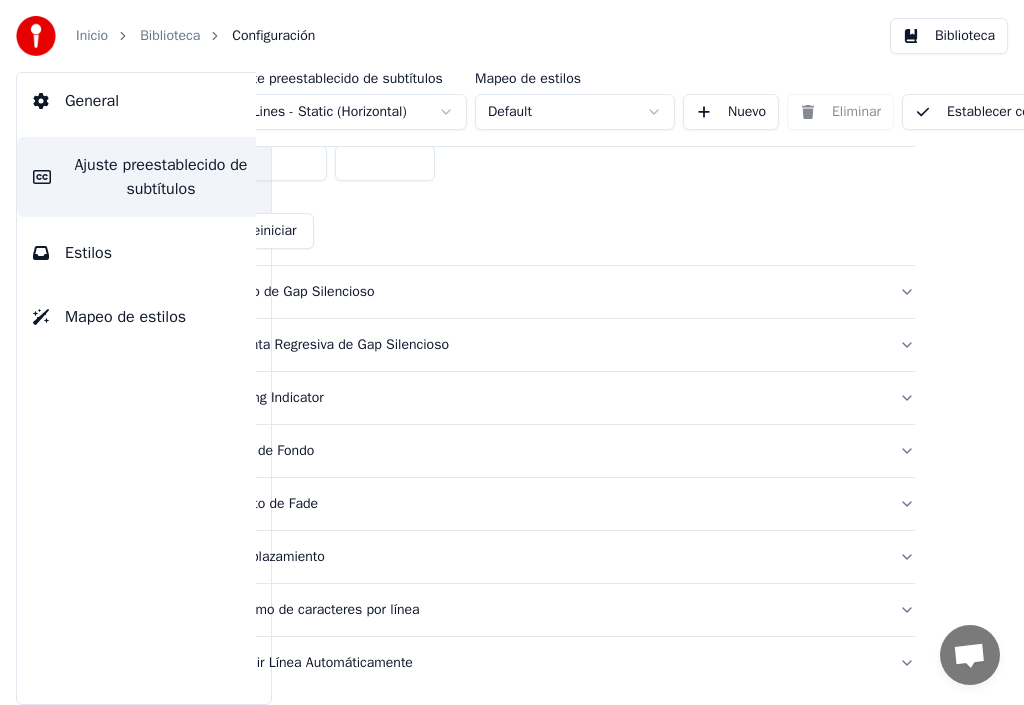 click on "Biblioteca" at bounding box center [170, 36] 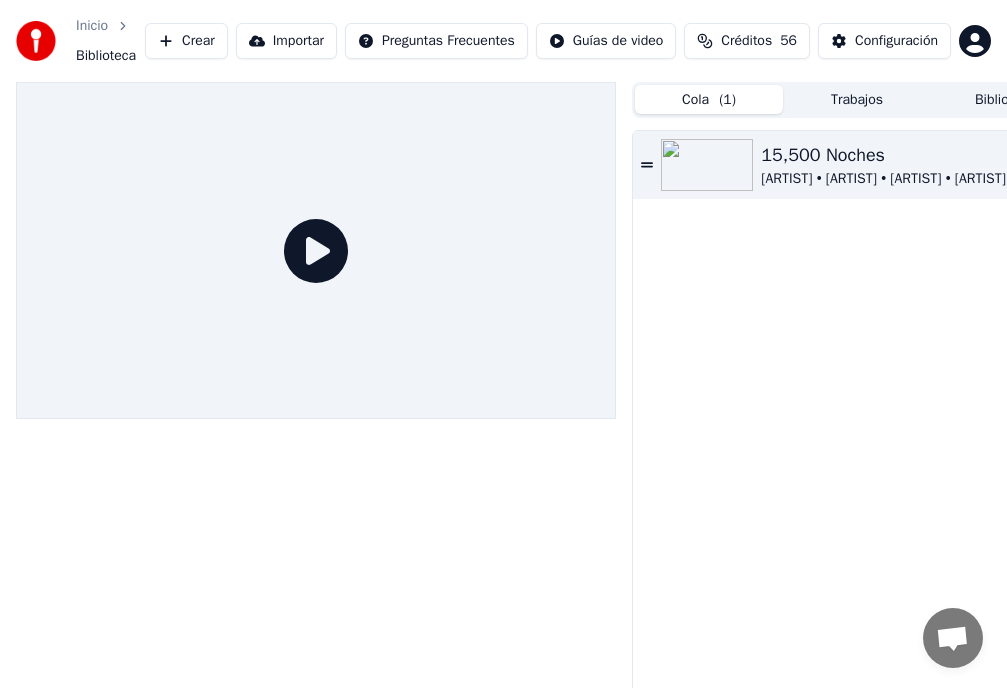 click on "15,500 Noches" at bounding box center (883, 155) 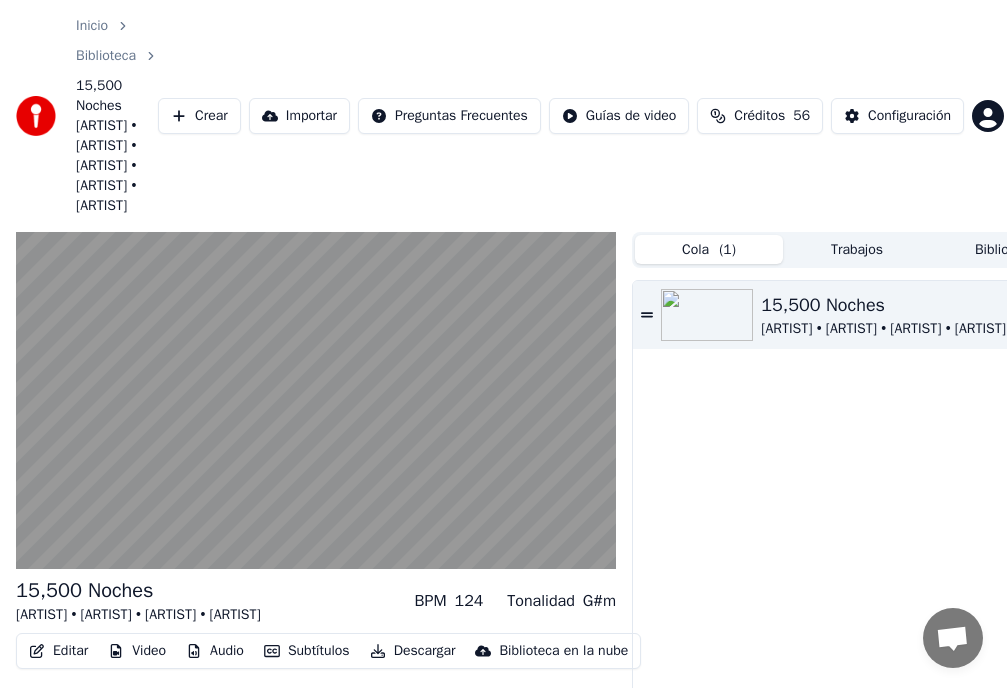 click on "Inicio Biblioteca 15,500 Noches • [ARTIST] • [ARTIST] • [ARTIST] • [ARTIST] Crear Importar Preguntas Frecuentes Guías de video Créditos 56 Configuración 15,500 Noches [ARTIST] • [ARTIST] • [ARTIST] • [ARTIST] BPM 124 Tonalidad G#m Editar Video Audio Subtítulos Descargar Biblioteca en la nube Sincronización manual Descargar video Abrir Pantalla Doble Cola ( 1 ) Trabajos Biblioteca 15,500 Noches [ARTIST] • [ARTIST] • [ARTIST] • [ARTIST]" at bounding box center [503, 344] 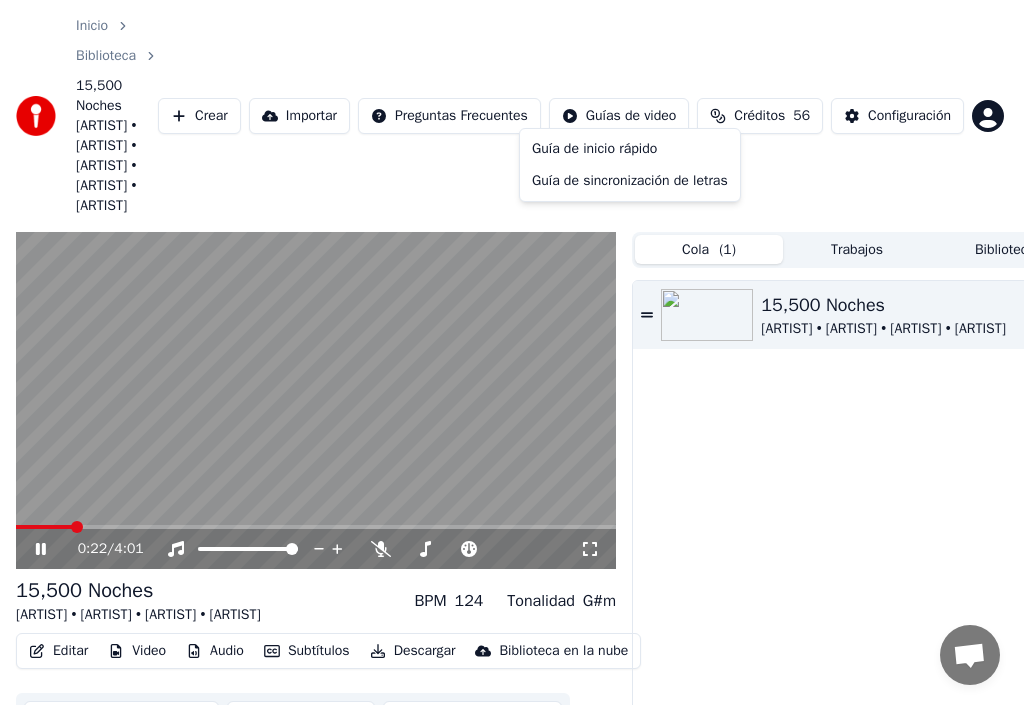 click on "Inicio Biblioteca 15,500 Noches • [ARTIST] • [ARTIST] • [ARTIST] • [ARTIST] Crear Importar Preguntas Frecuentes Guías de video Créditos 56 Configuración 0:22  /  4:01 15,500 Noches [ARTIST] • [ARTIST] • [ARTIST] • [ARTIST] BPM 124 Tonalidad G#m Editar Video Audio Subtítulos Descargar Biblioteca en la nube Sincronización manual Descargar video Abrir Pantalla Doble Cola ( 1 ) Trabajos Biblioteca 15,500 Noches [ARTIST] • [ARTIST] • [ARTIST] • [ARTIST] Guía de inicio rápido Guía de sincronización de letras" at bounding box center [512, 352] 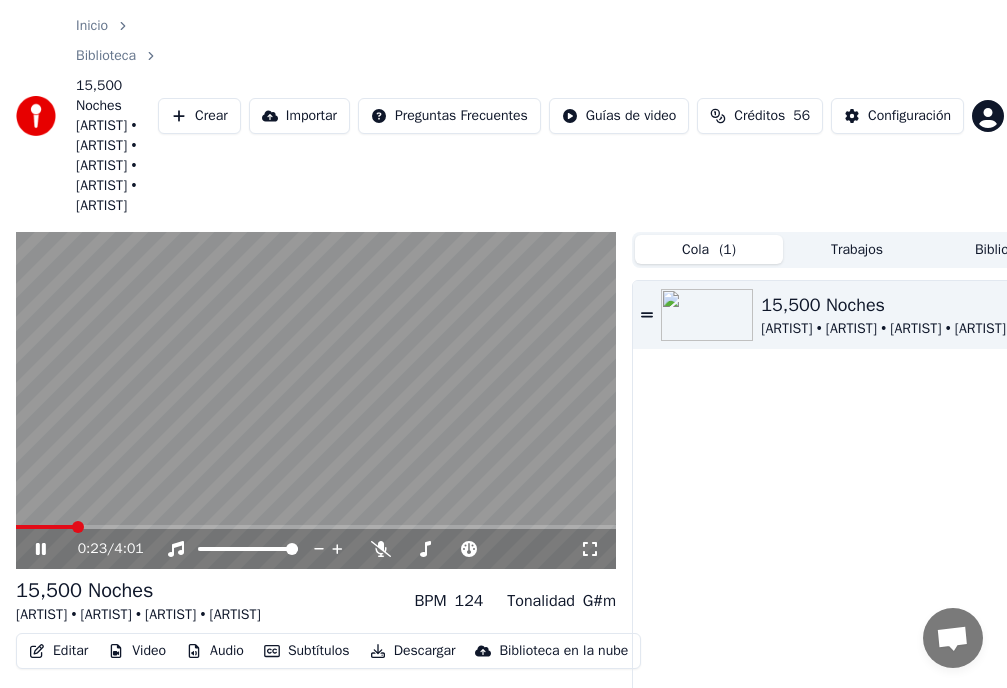 click 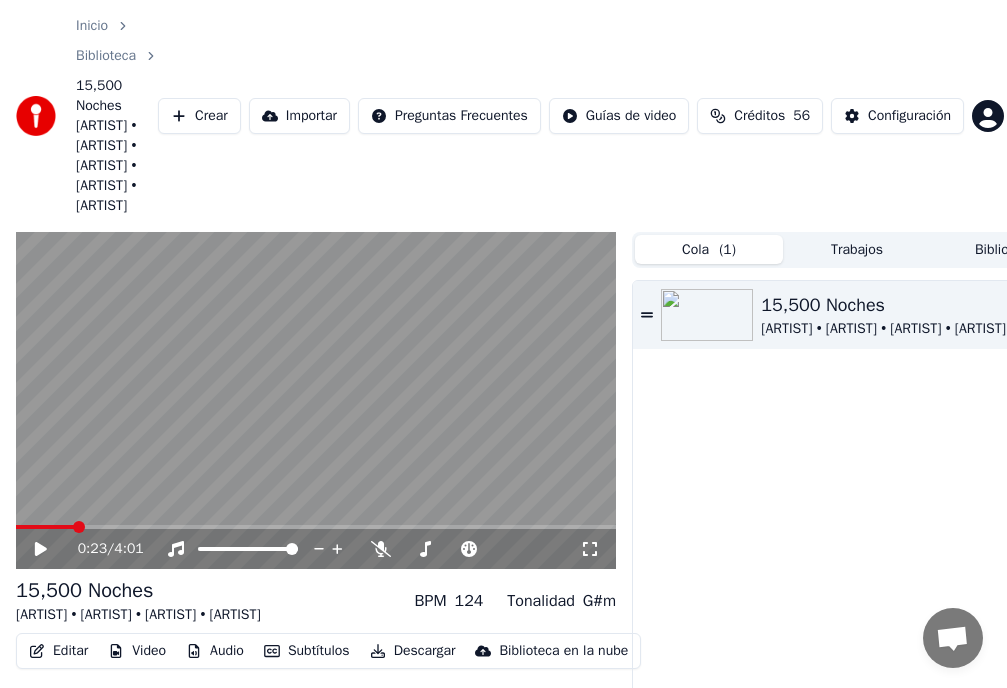 click 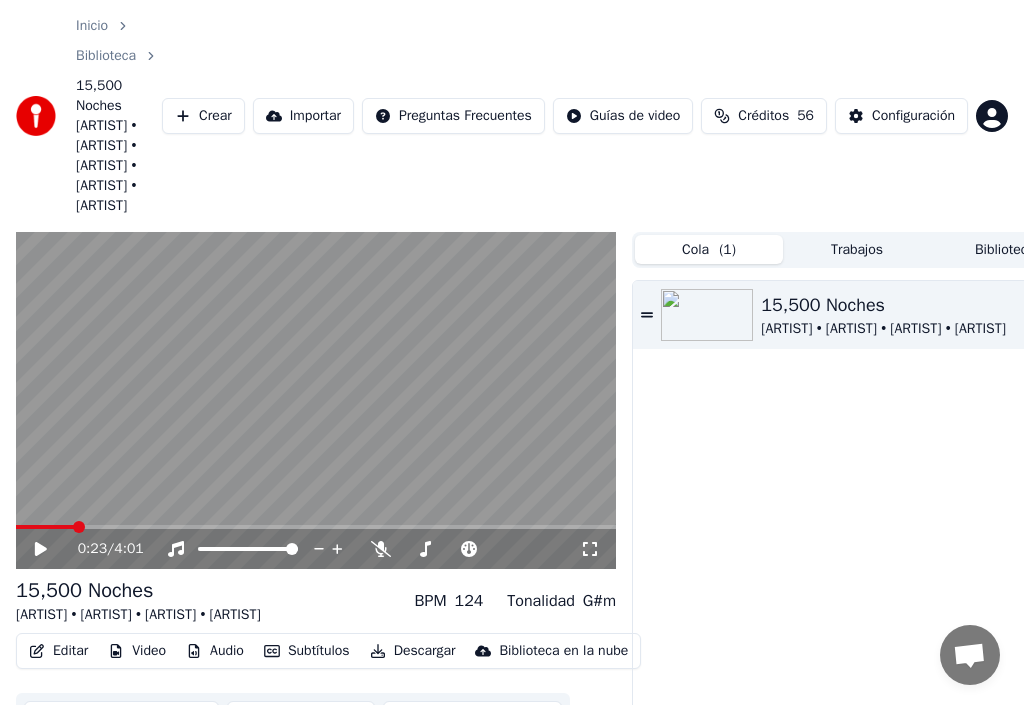 click on "Inicio Biblioteca 15,500 Noches • [ARTIST] • [ARTIST] • [ARTIST] • [ARTIST] Crear Importar Preguntas Frecuentes Guías de video Créditos 56 Configuración 0:23  /  4:01 15,500 Noches [ARTIST] • [ARTIST] • [ARTIST] • [ARTIST] BPM 124 Tonalidad G#m Editar Video Audio Subtítulos Descargar Biblioteca en la nube Sincronización manual Descargar video Abrir Pantalla Doble Cola ( 1 ) Trabajos Biblioteca 15,500 Noches [ARTIST] • [ARTIST] • [ARTIST] • [ARTIST]" at bounding box center (512, 352) 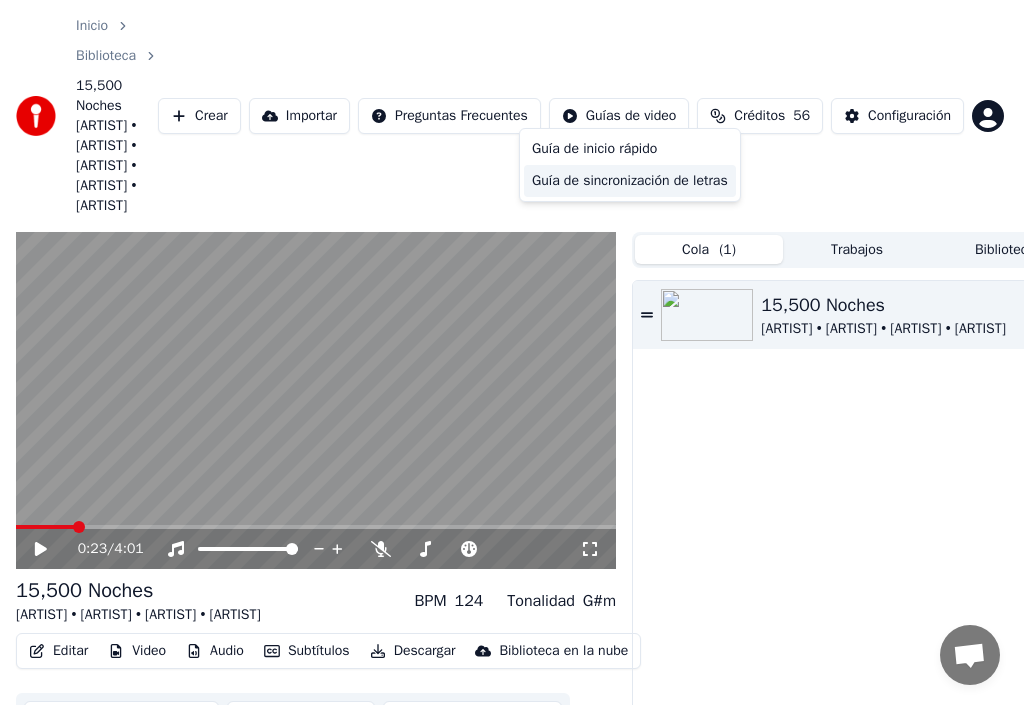 click on "Guía de sincronización de letras" at bounding box center [630, 181] 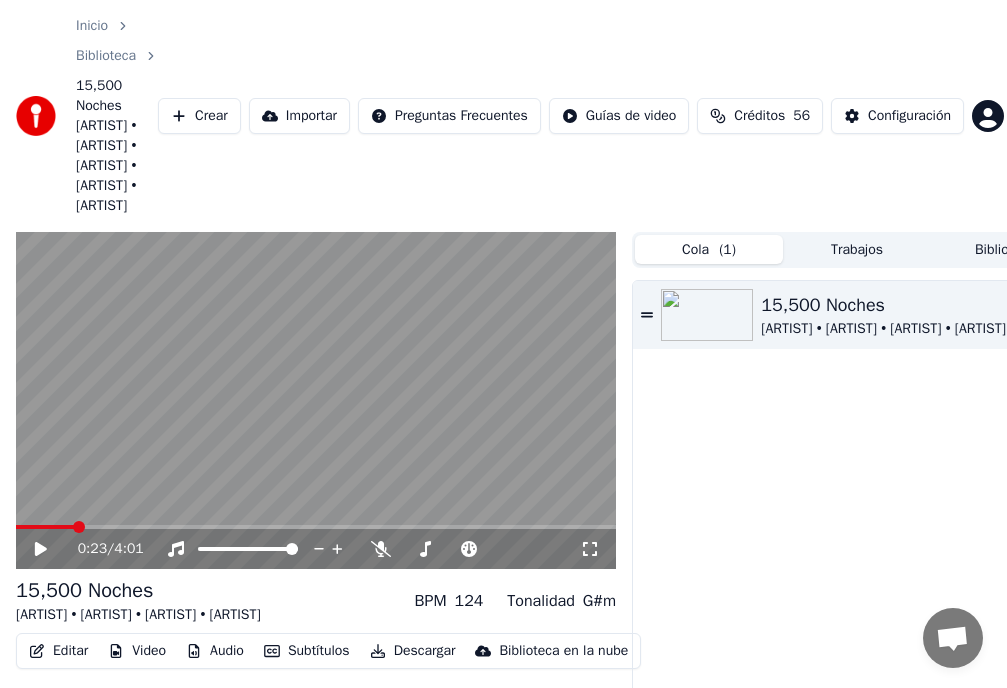 click on "Créditos" at bounding box center (759, 116) 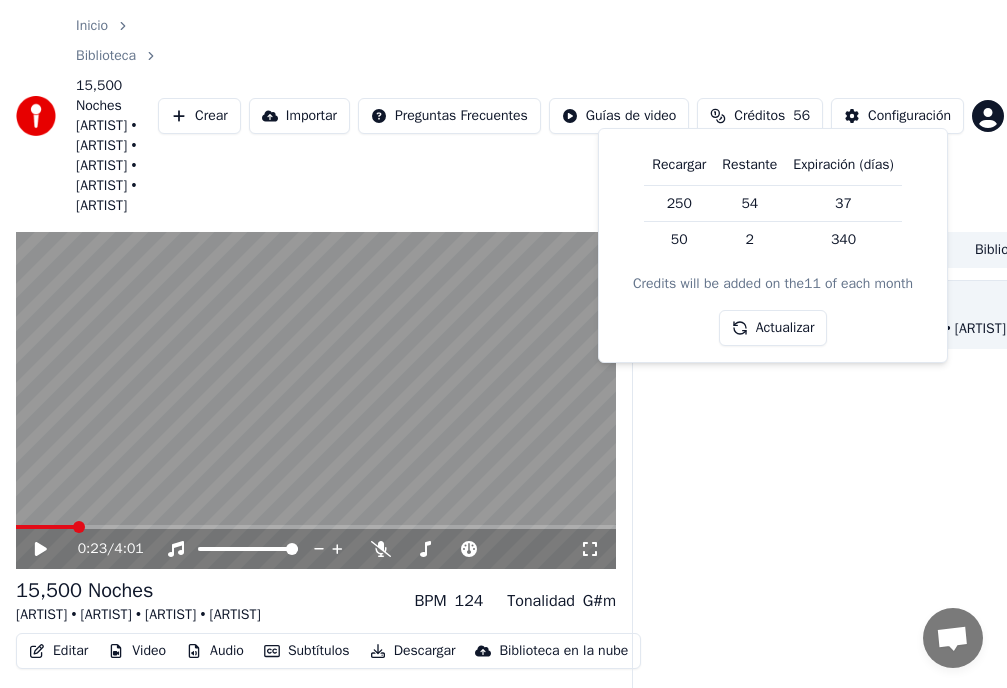 click on "Créditos" at bounding box center (759, 116) 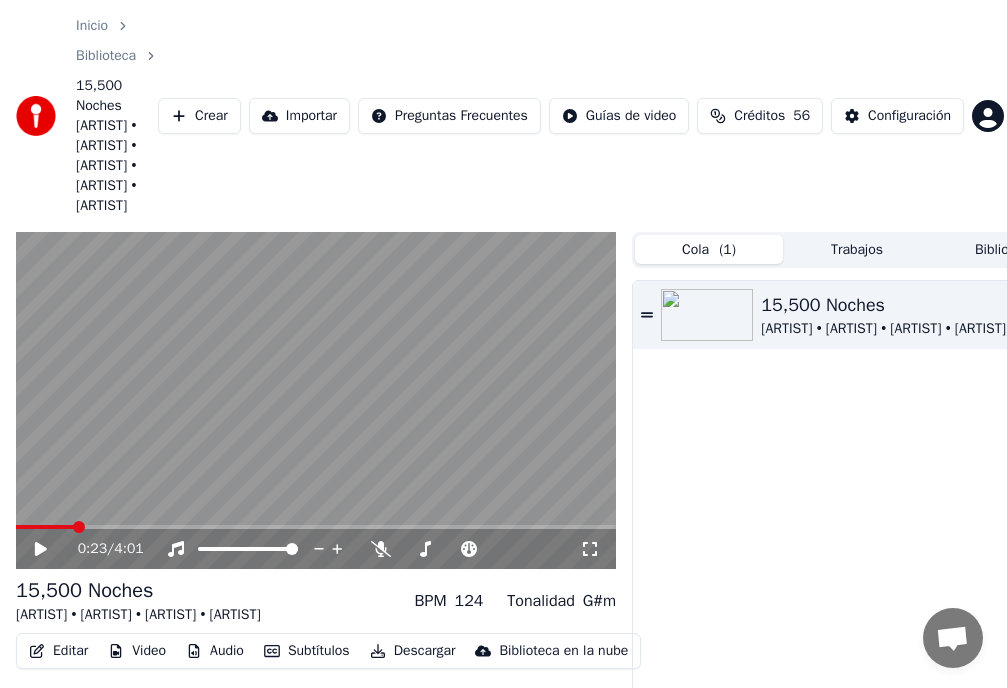 click on "Crear" at bounding box center (199, 116) 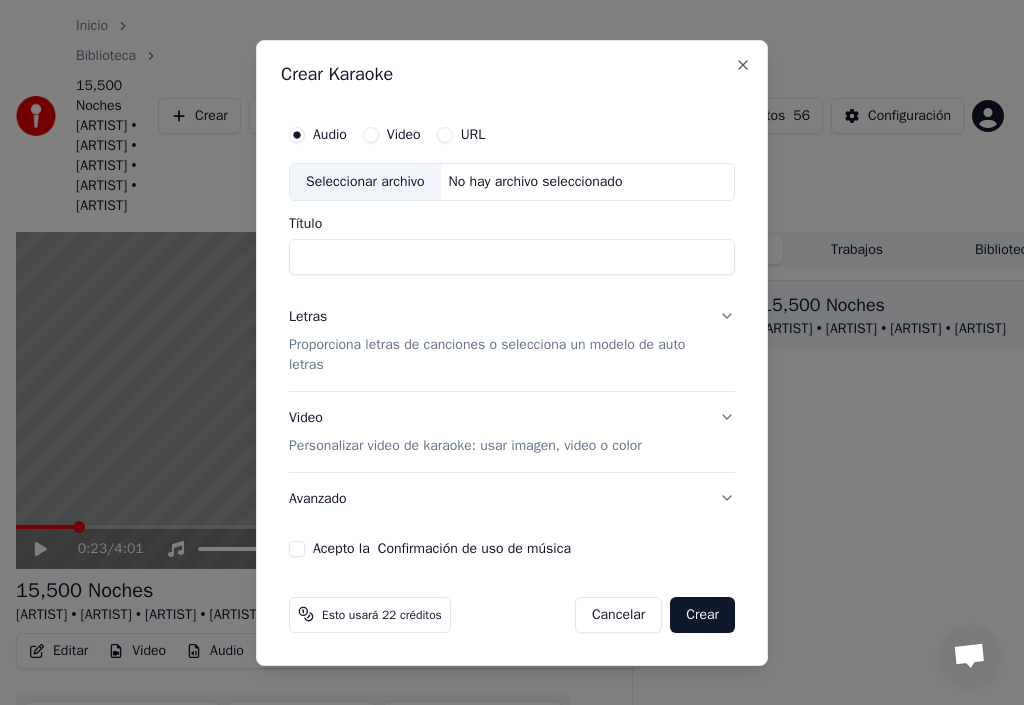 click on "Letras" at bounding box center [308, 317] 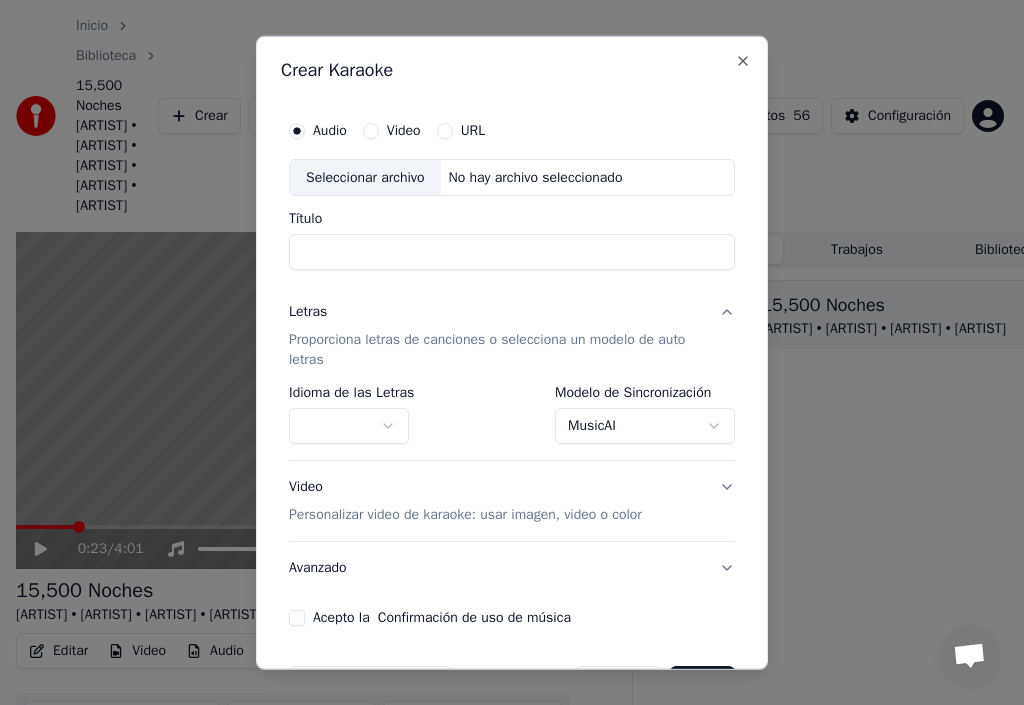 click at bounding box center (349, 426) 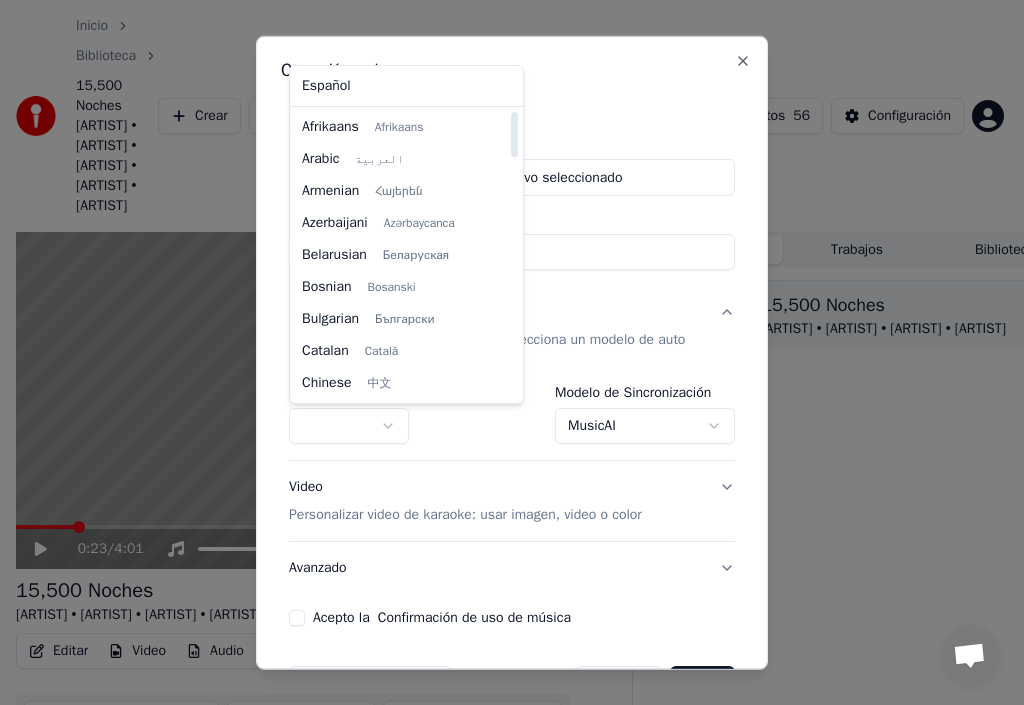 select on "**" 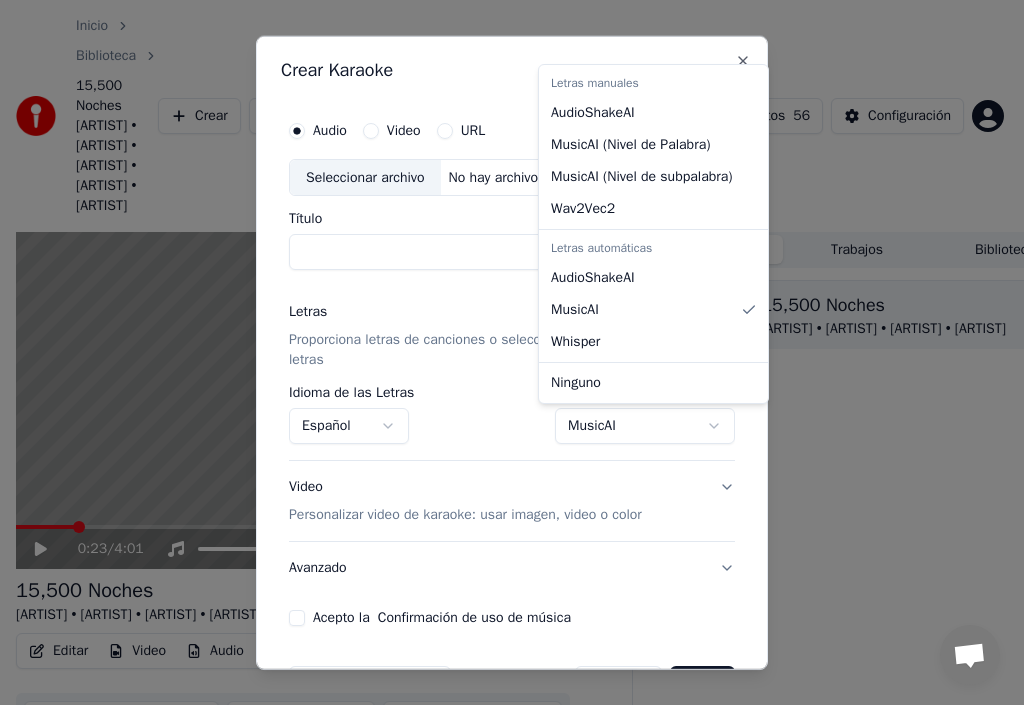 click on "**********" at bounding box center (503, 352) 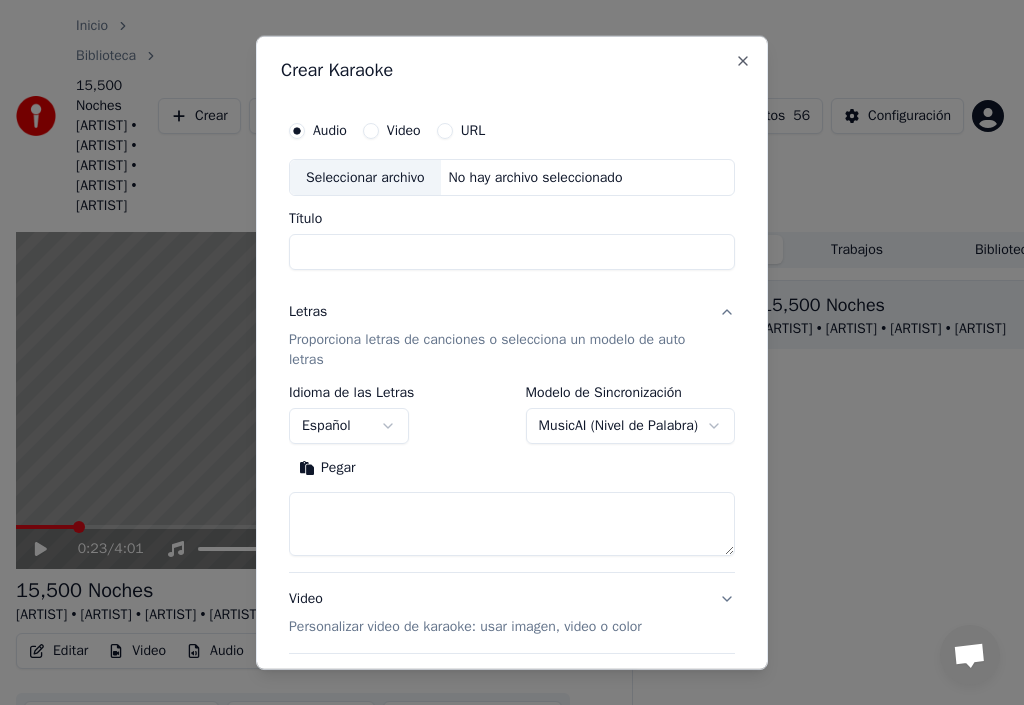 click on "Pegar" at bounding box center (327, 468) 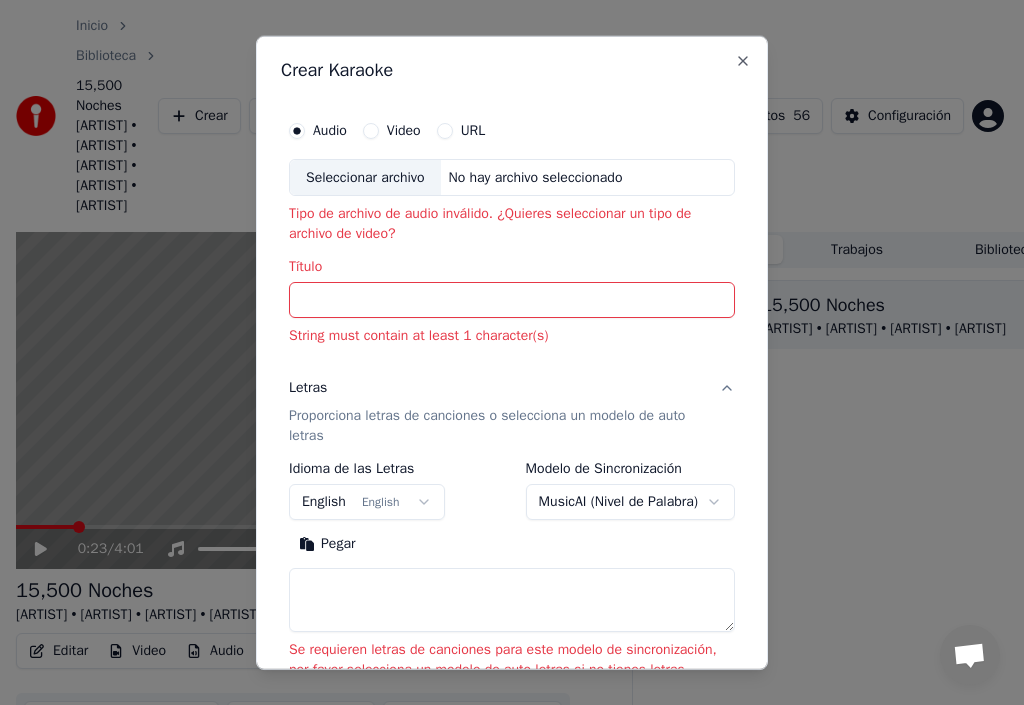 click on "Pegar" at bounding box center [327, 544] 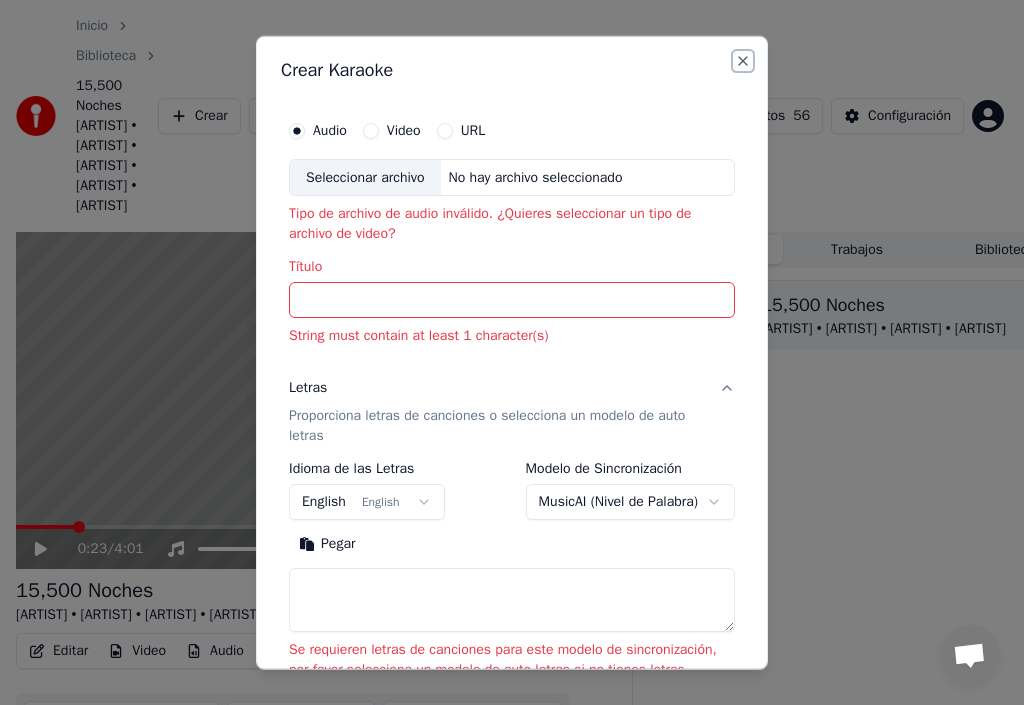 click on "Close" at bounding box center (743, 60) 